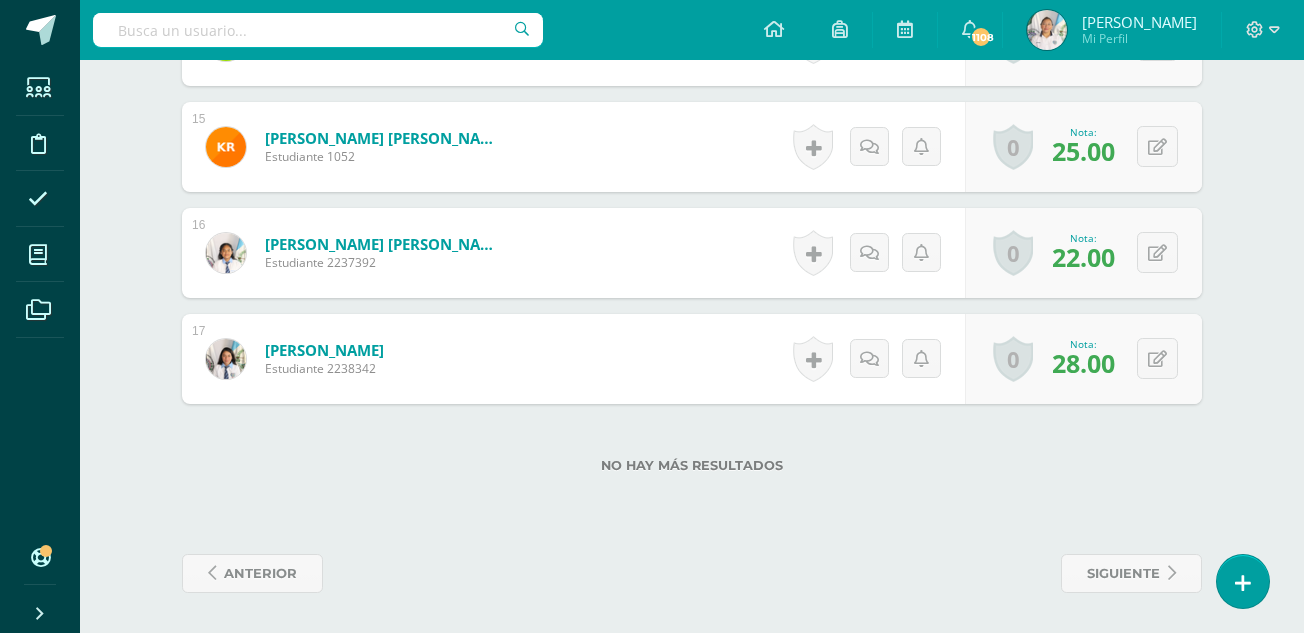 scroll, scrollTop: 2077, scrollLeft: 0, axis: vertical 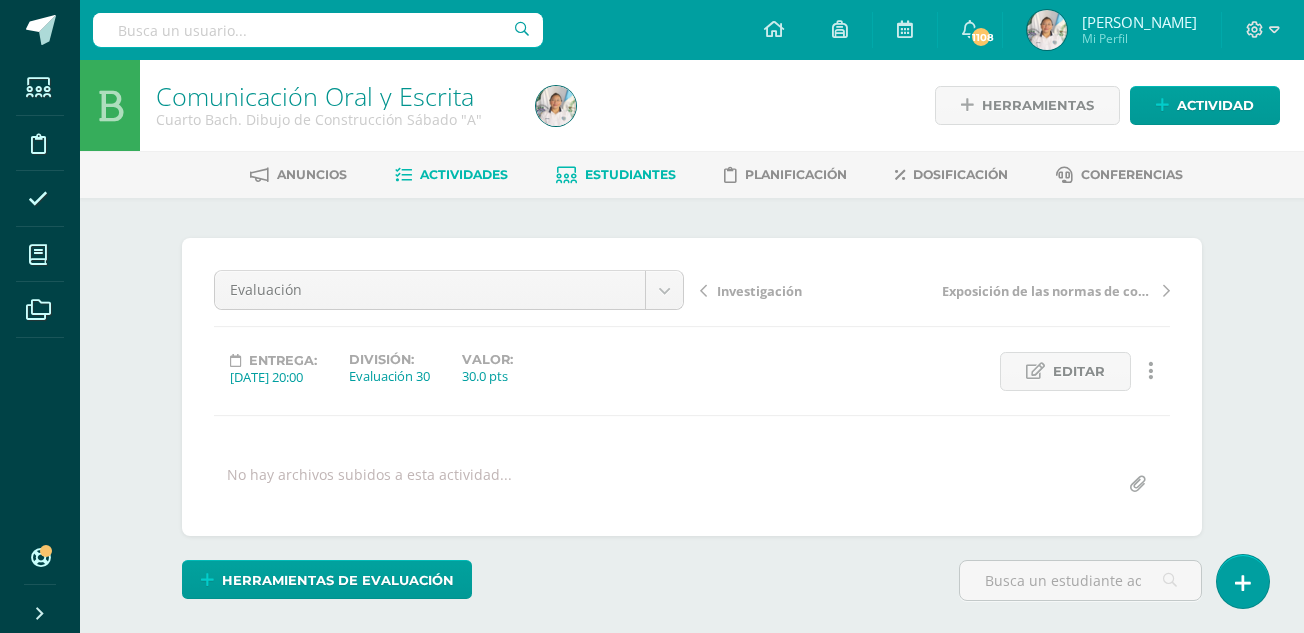 click on "Estudiantes" at bounding box center (630, 174) 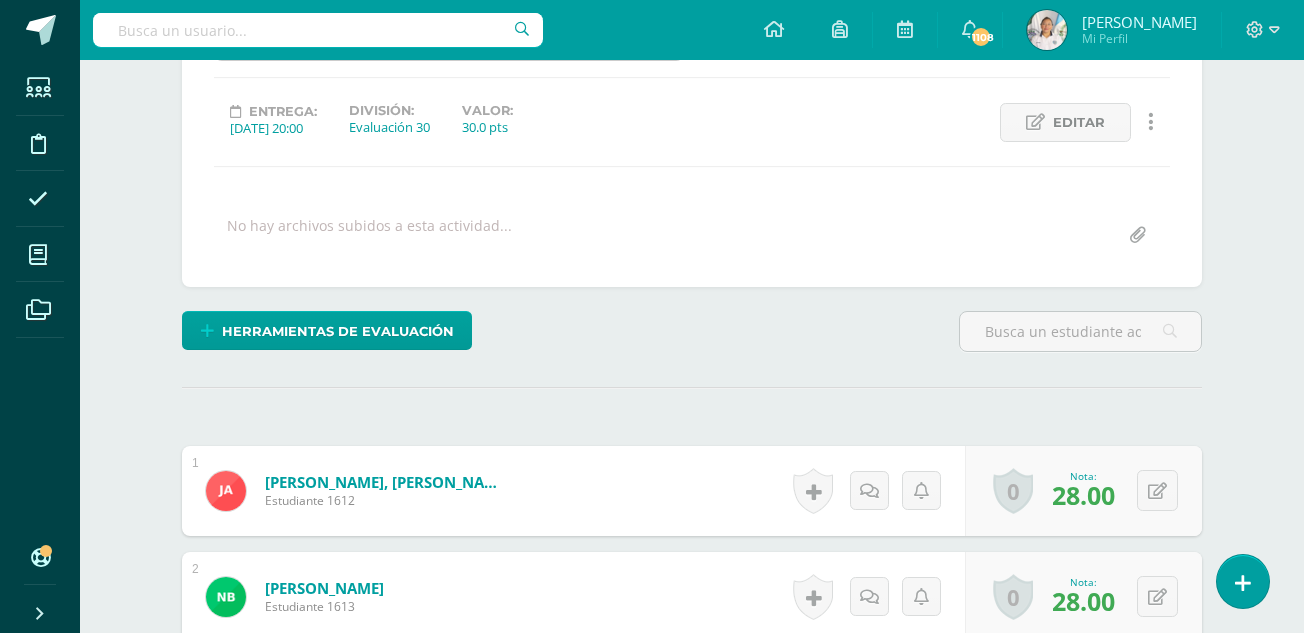 scroll, scrollTop: 236, scrollLeft: 0, axis: vertical 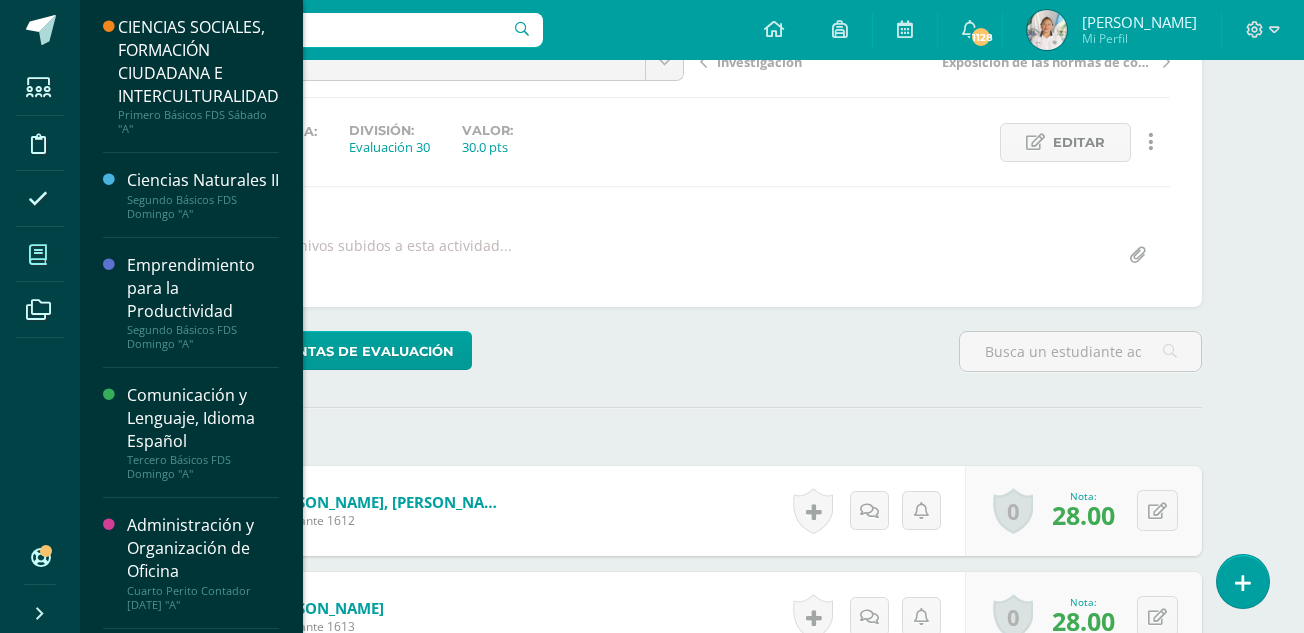 click at bounding box center (38, 255) 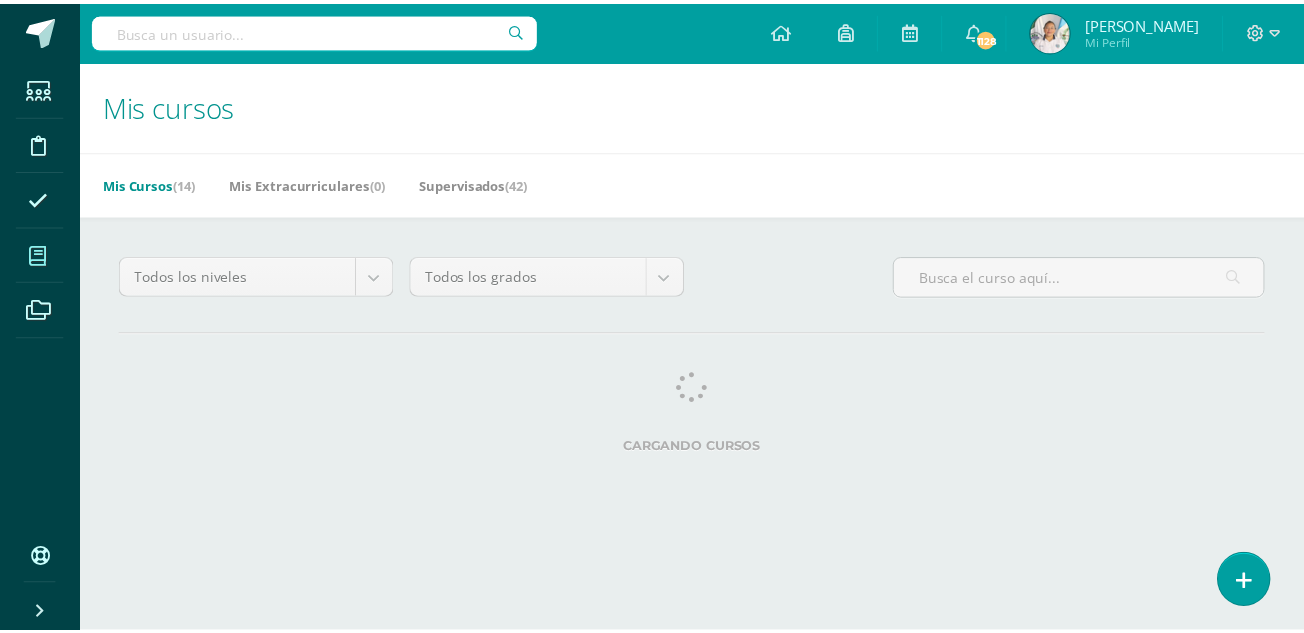 scroll, scrollTop: 0, scrollLeft: 0, axis: both 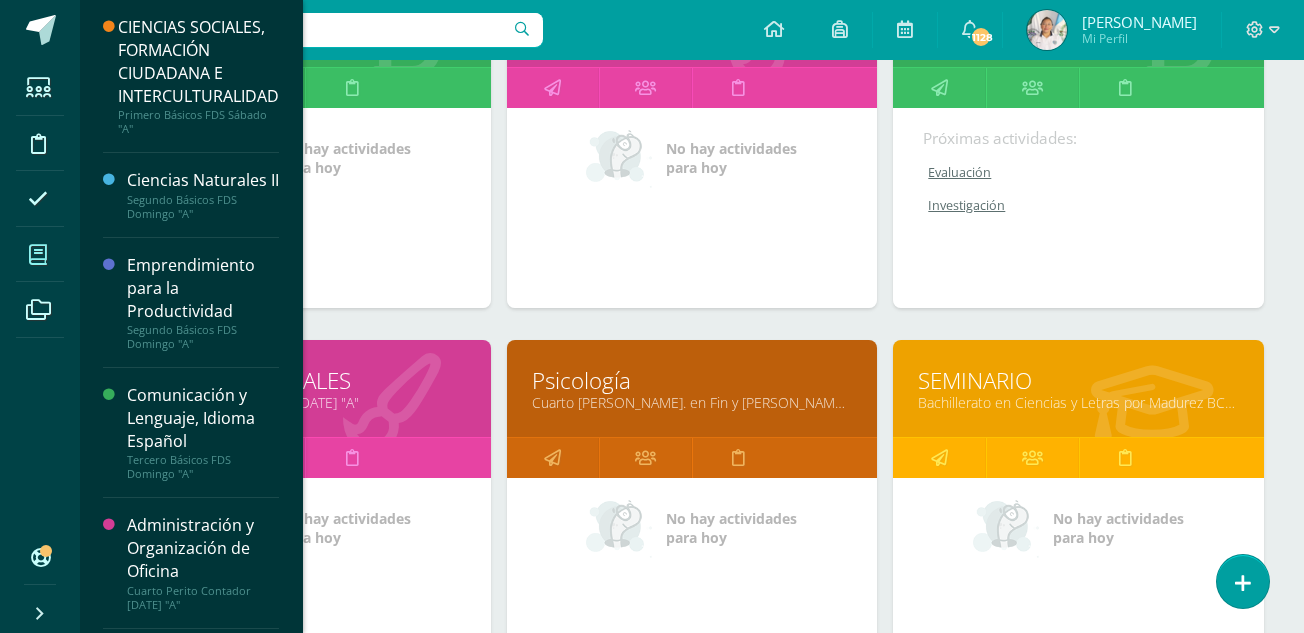 click on "ESTUDIOS SOCIALES" at bounding box center [305, 380] 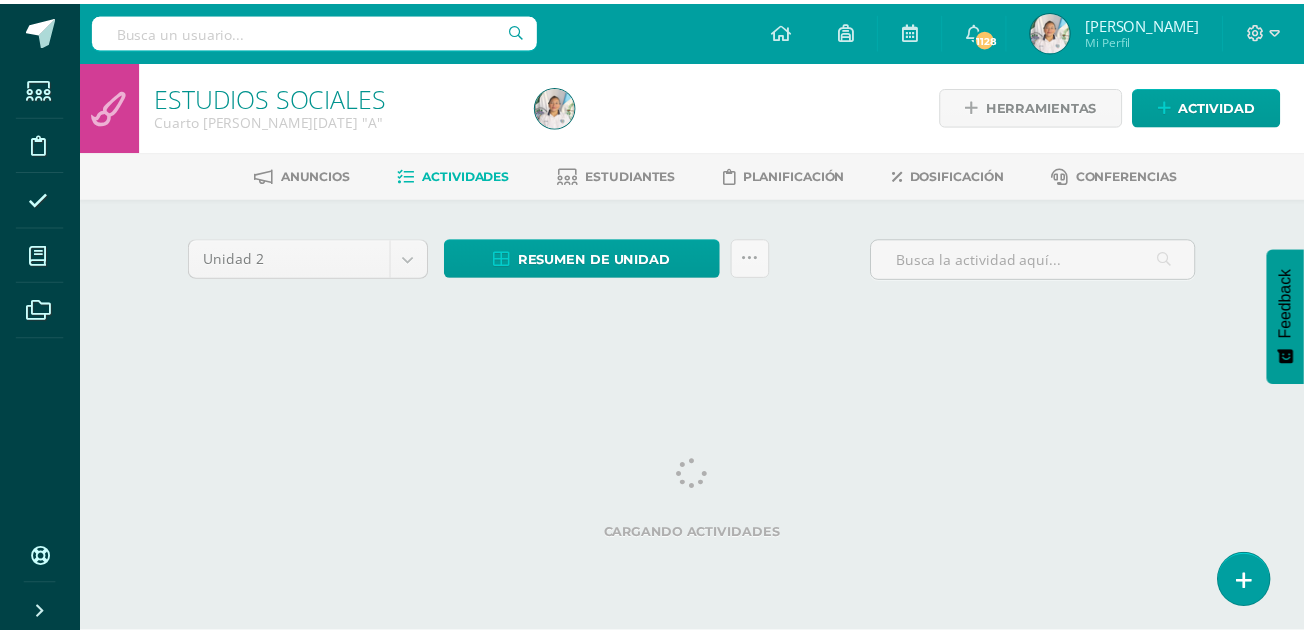 scroll, scrollTop: 0, scrollLeft: 0, axis: both 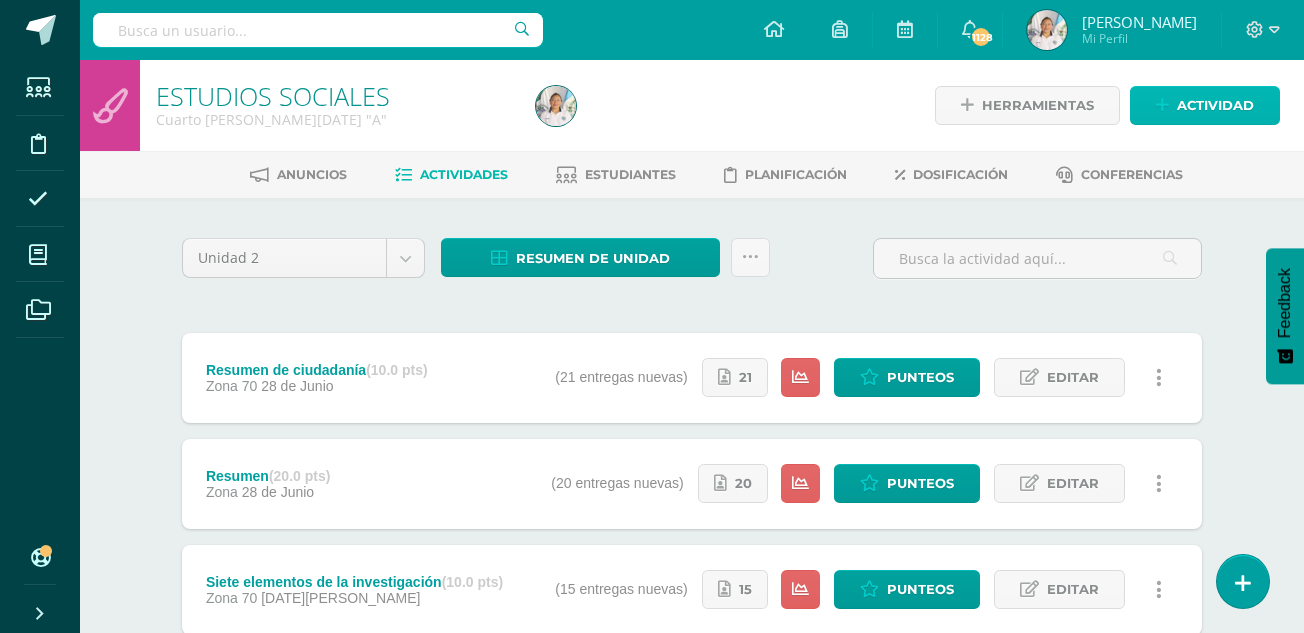 click on "Actividad" at bounding box center (1215, 105) 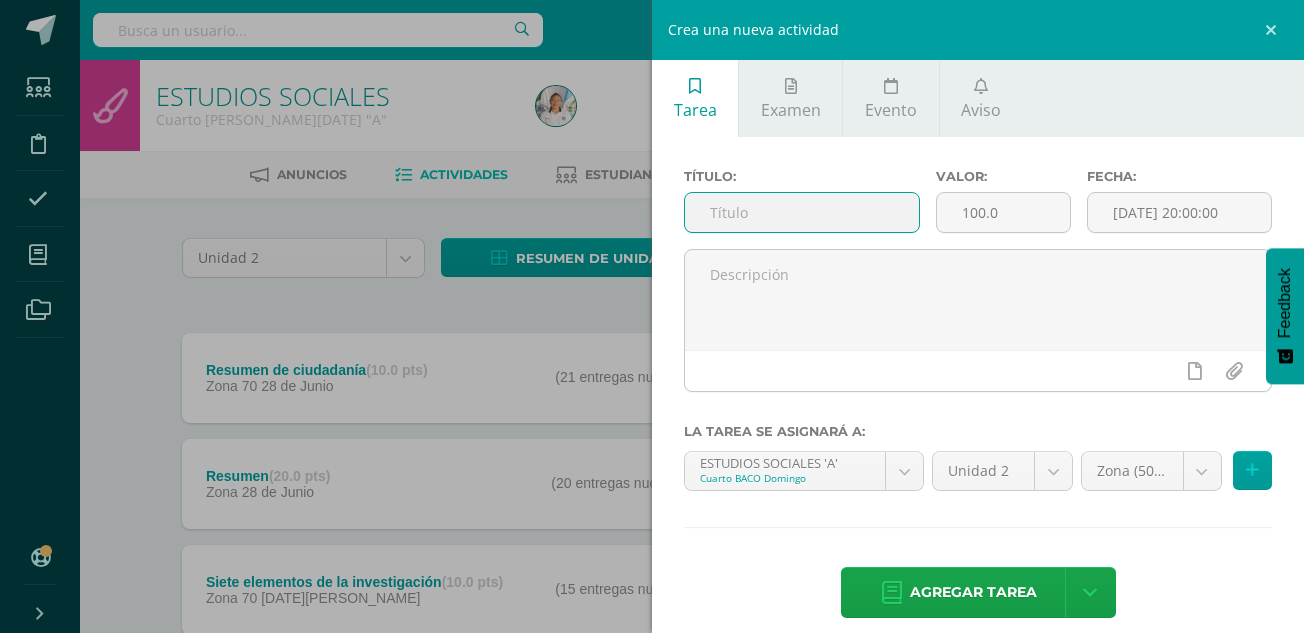 click at bounding box center (802, 212) 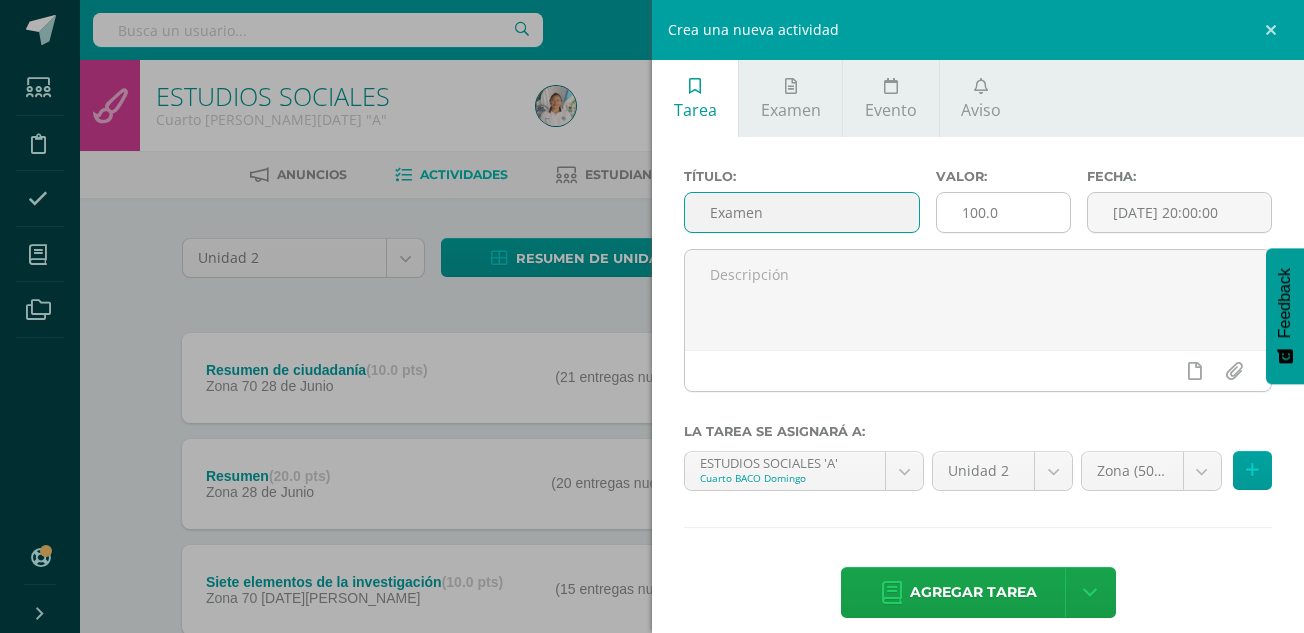 type on "Examen" 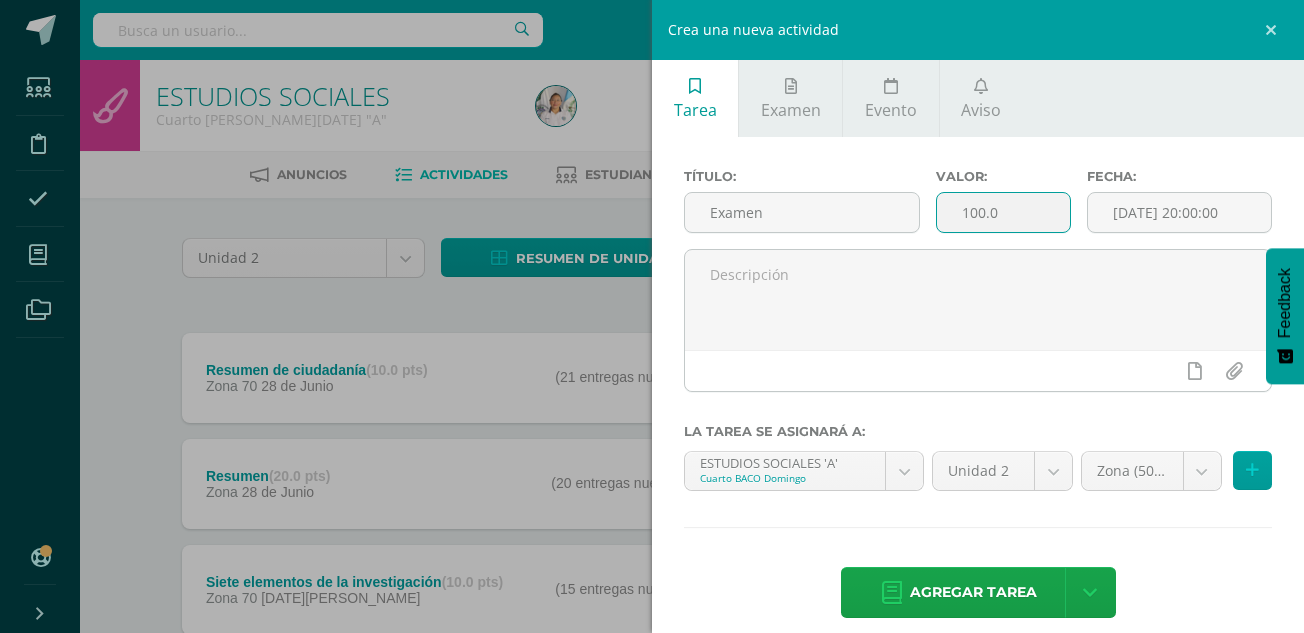click on "100.0" at bounding box center [1003, 212] 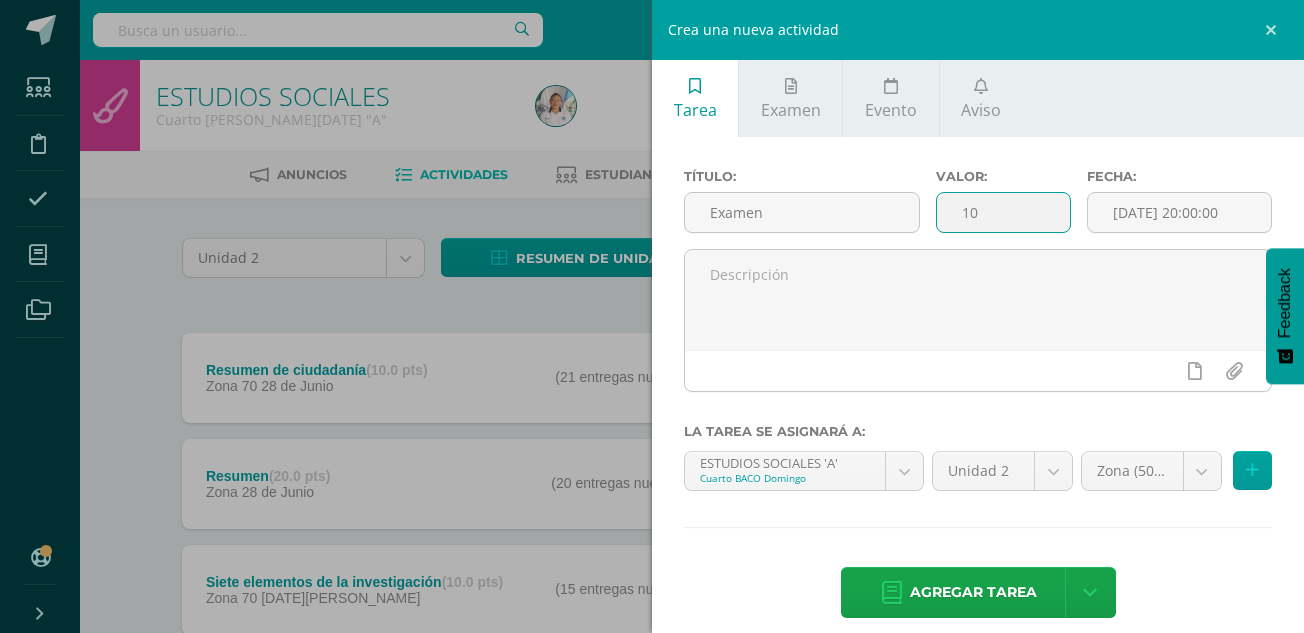 type on "1" 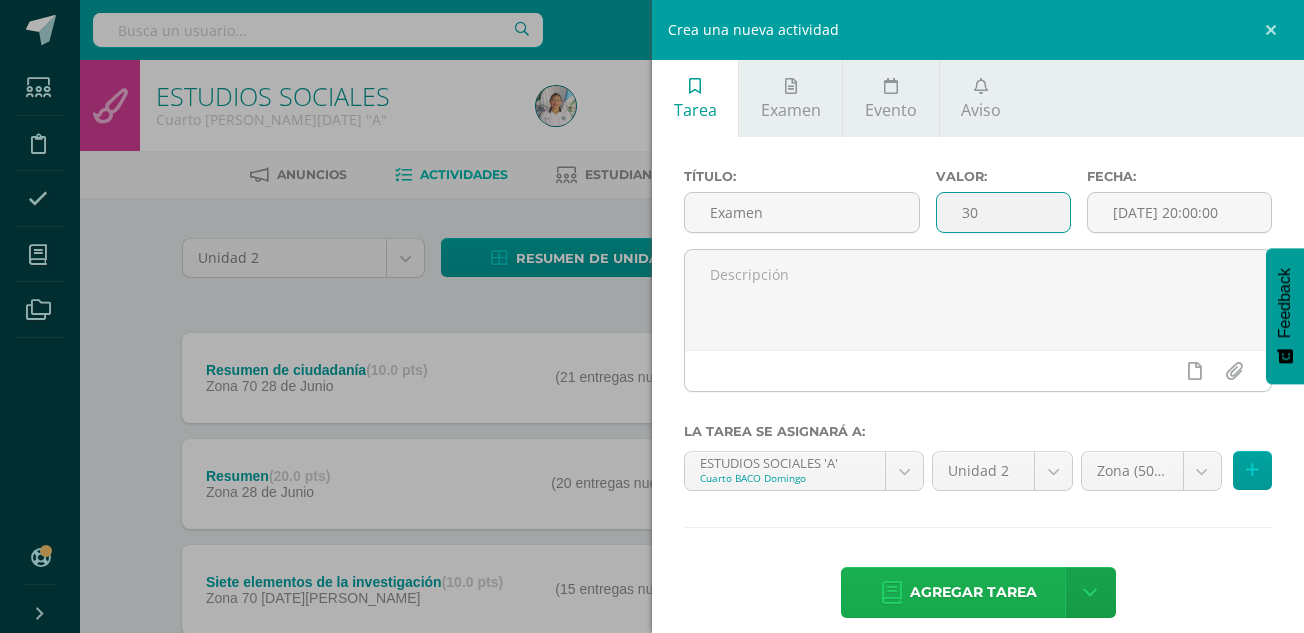 type on "30" 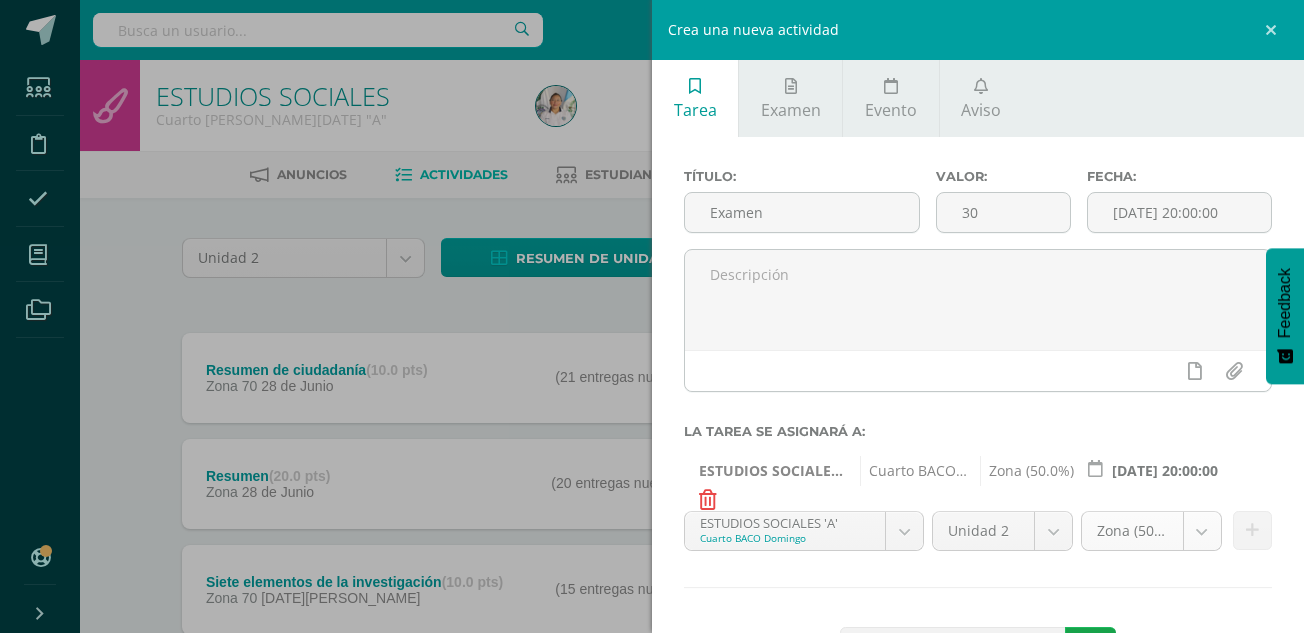 click on "Estudiantes Disciplina Asistencia Mis cursos Archivos Soporte
Centro de ayuda
Últimas actualizaciones
10+ Cerrar panel
CIENCIAS SOCIALES, FORMACIÓN CIUDADANA E INTERCULTURALIDAD
Primero
Básicos FDS Sábado
"A"
Actividades Estudiantes Planificación Dosificación
Ciencias Naturales II
Segundo
Básicos FDS Domingo
"A"
Actividades Estudiantes Planificación Dosificación
Emprendimiento para la Productividad
Segundo
Básicos FDS Domingo
"A"
Actividades Estudiantes Planificación Dosificación Actividades" at bounding box center [652, 490] 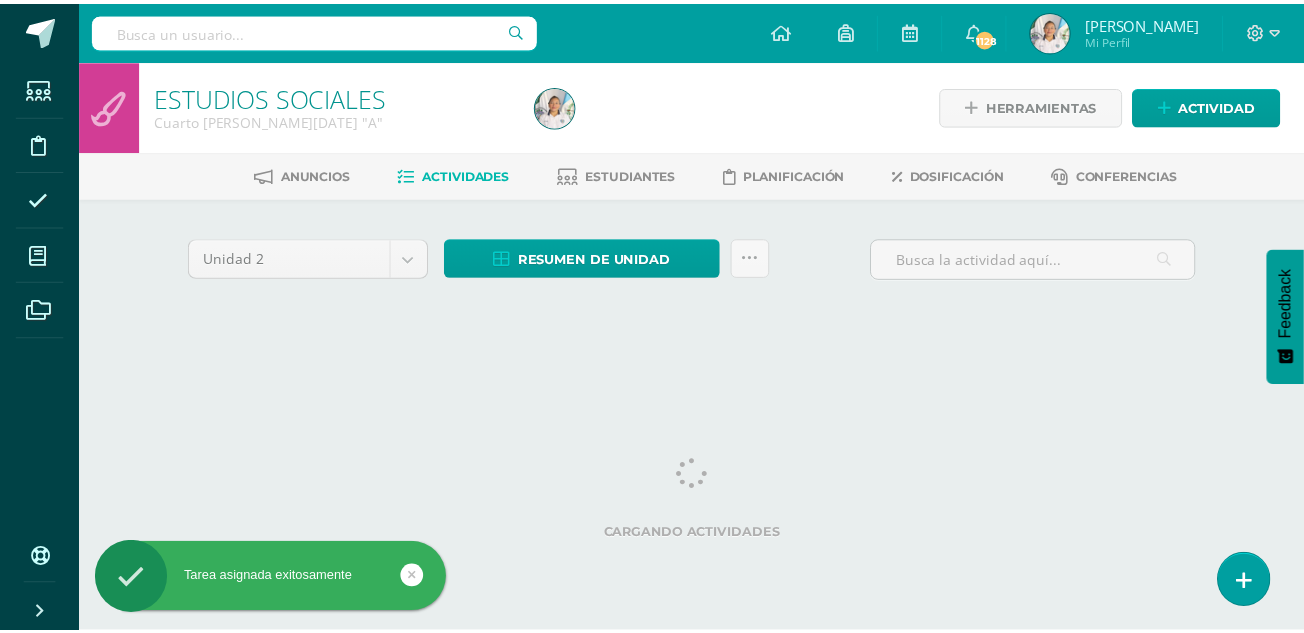 scroll, scrollTop: 0, scrollLeft: 0, axis: both 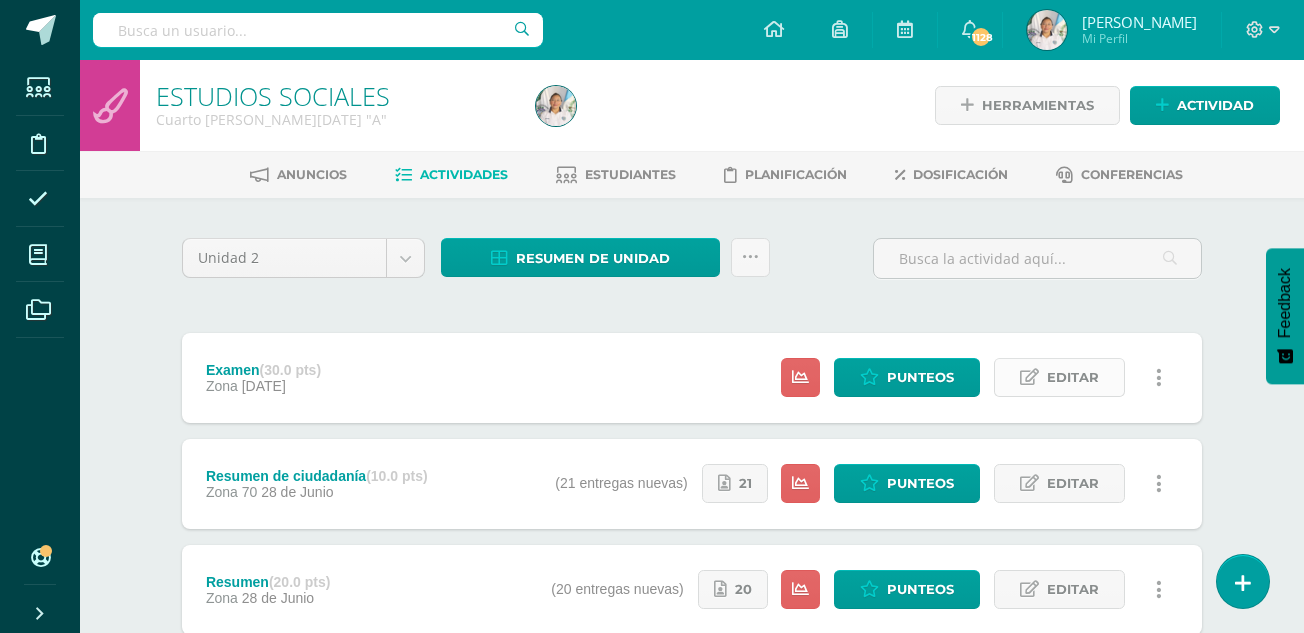 click on "Editar" at bounding box center [1073, 377] 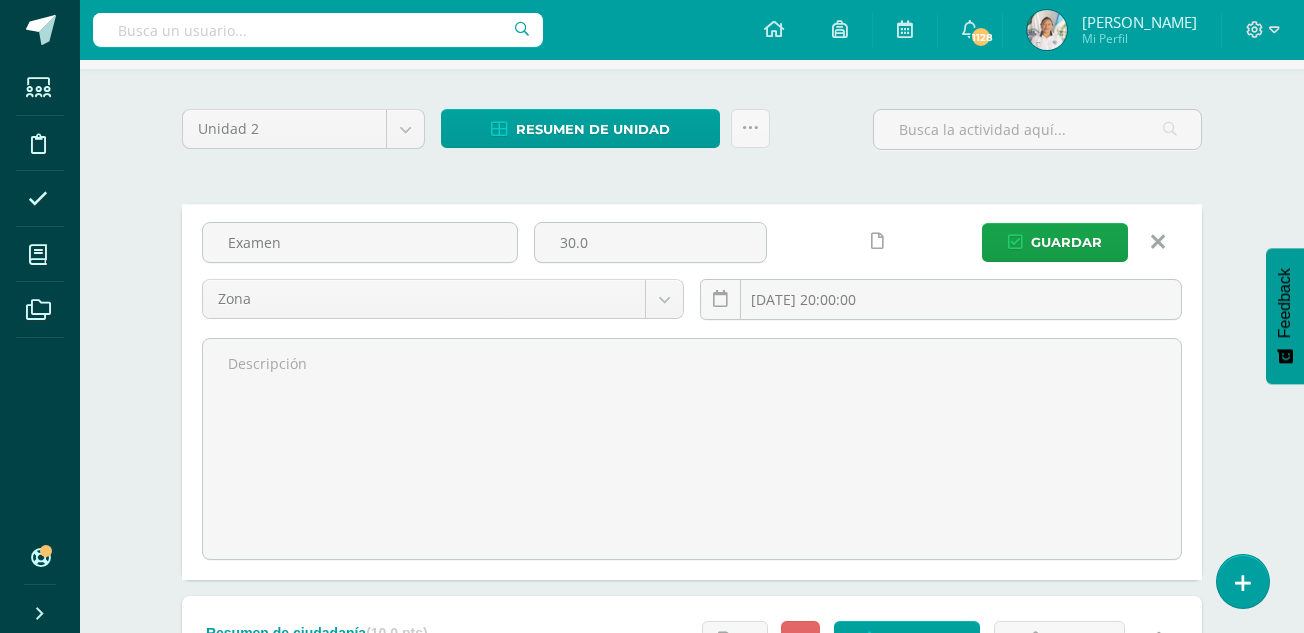 scroll, scrollTop: 126, scrollLeft: 0, axis: vertical 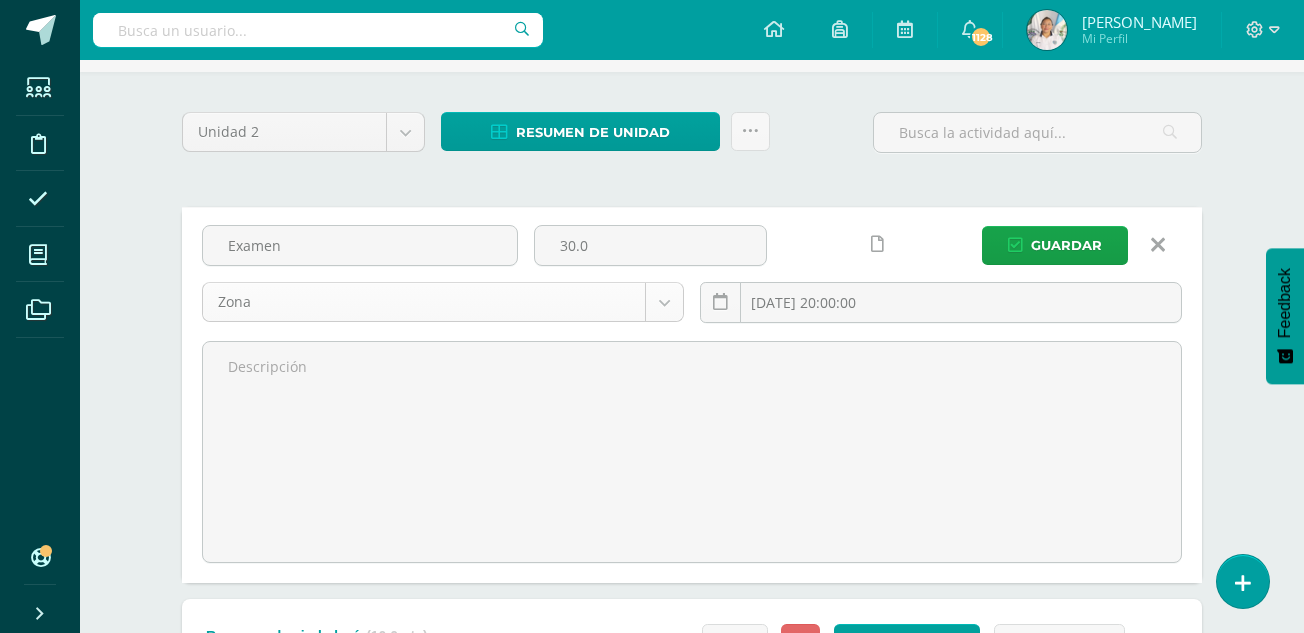 click on "Tarea asignada exitosamente         Estudiantes Disciplina Asistencia Mis cursos Archivos Soporte
Centro de ayuda
Últimas actualizaciones
10+ Cerrar panel
CIENCIAS SOCIALES, FORMACIÓN CIUDADANA E INTERCULTURALIDAD
Primero
Básicos FDS Sábado
"A"
Actividades Estudiantes Planificación Dosificación
Ciencias Naturales II
Segundo
Básicos FDS Domingo
"A"
Actividades Estudiantes Planificación Dosificación
Emprendimiento para la Productividad
Segundo
Básicos FDS Domingo
"A"
Actividades Estudiantes 1128" at bounding box center (652, 560) 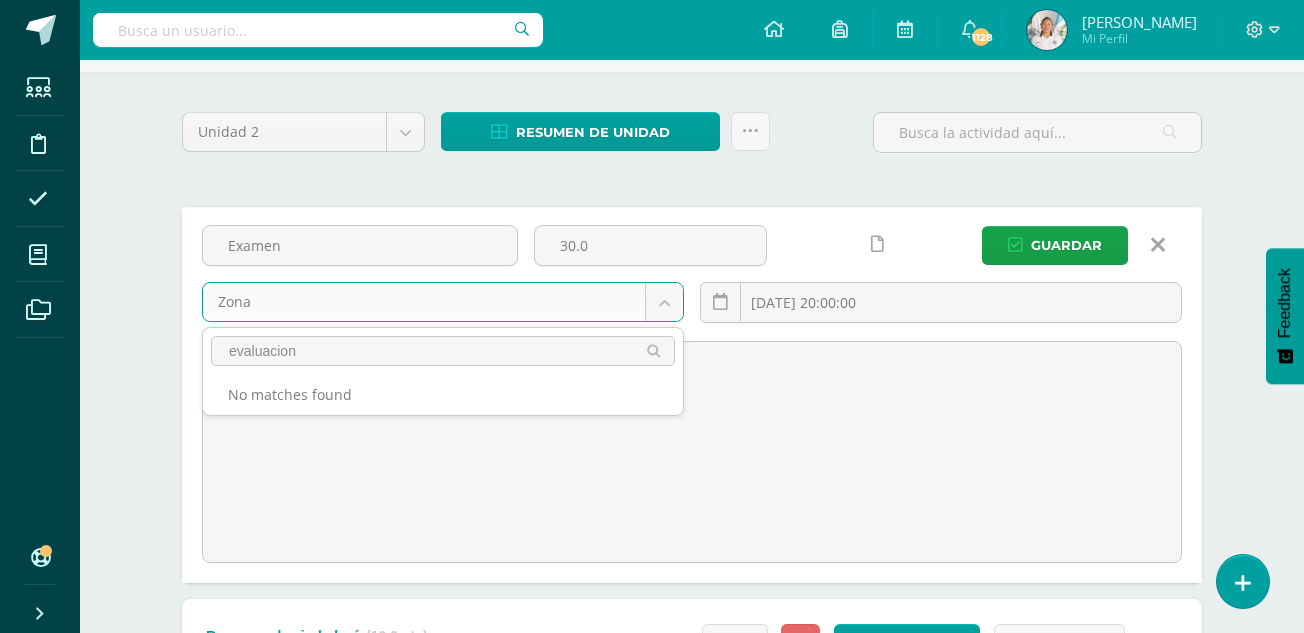 type on "evaluacion" 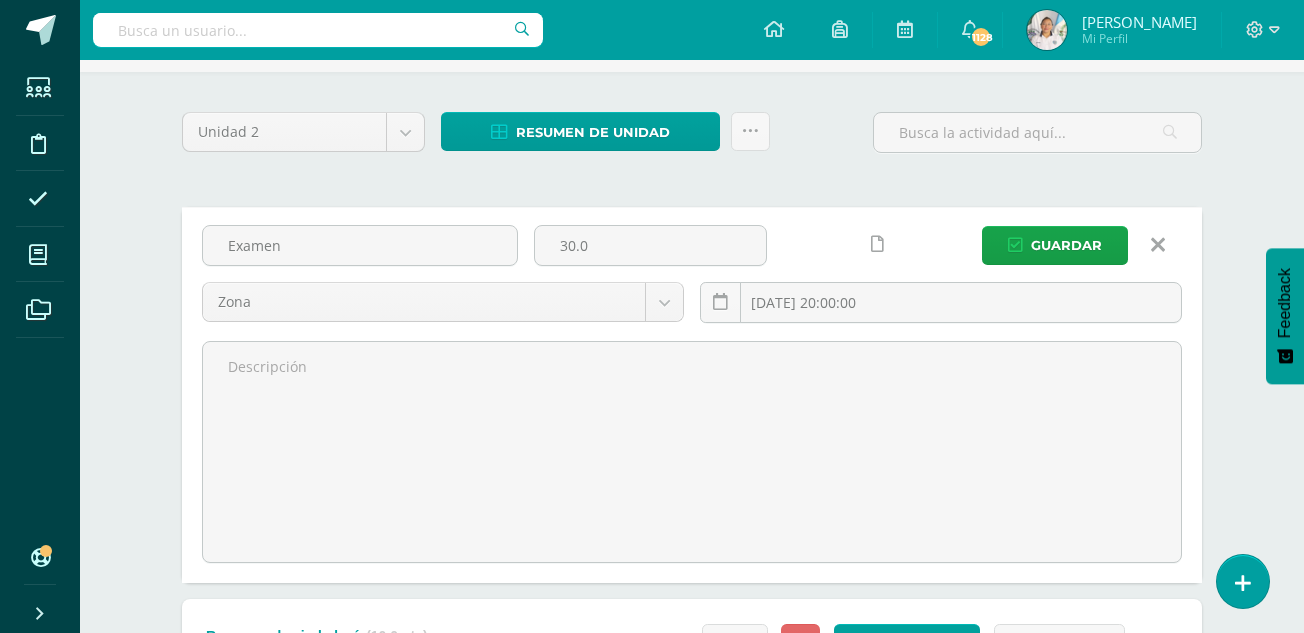 click on "Tarea asignada exitosamente         Estudiantes Disciplina Asistencia Mis cursos Archivos Soporte
Centro de ayuda
Últimas actualizaciones
10+ Cerrar panel
CIENCIAS SOCIALES, FORMACIÓN CIUDADANA E INTERCULTURALIDAD
Primero
Básicos FDS Sábado
"A"
Actividades Estudiantes Planificación Dosificación
Ciencias Naturales II
Segundo
Básicos FDS Domingo
"A"
Actividades Estudiantes Planificación Dosificación
Emprendimiento para la Productividad
Segundo
Básicos FDS Domingo
"A"
Actividades Estudiantes 1128" at bounding box center (652, 560) 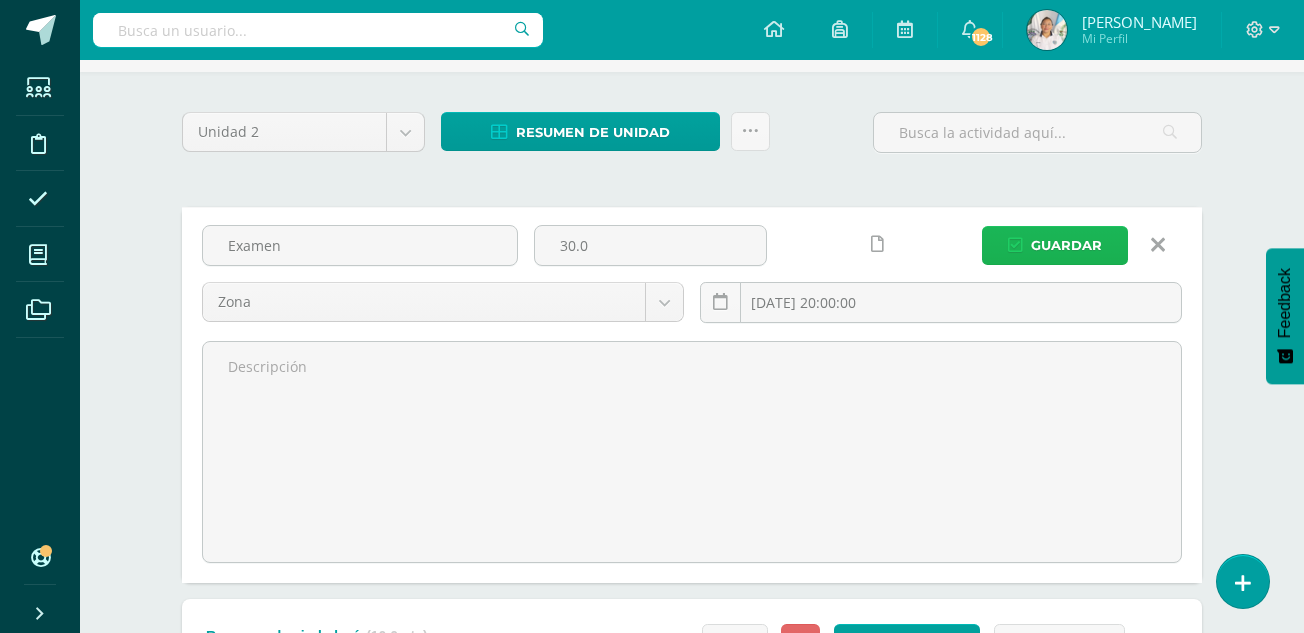 click on "Guardar" at bounding box center [1066, 245] 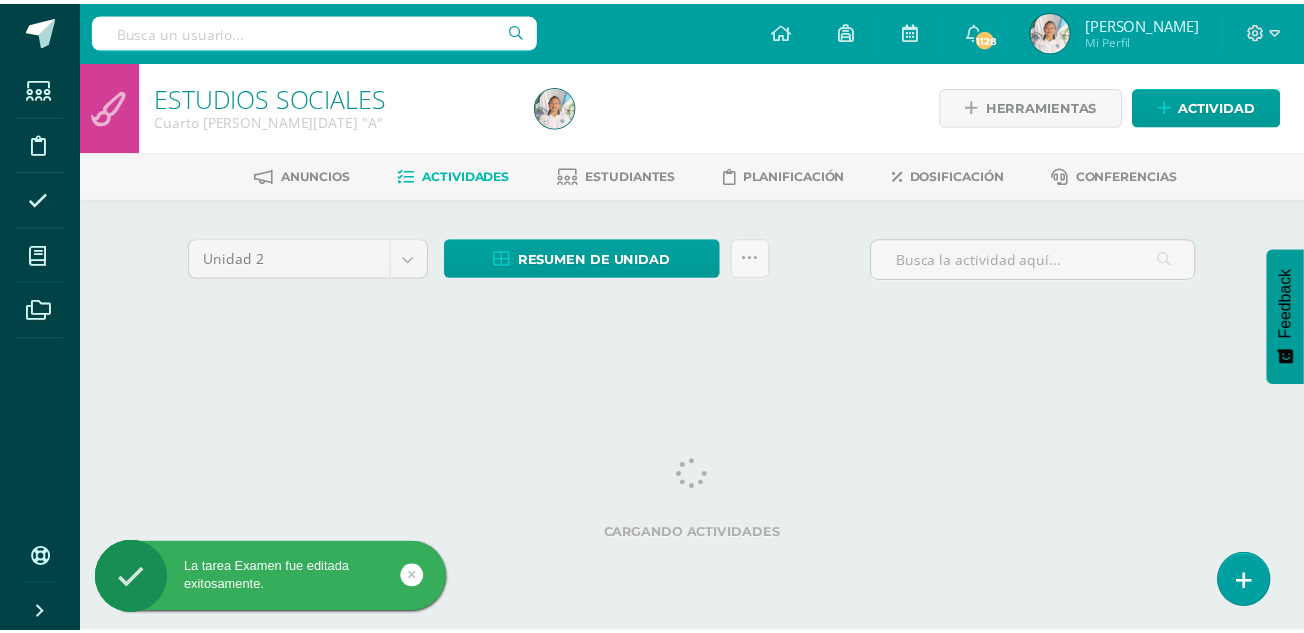 scroll, scrollTop: 0, scrollLeft: 0, axis: both 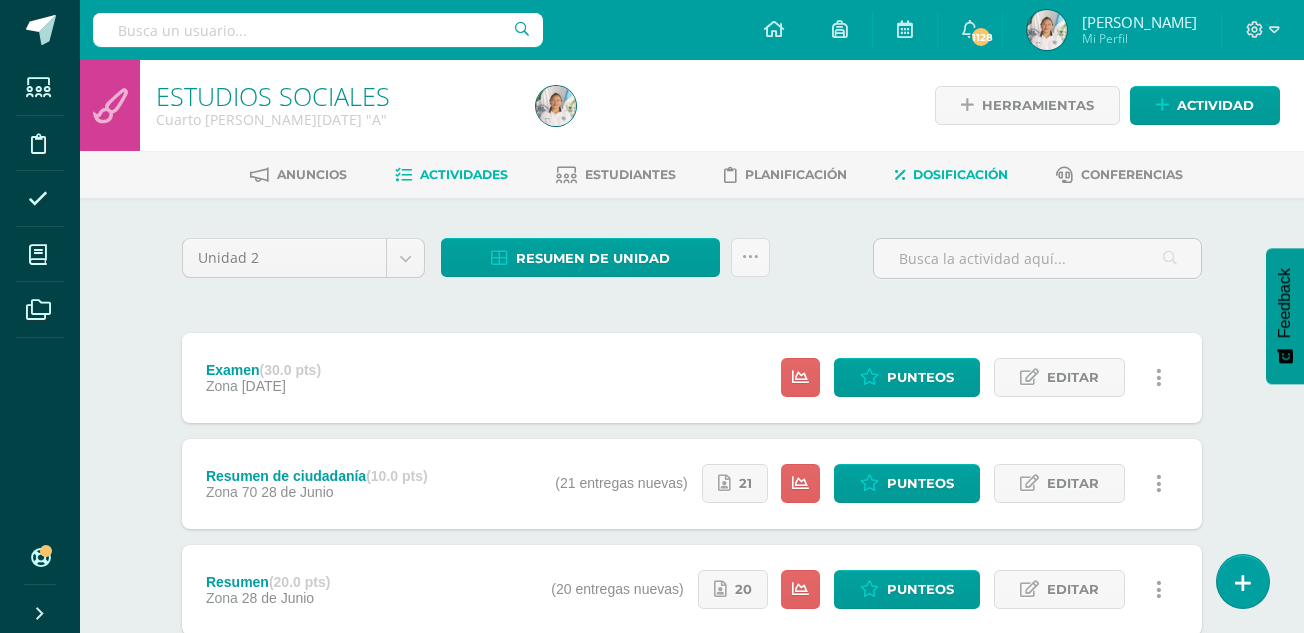 click on "Dosificación" at bounding box center [960, 174] 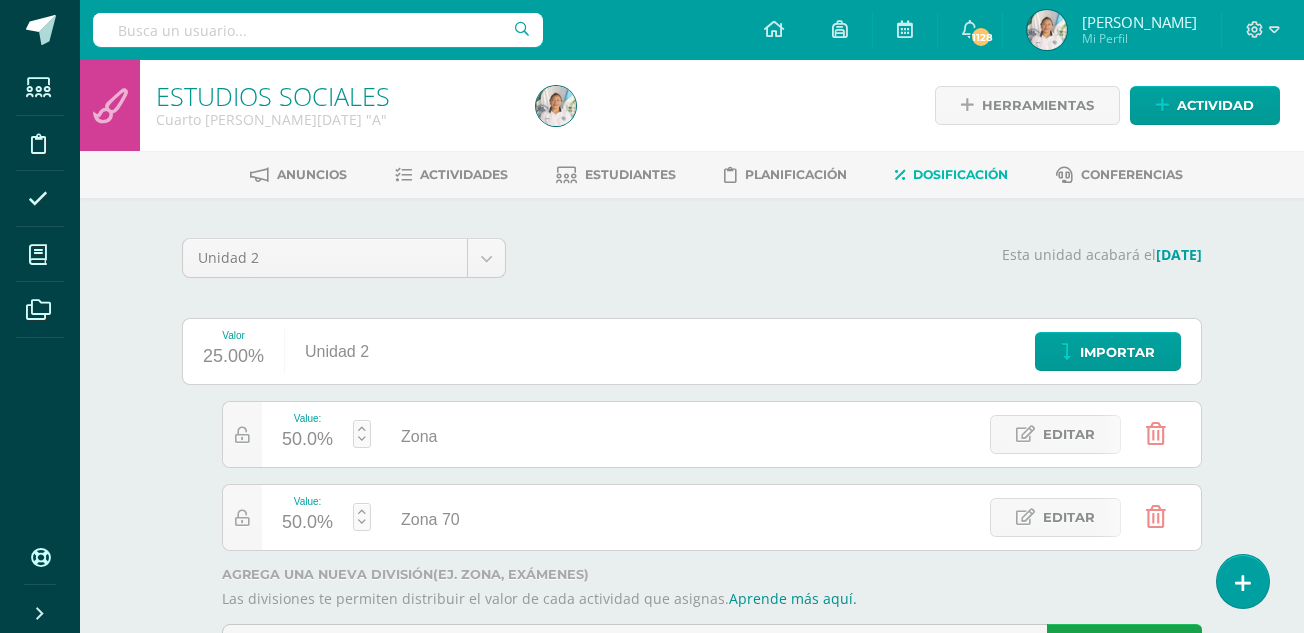 scroll, scrollTop: 0, scrollLeft: 0, axis: both 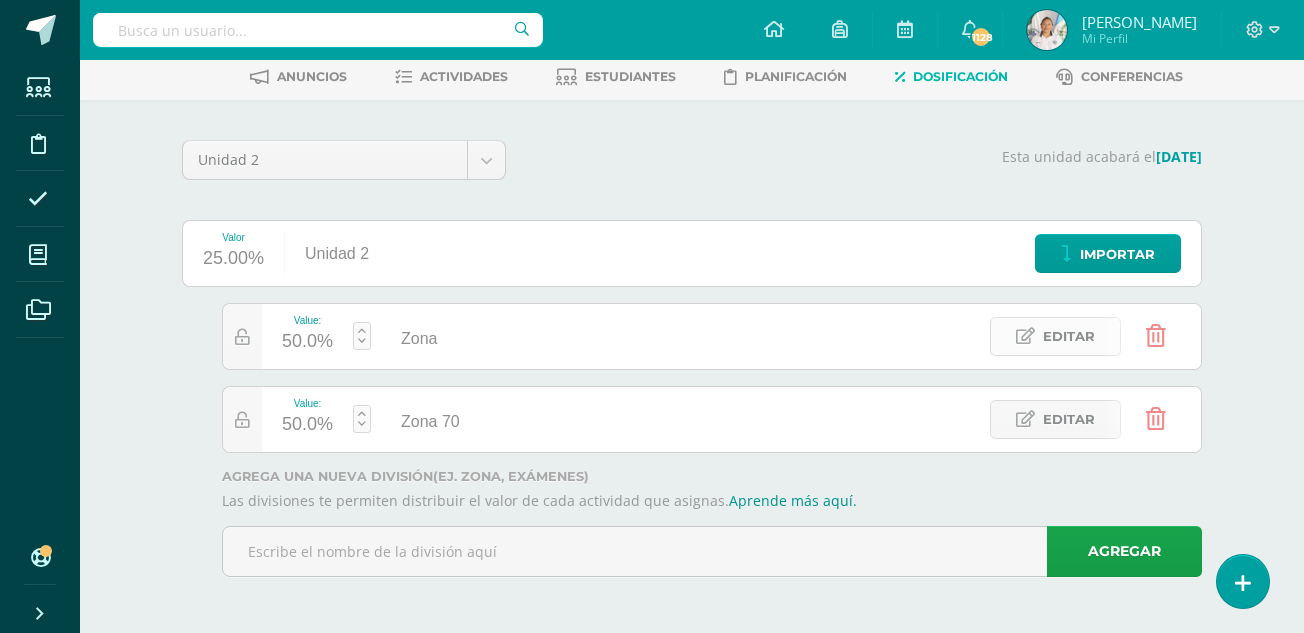 click on "Editar" at bounding box center (1069, 336) 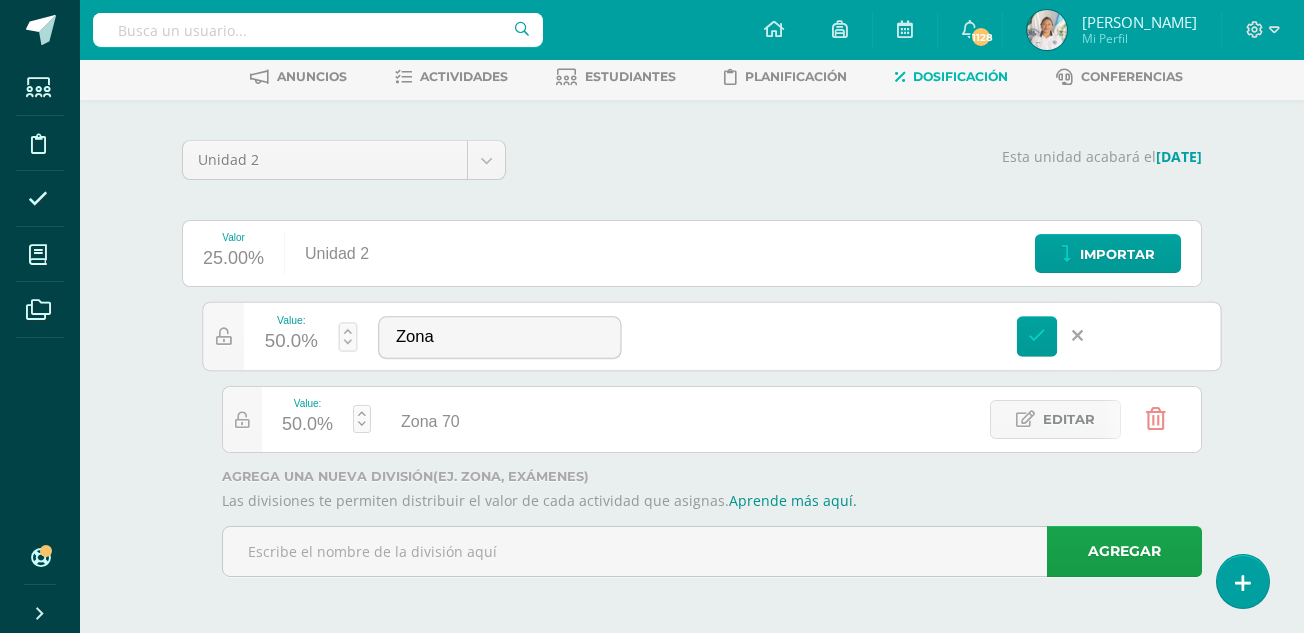click at bounding box center [1077, 336] 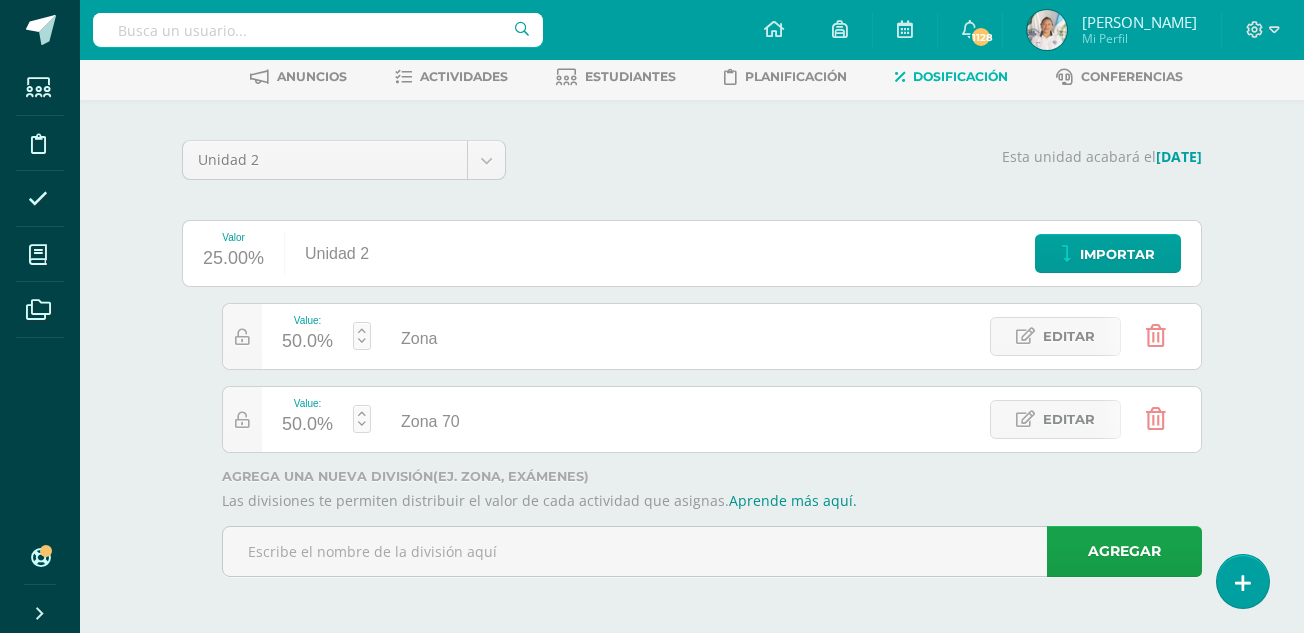 click on "Editar" at bounding box center [1069, 336] 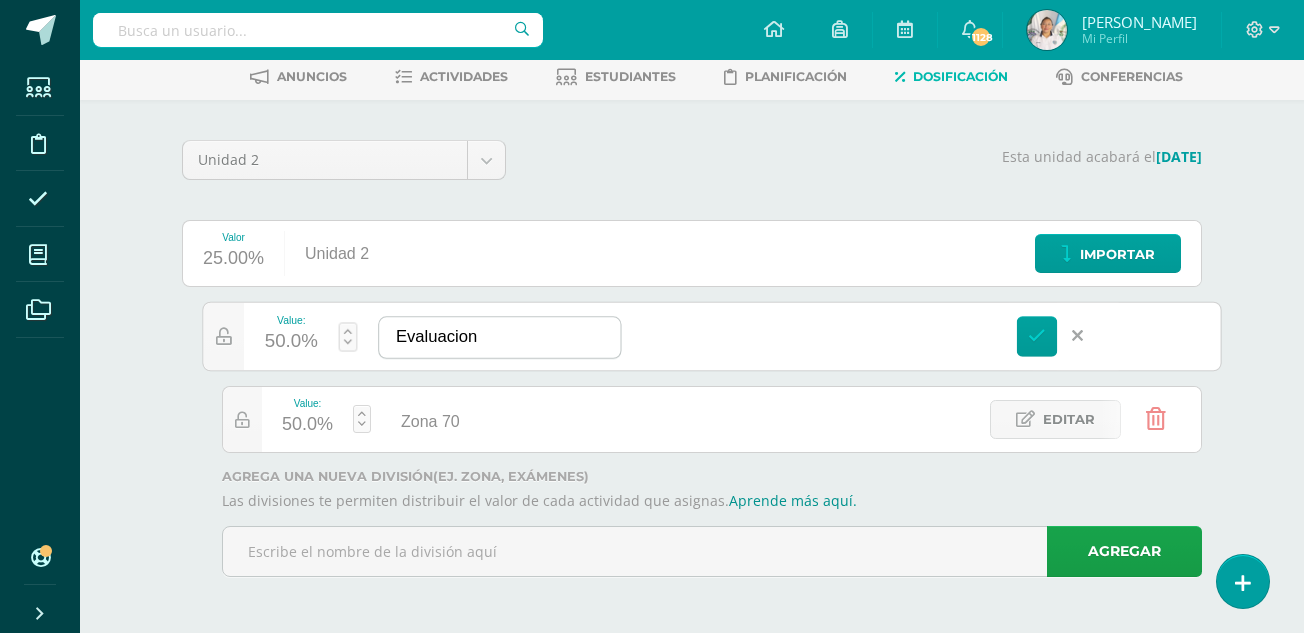 click on "Evaluacion" at bounding box center [499, 337] 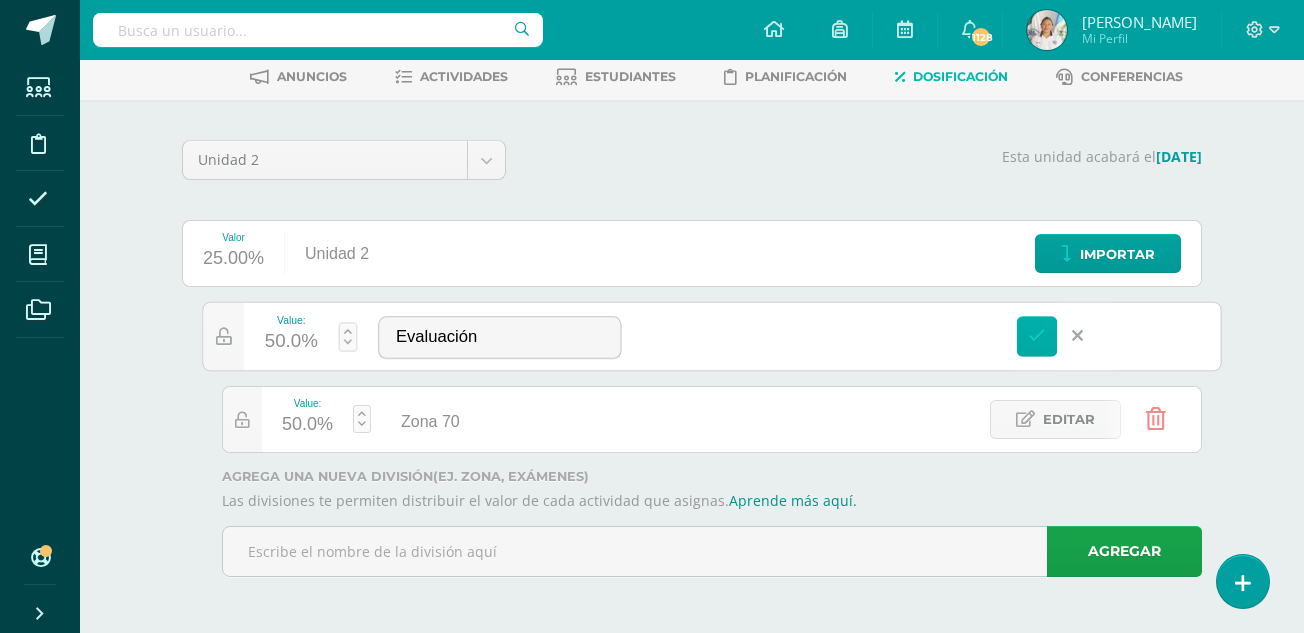 type on "Evaluación" 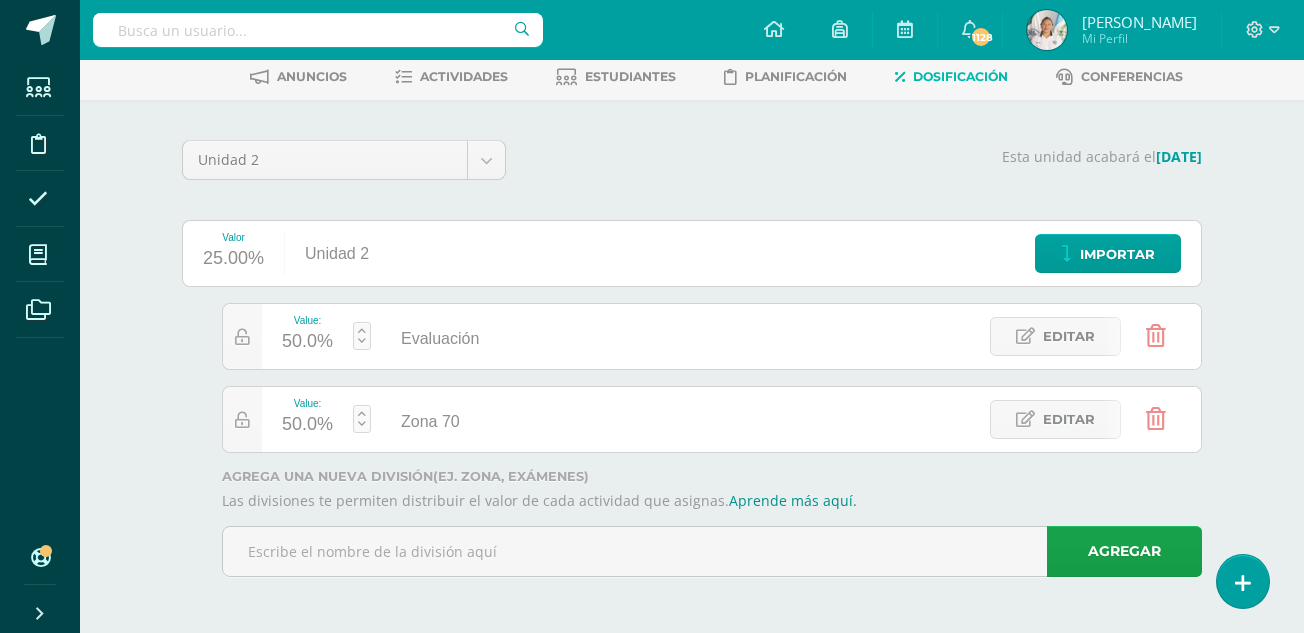 scroll, scrollTop: 0, scrollLeft: 0, axis: both 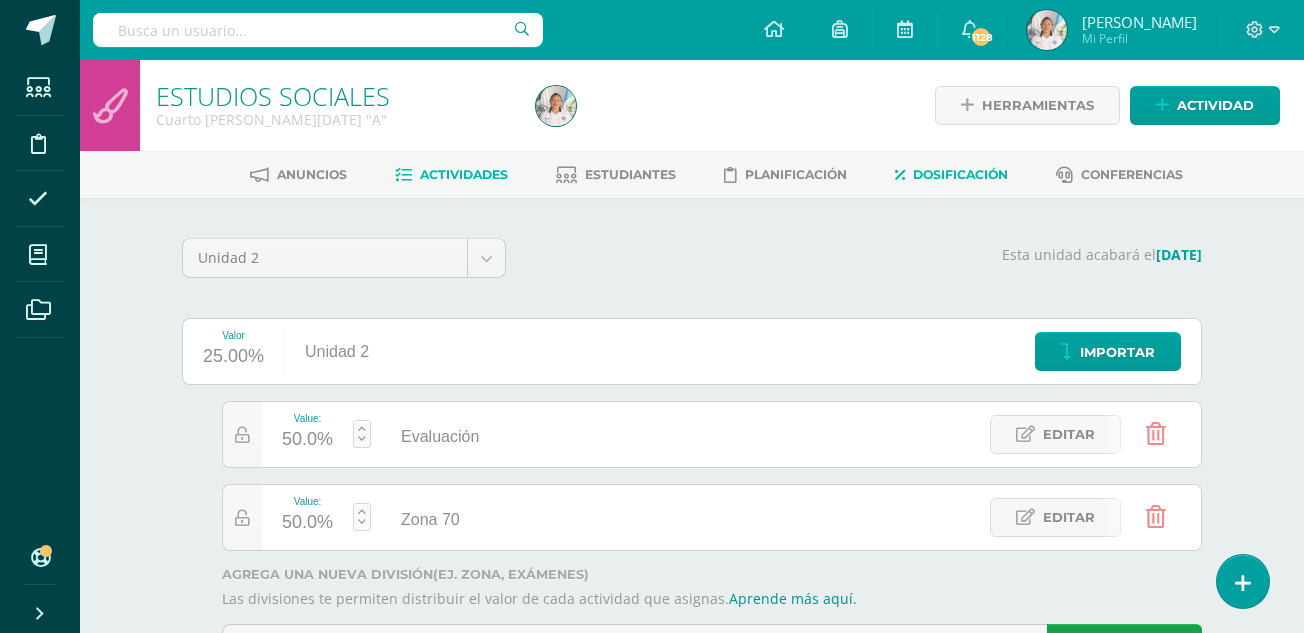 click on "Actividades" at bounding box center (464, 174) 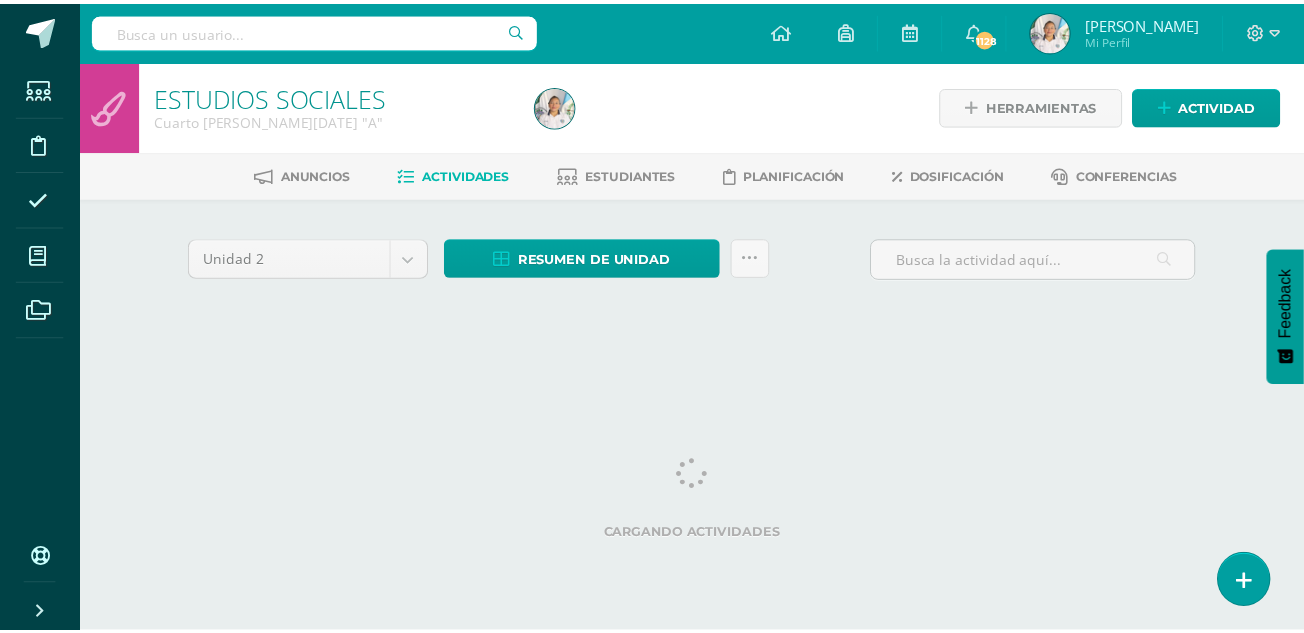scroll, scrollTop: 0, scrollLeft: 0, axis: both 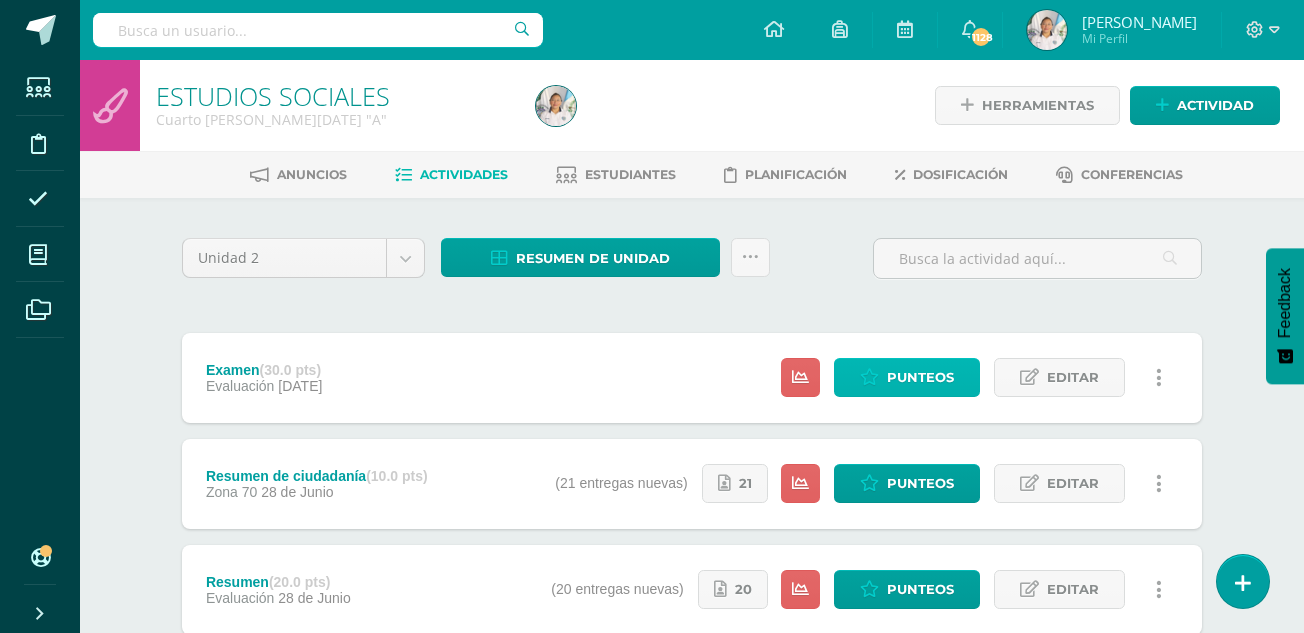 click on "Punteos" at bounding box center (920, 377) 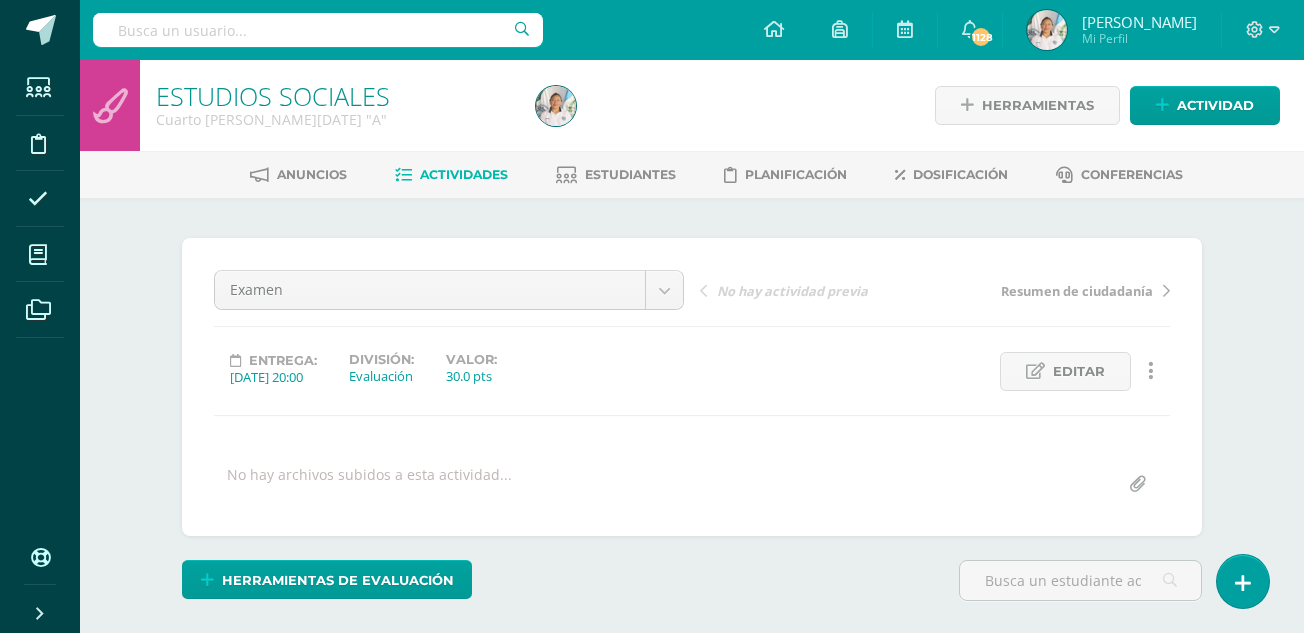 scroll, scrollTop: 0, scrollLeft: 0, axis: both 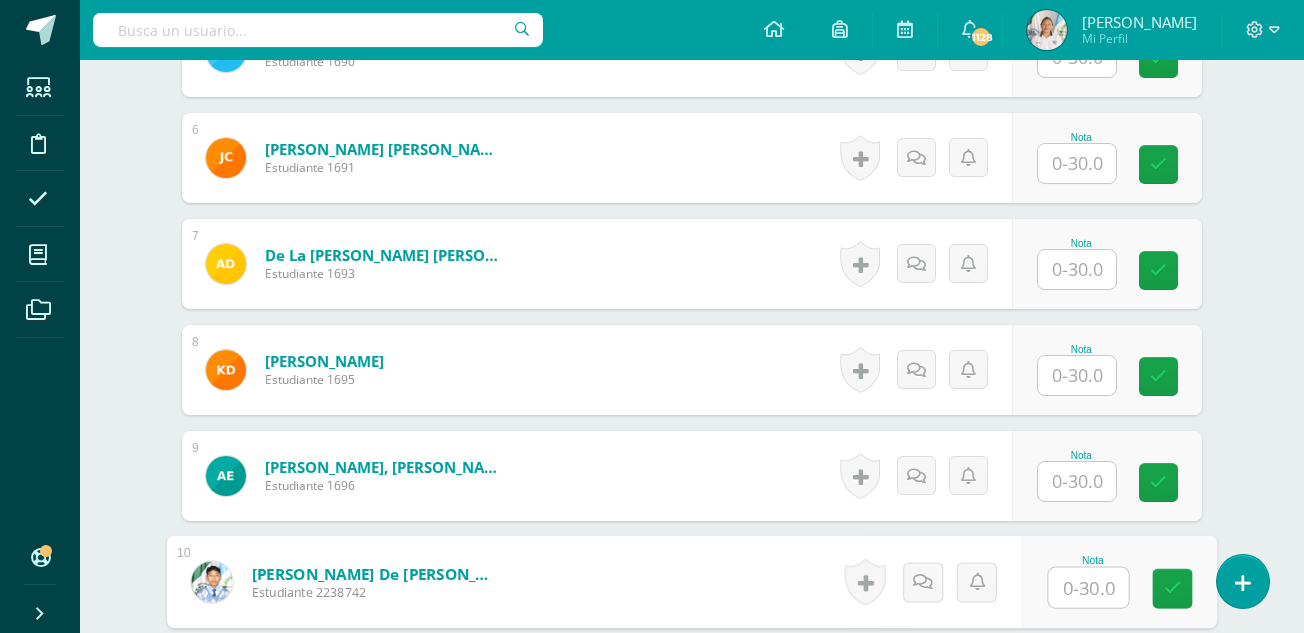 click at bounding box center [1089, 588] 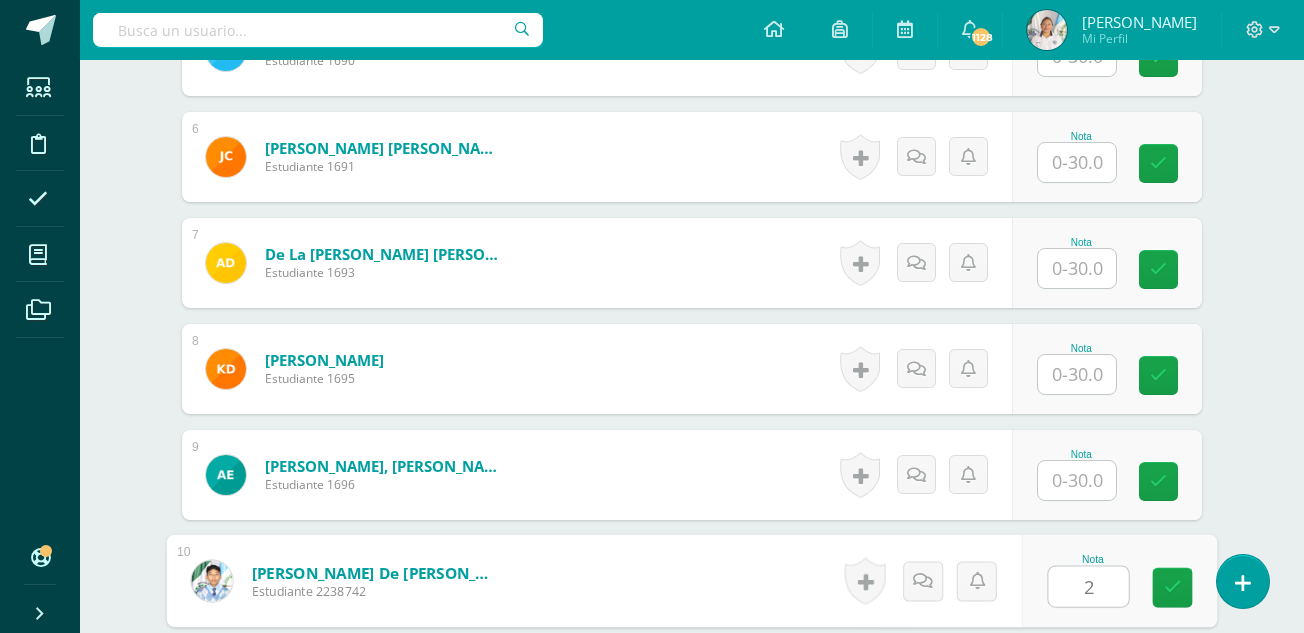 type on "26" 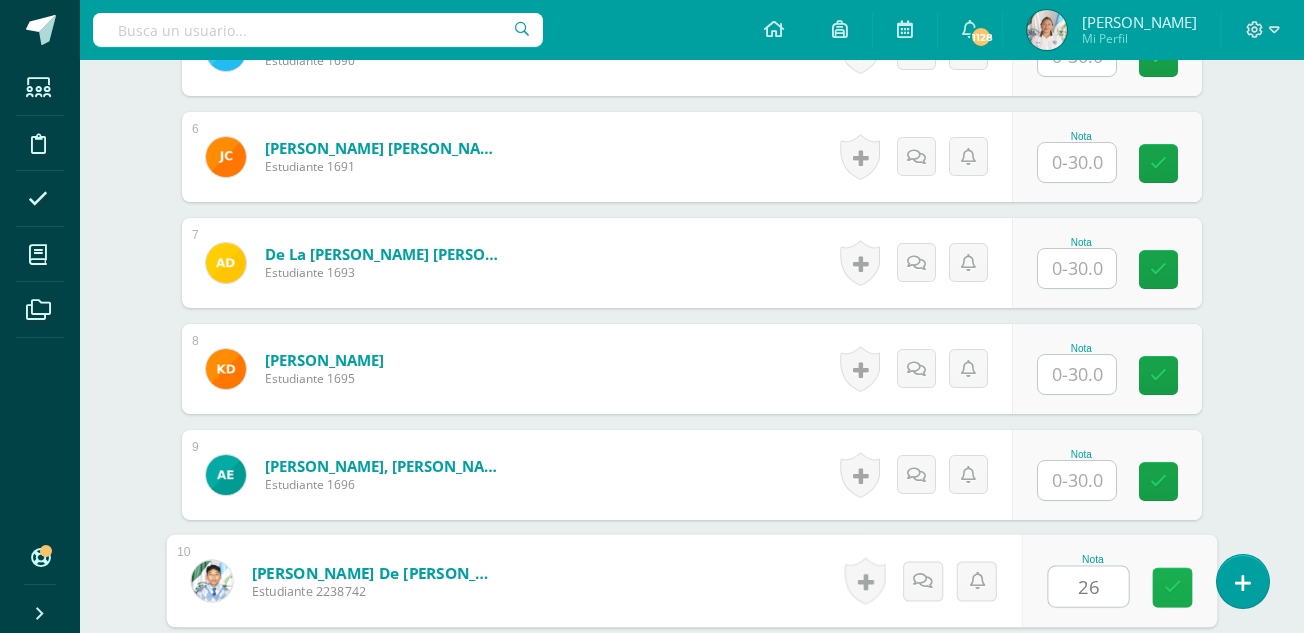 click at bounding box center [1173, 588] 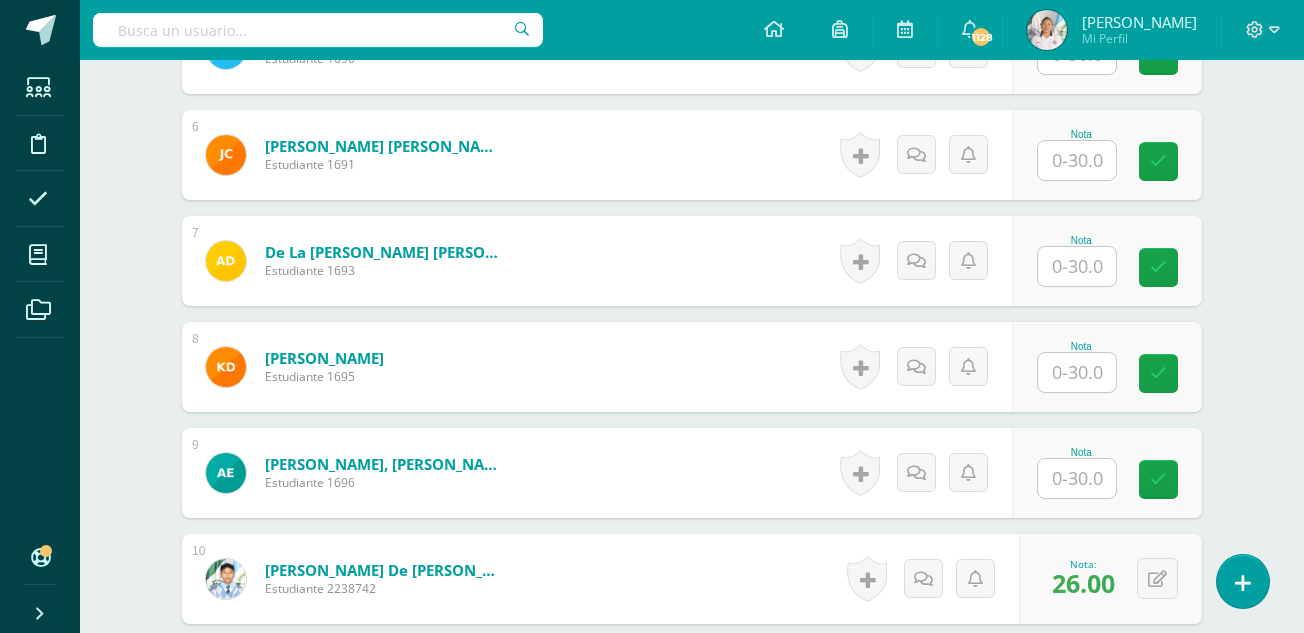 scroll, scrollTop: 1116, scrollLeft: 0, axis: vertical 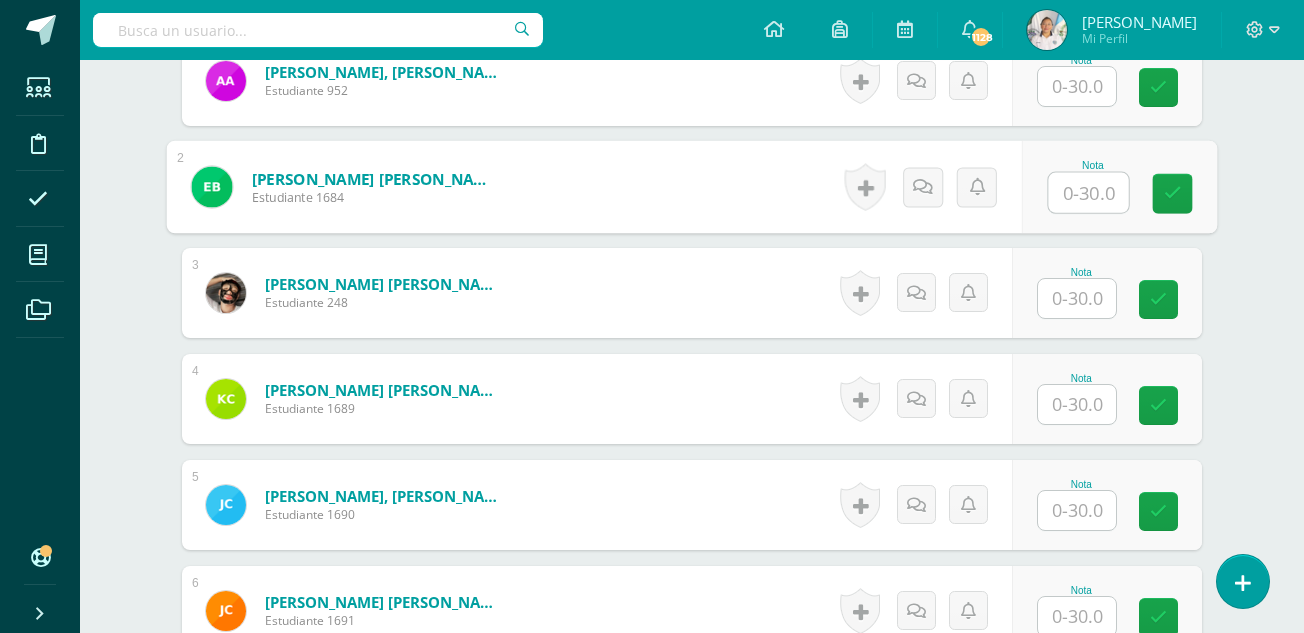 click at bounding box center (1089, 193) 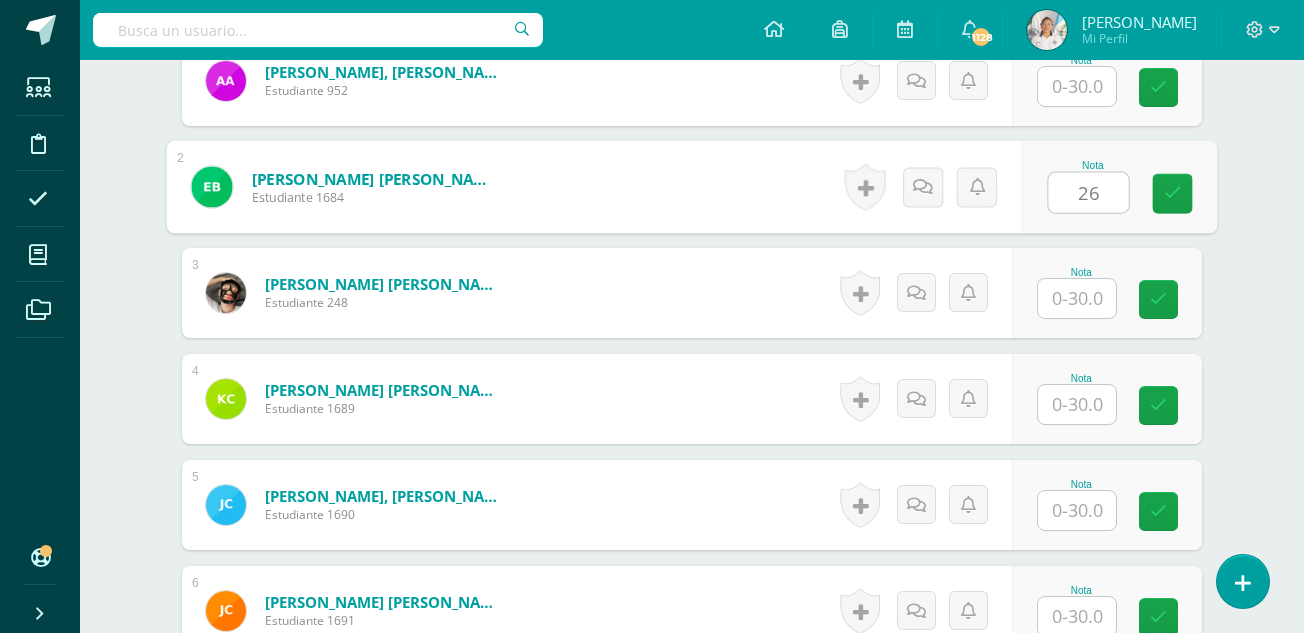 type on "26" 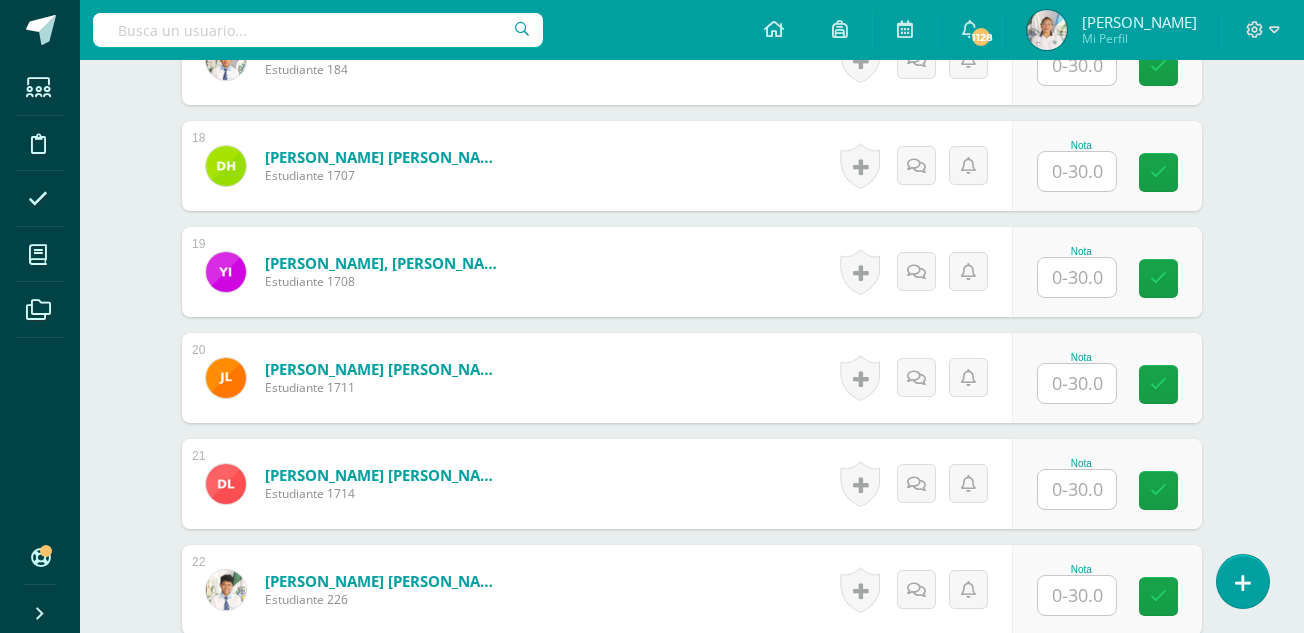 scroll, scrollTop: 2386, scrollLeft: 0, axis: vertical 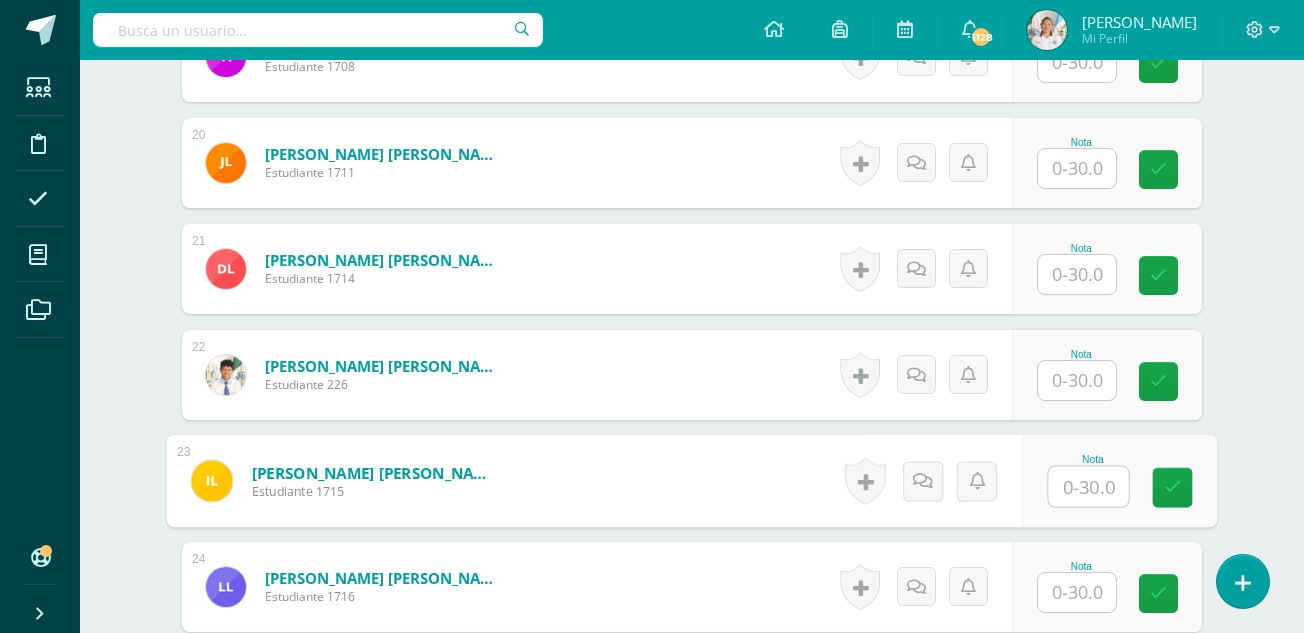 click at bounding box center [1089, 487] 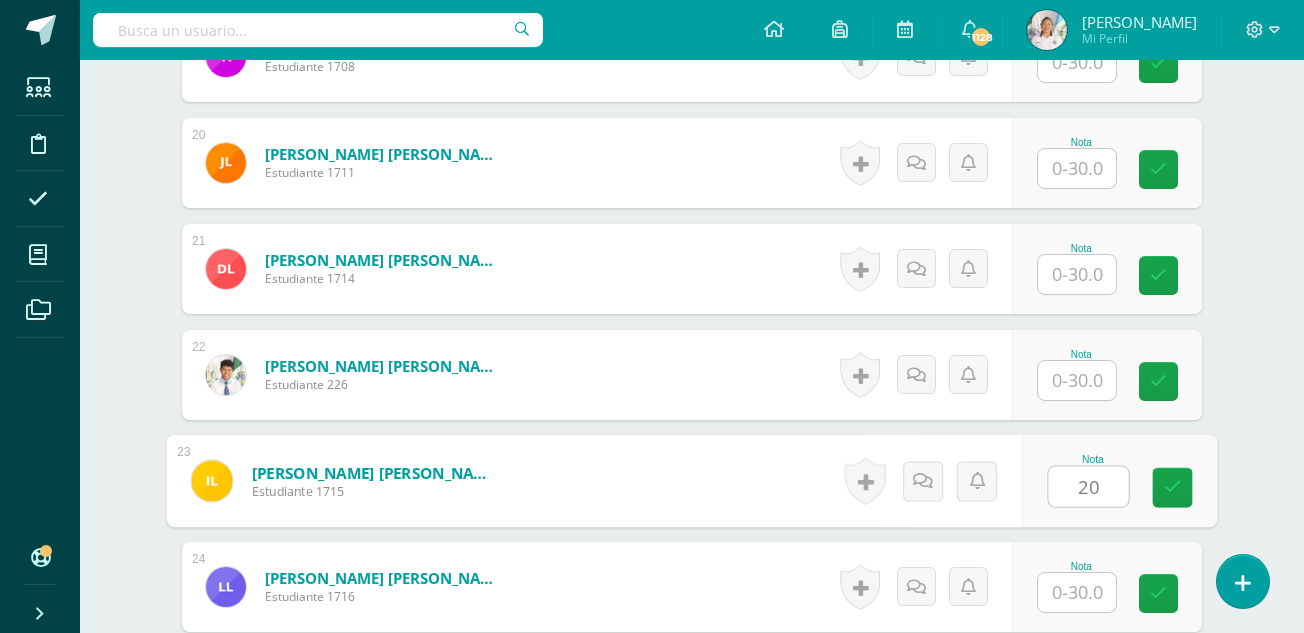 type on "20" 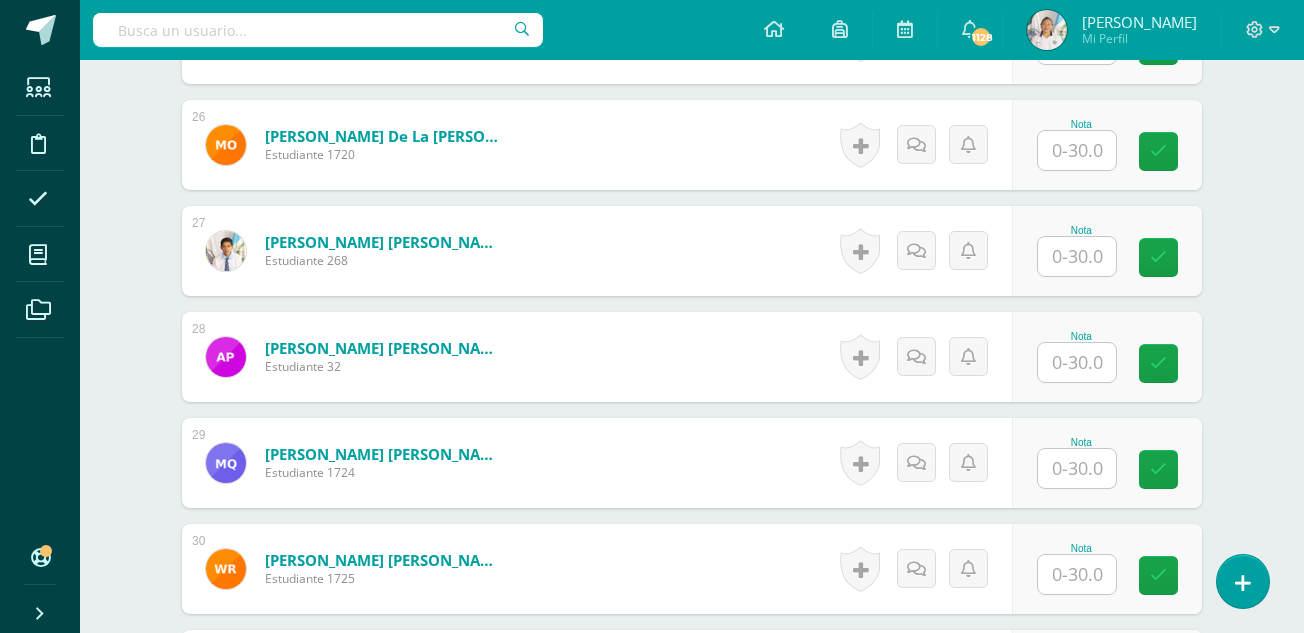scroll, scrollTop: 3263, scrollLeft: 0, axis: vertical 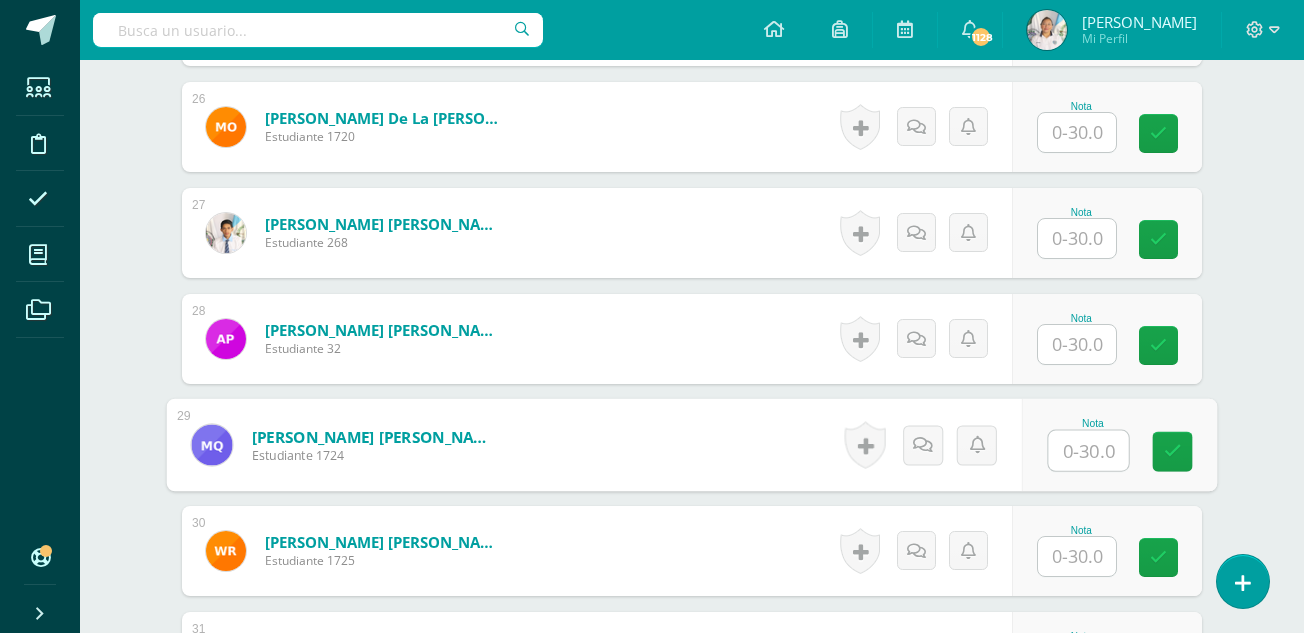 click at bounding box center [1089, 451] 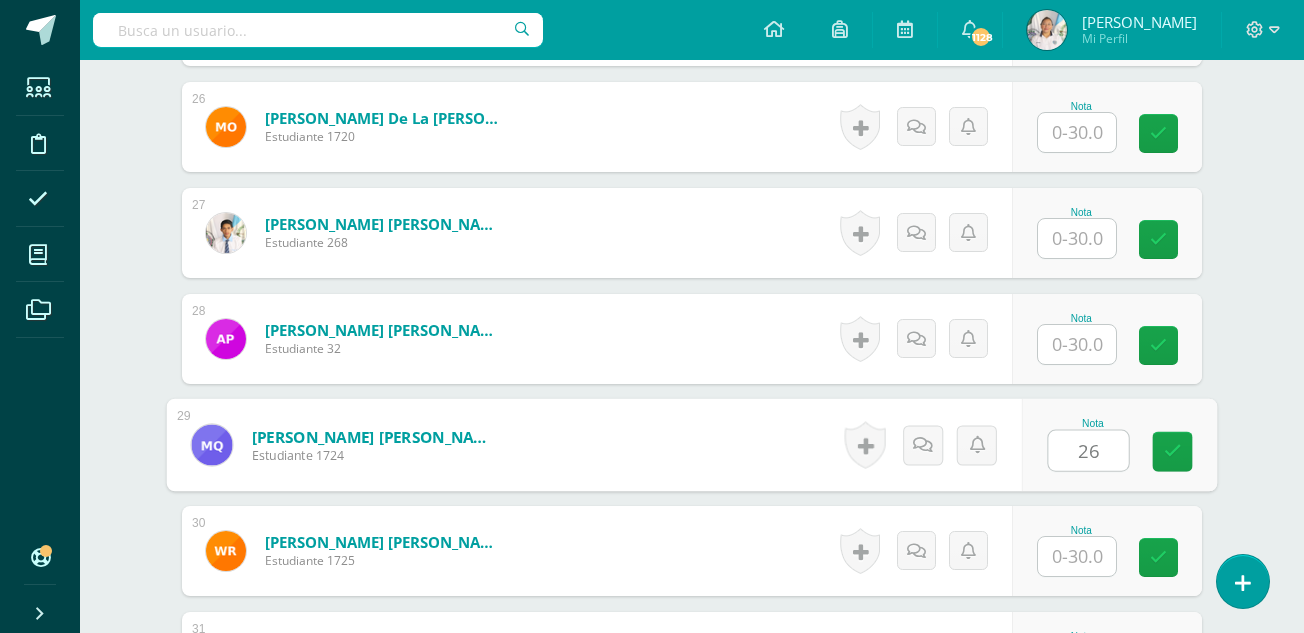 type on "26" 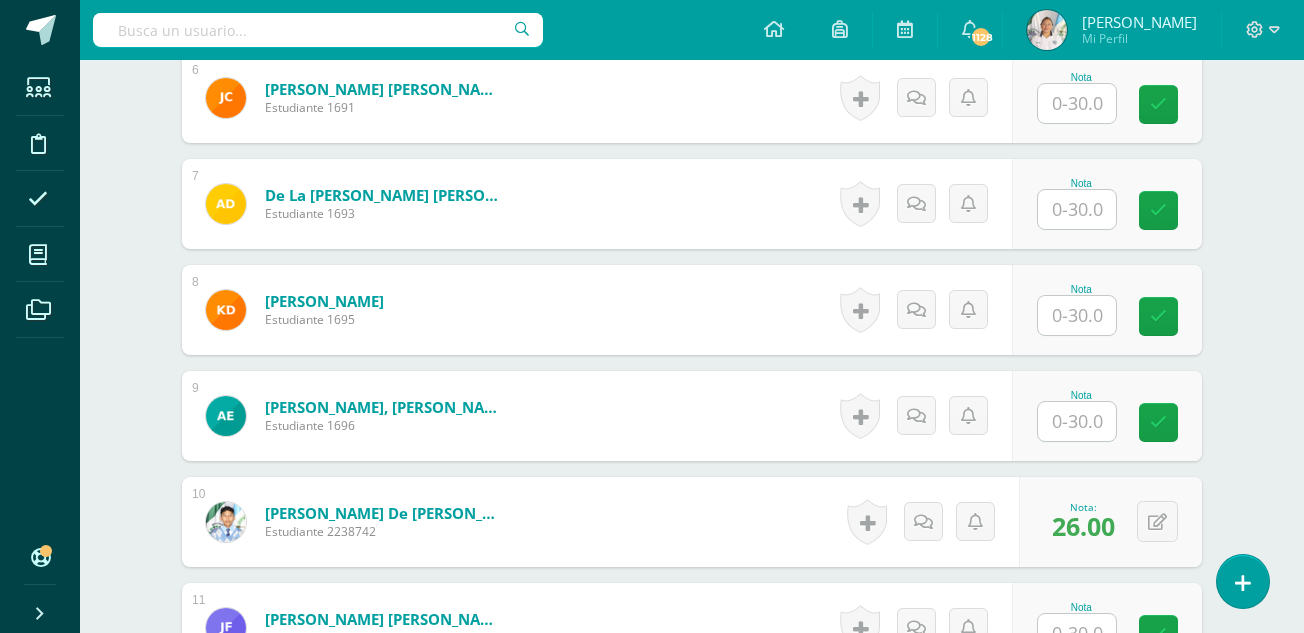 scroll, scrollTop: 1144, scrollLeft: 0, axis: vertical 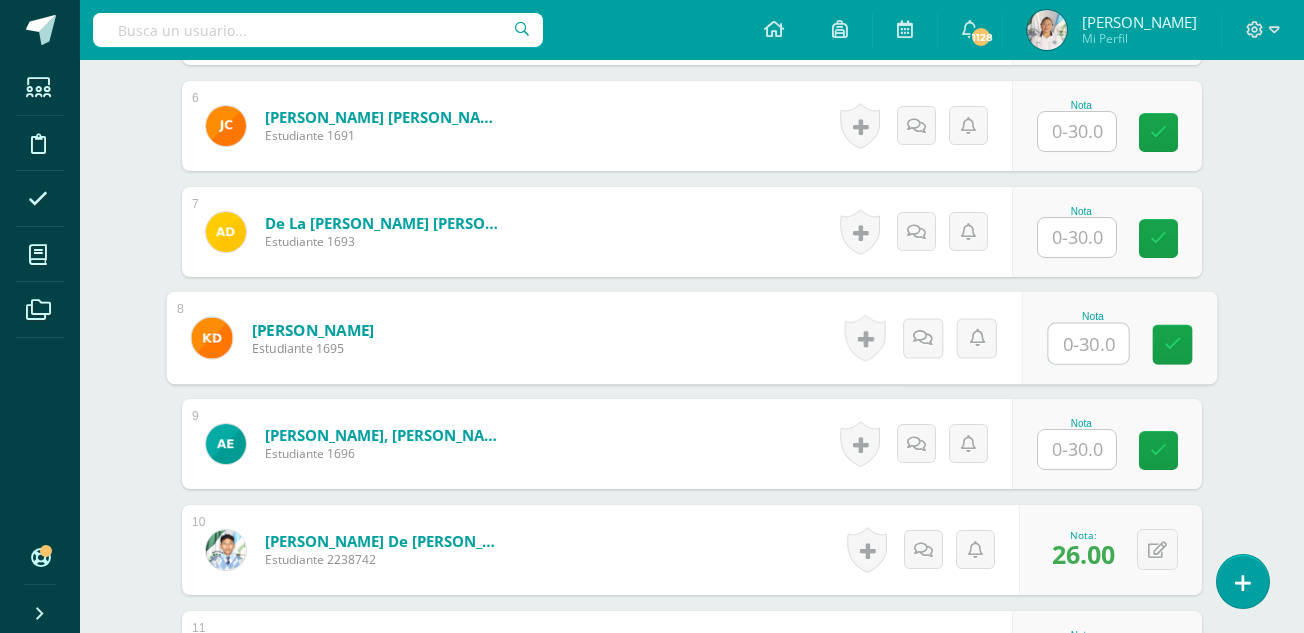 click at bounding box center (1089, 344) 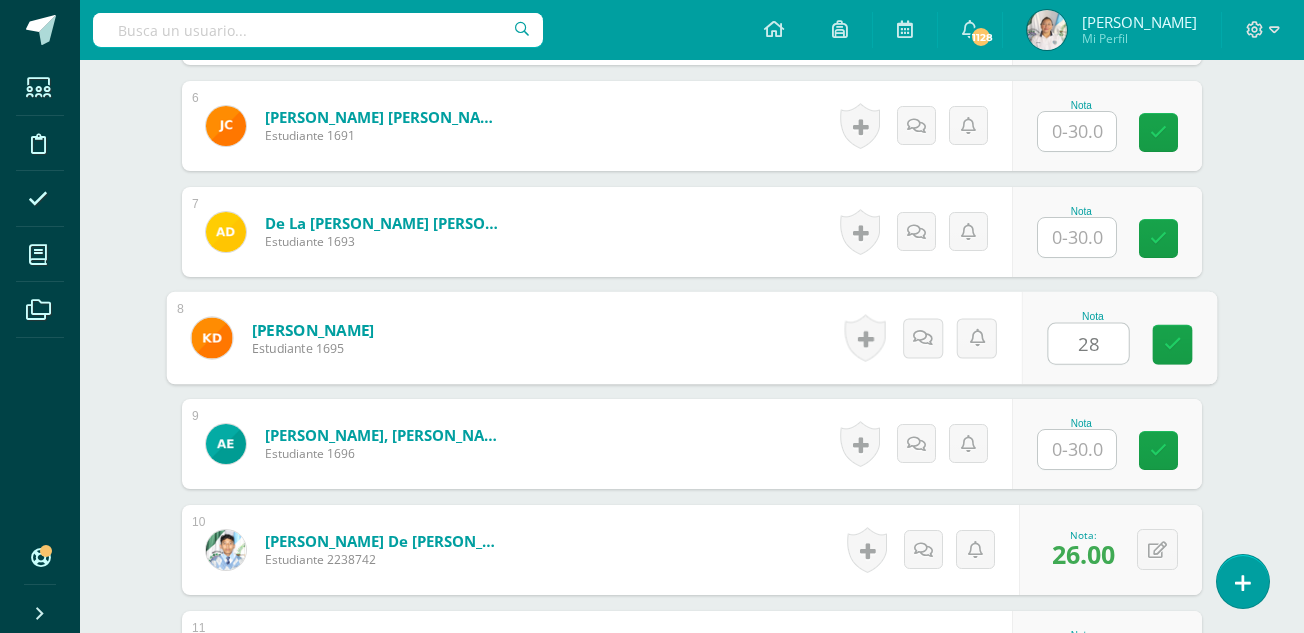 type on "28" 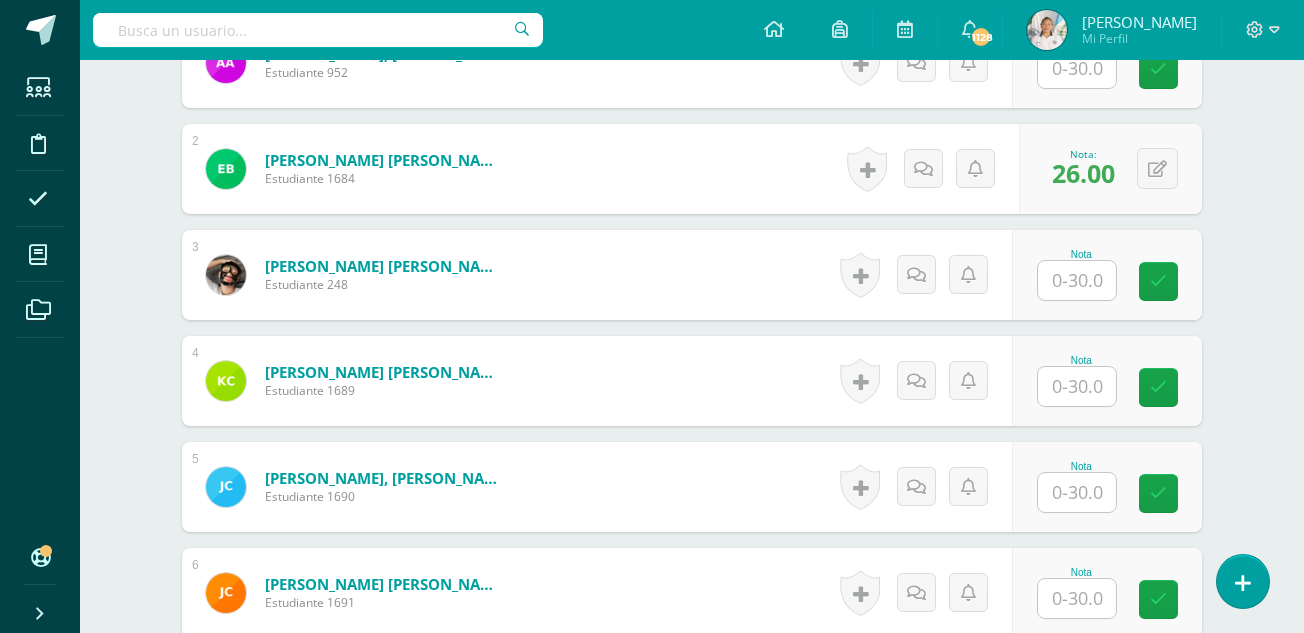 scroll, scrollTop: 659, scrollLeft: 0, axis: vertical 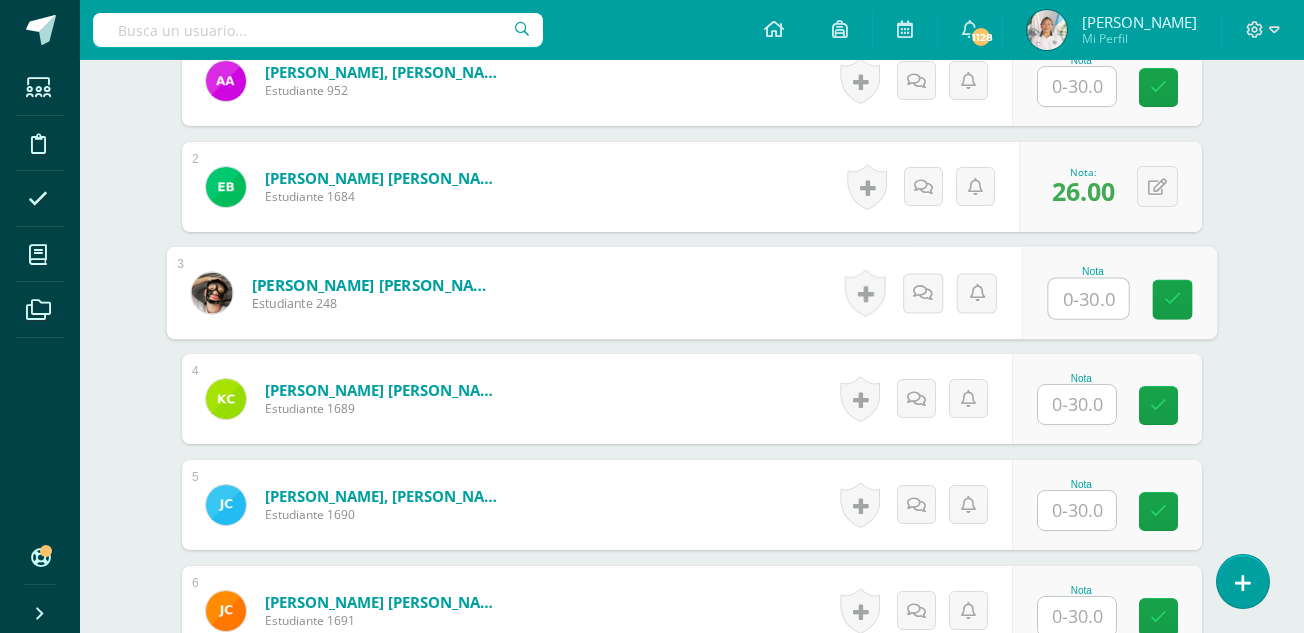 click at bounding box center [1089, 299] 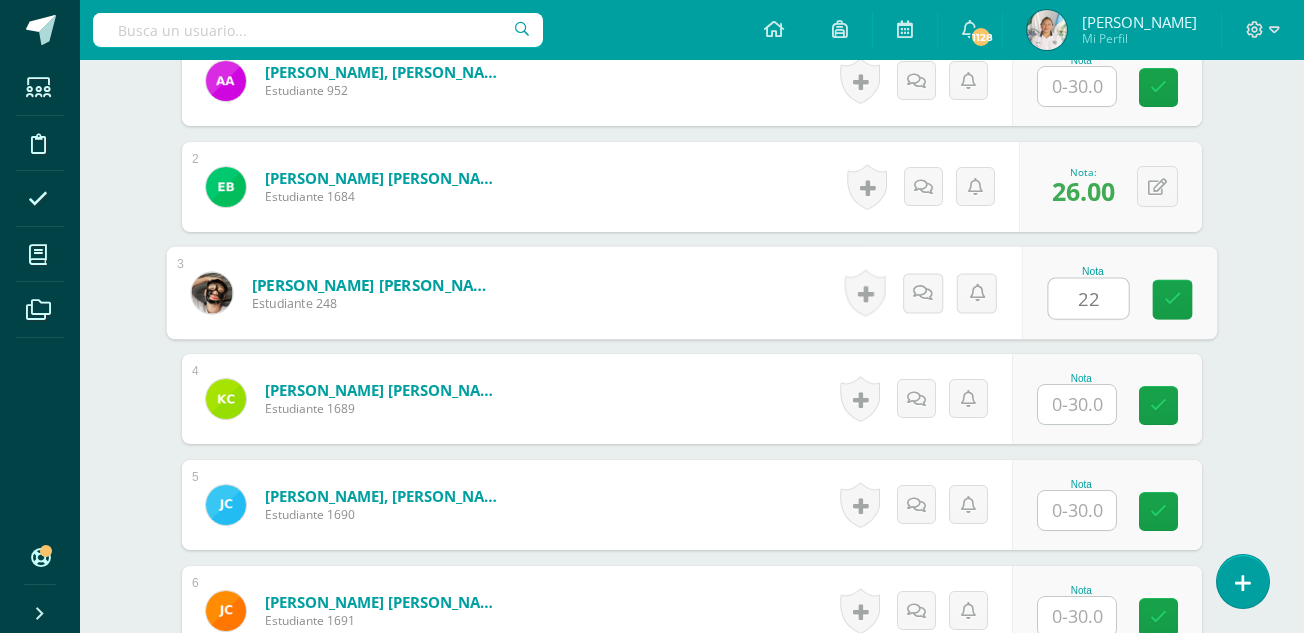 type on "22" 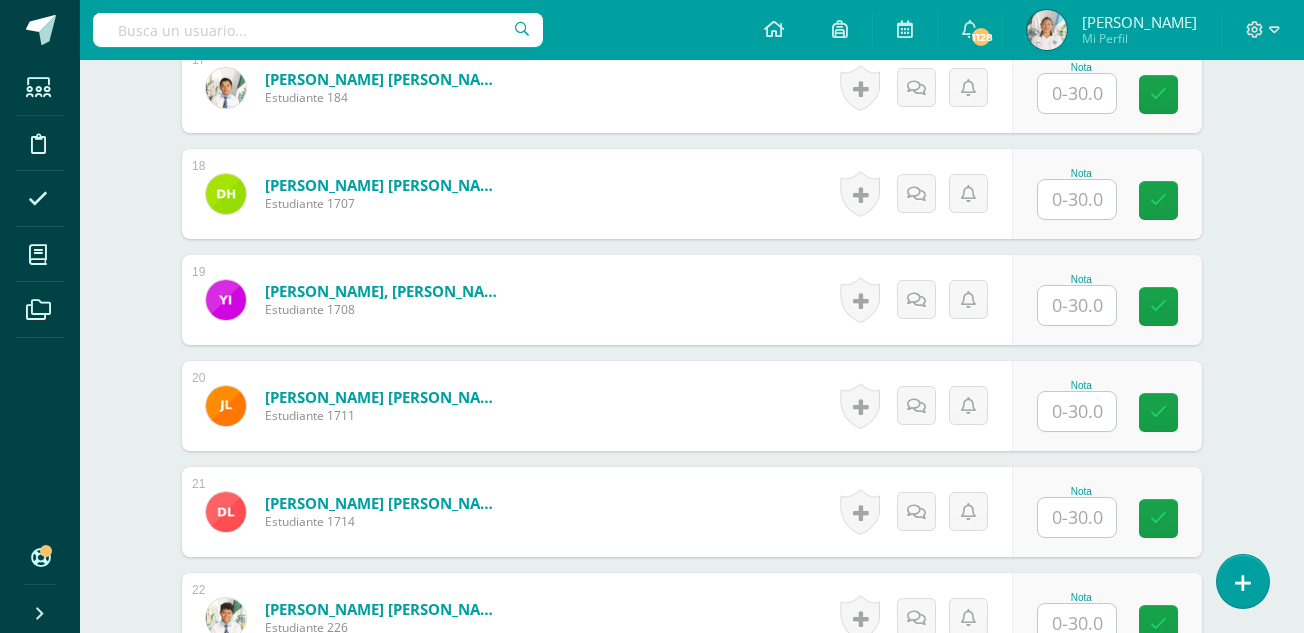 scroll, scrollTop: 2367, scrollLeft: 0, axis: vertical 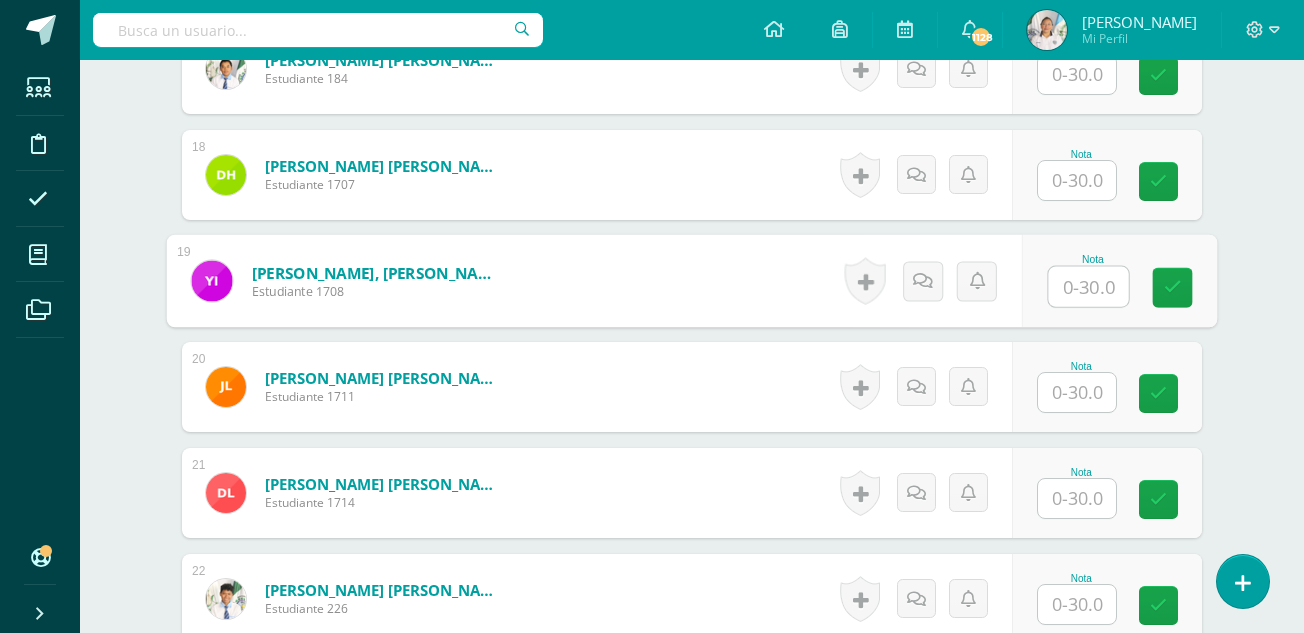 click at bounding box center [1089, 287] 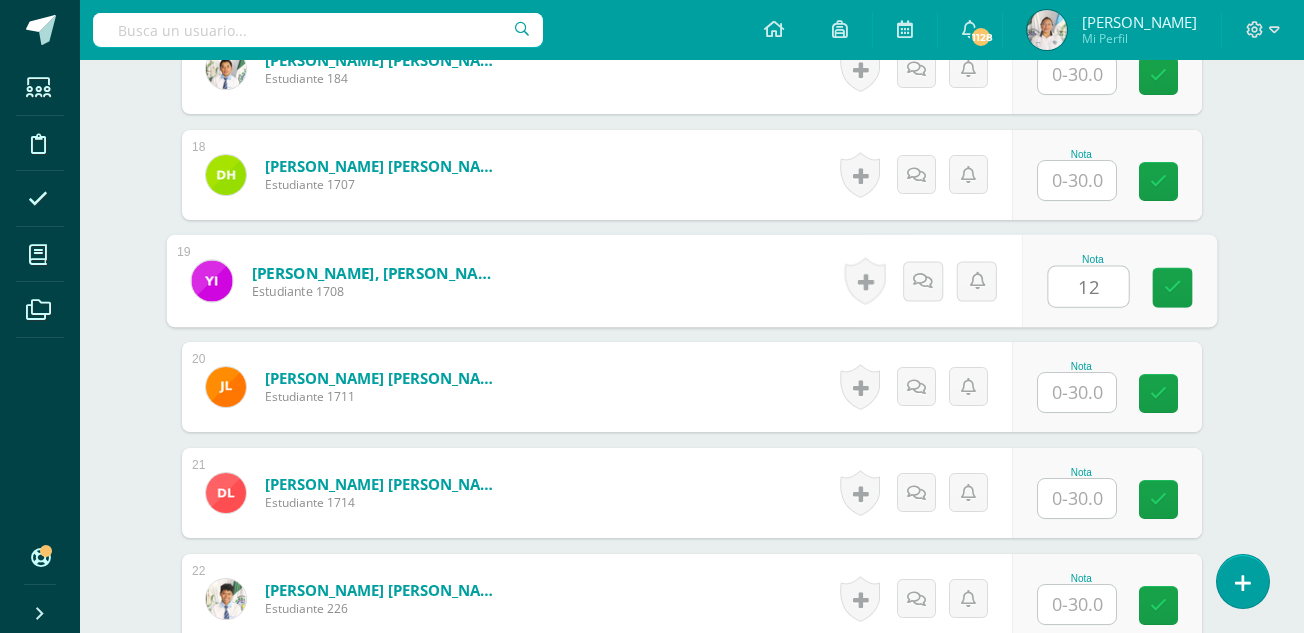 type on "12" 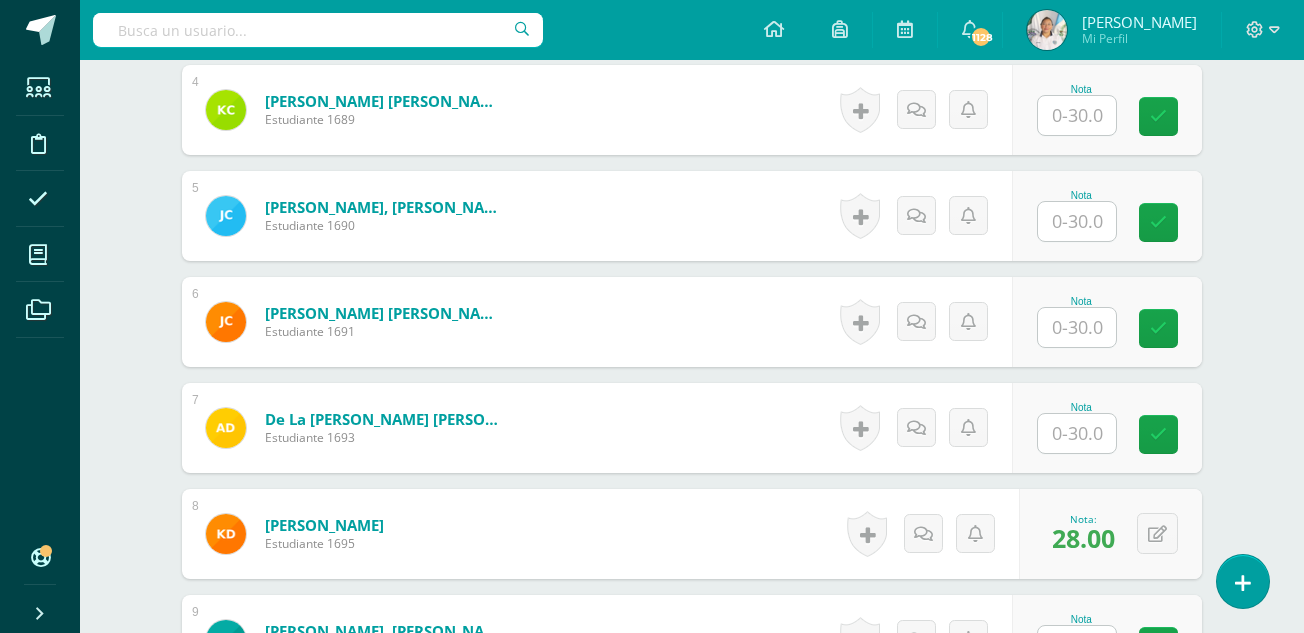 scroll, scrollTop: 929, scrollLeft: 0, axis: vertical 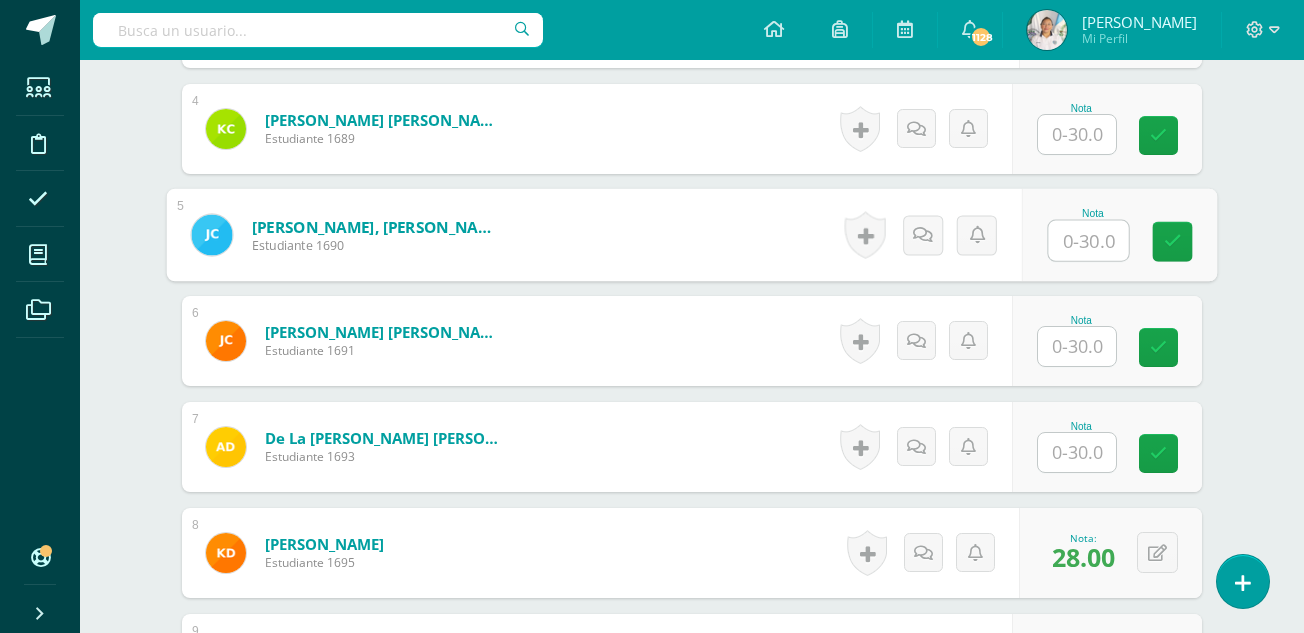 click at bounding box center [1089, 241] 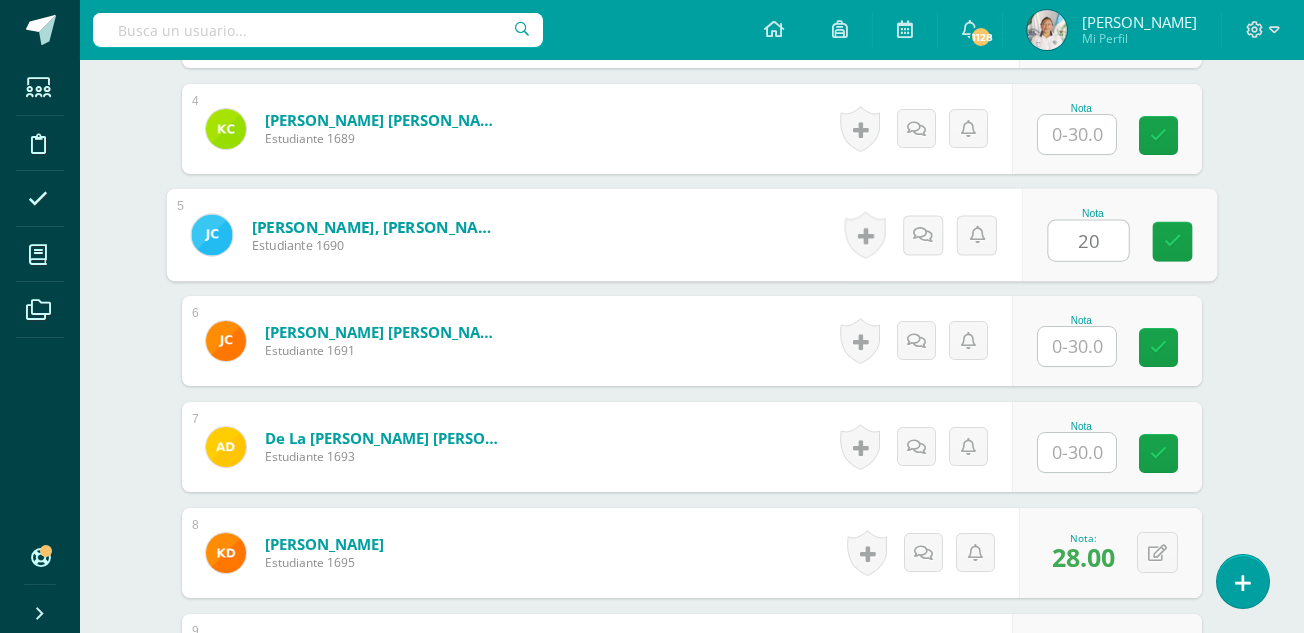 type on "20" 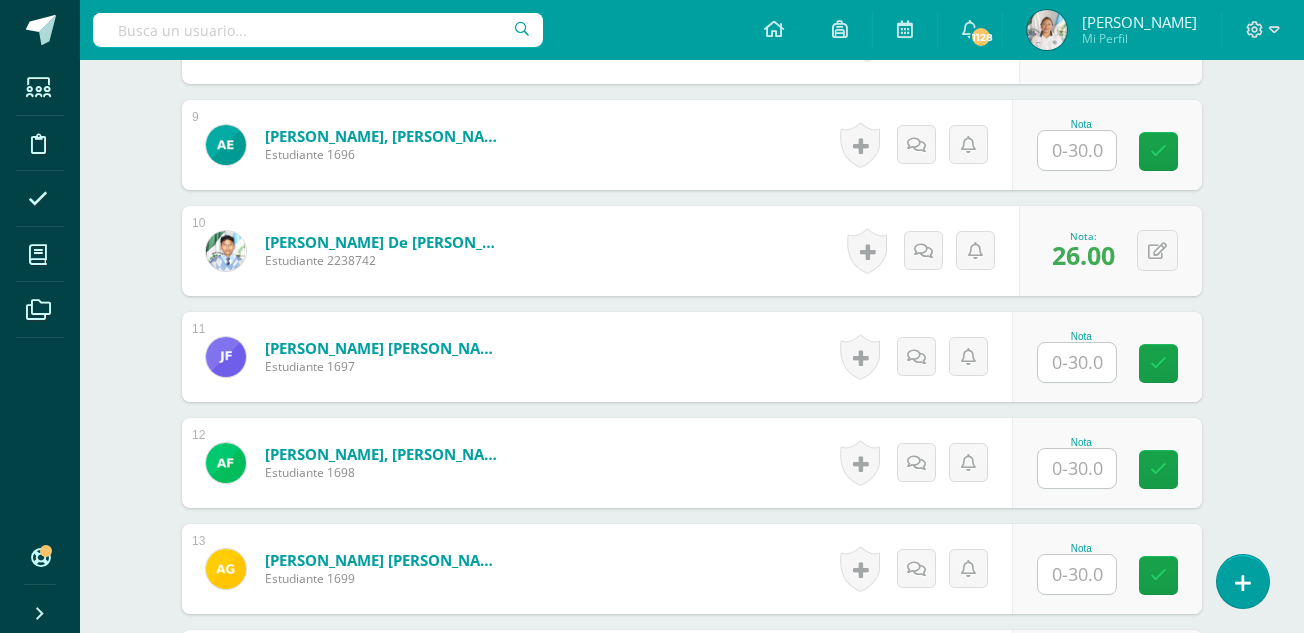 scroll, scrollTop: 1471, scrollLeft: 0, axis: vertical 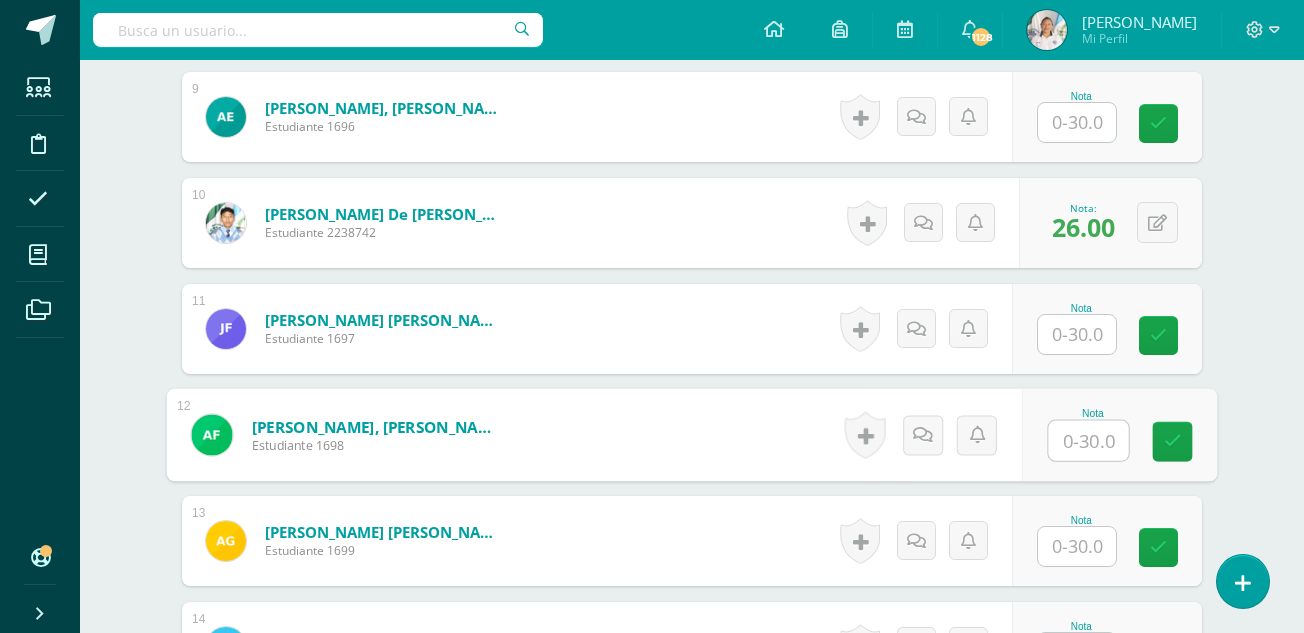 click at bounding box center [1089, 441] 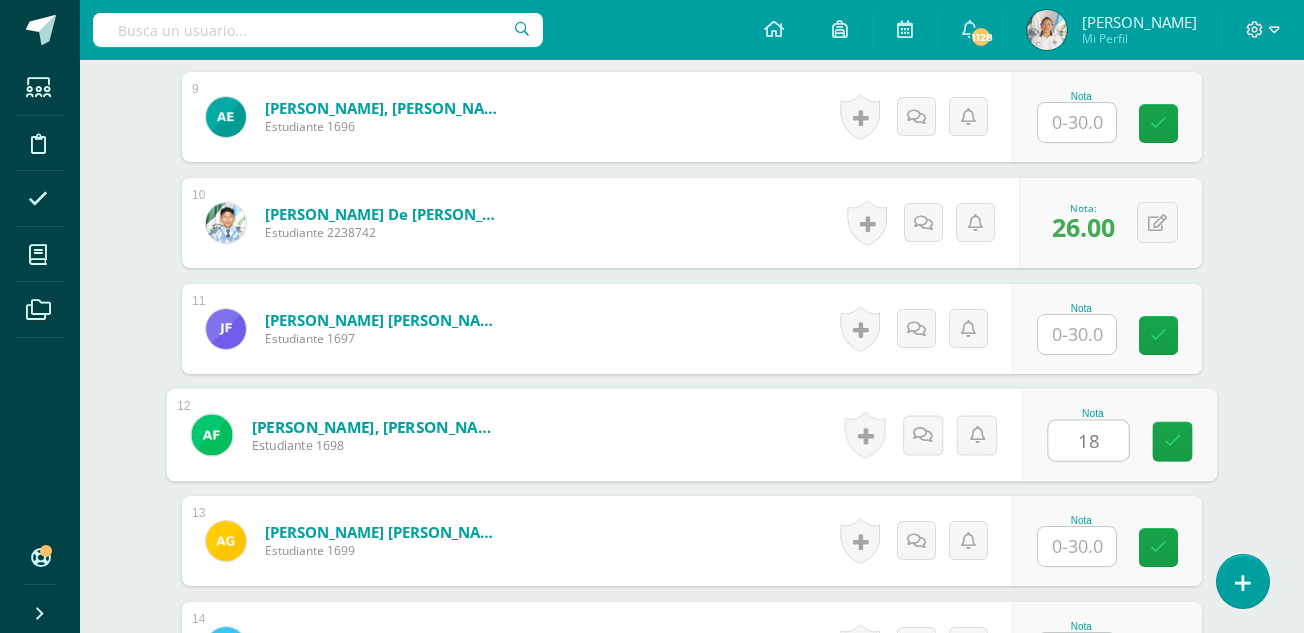 type on "18" 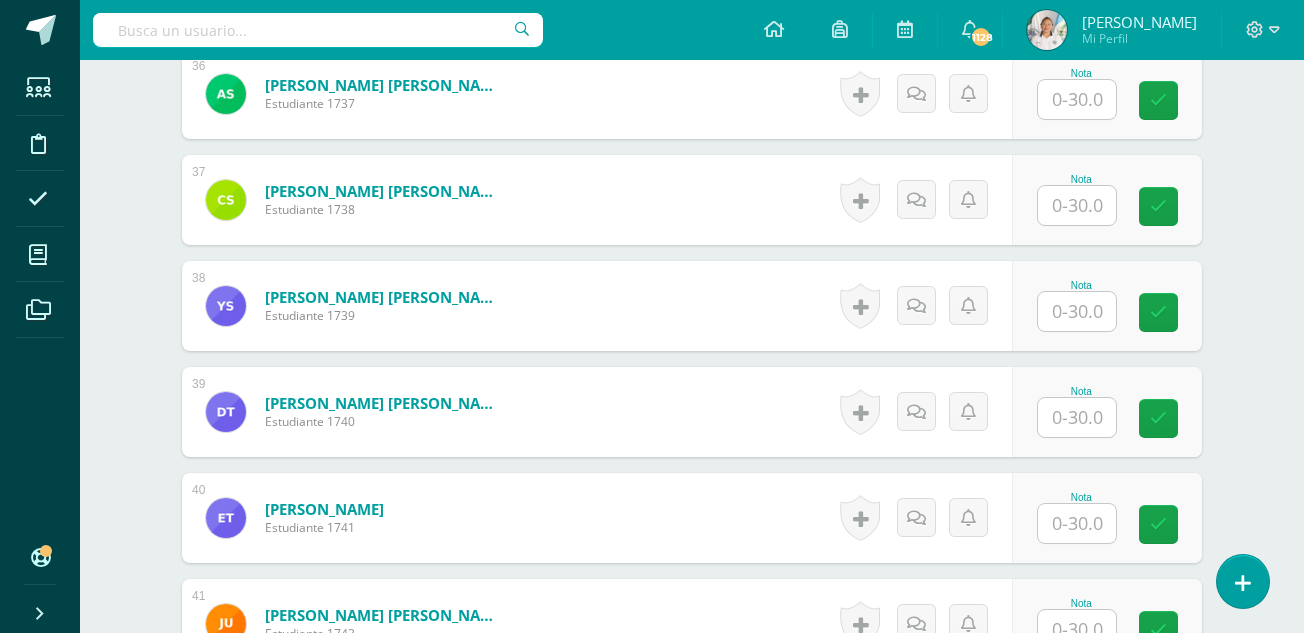 scroll, scrollTop: 4374, scrollLeft: 0, axis: vertical 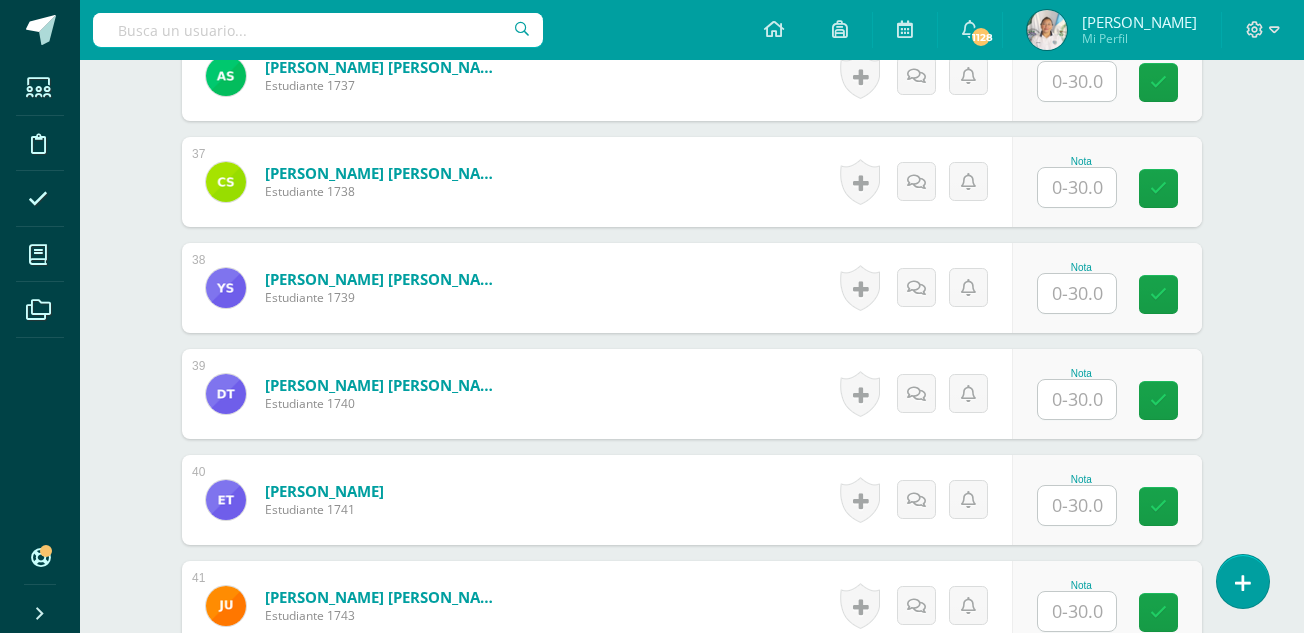 click at bounding box center (1077, 505) 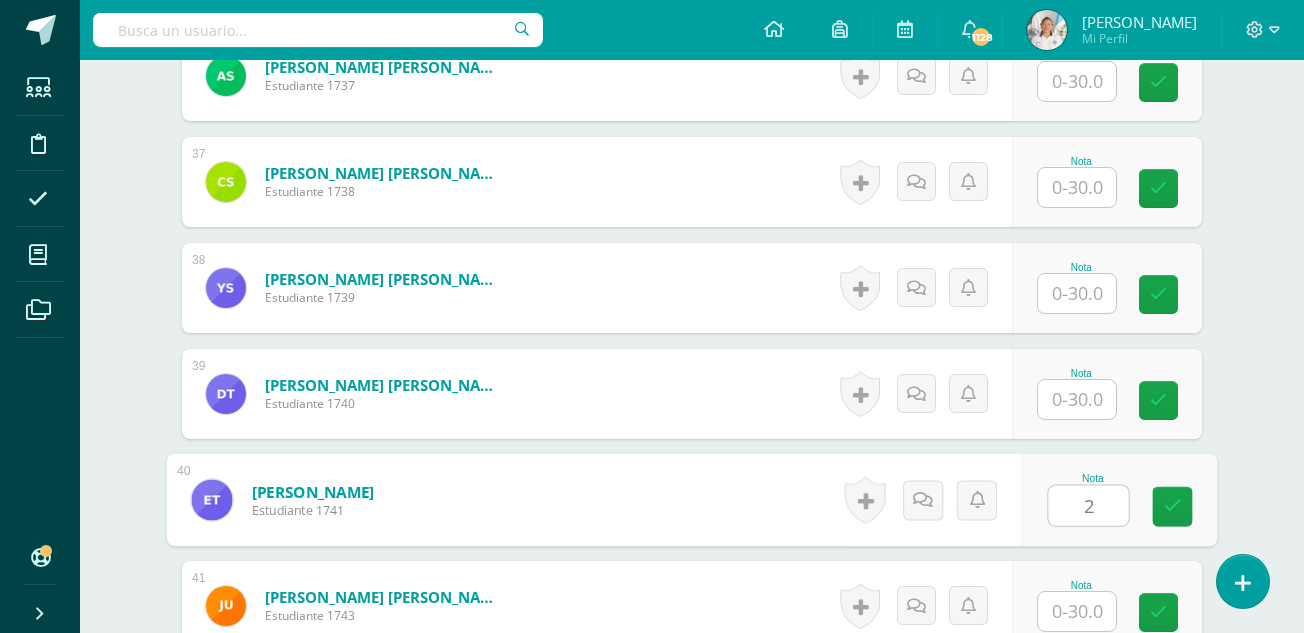 type on "2" 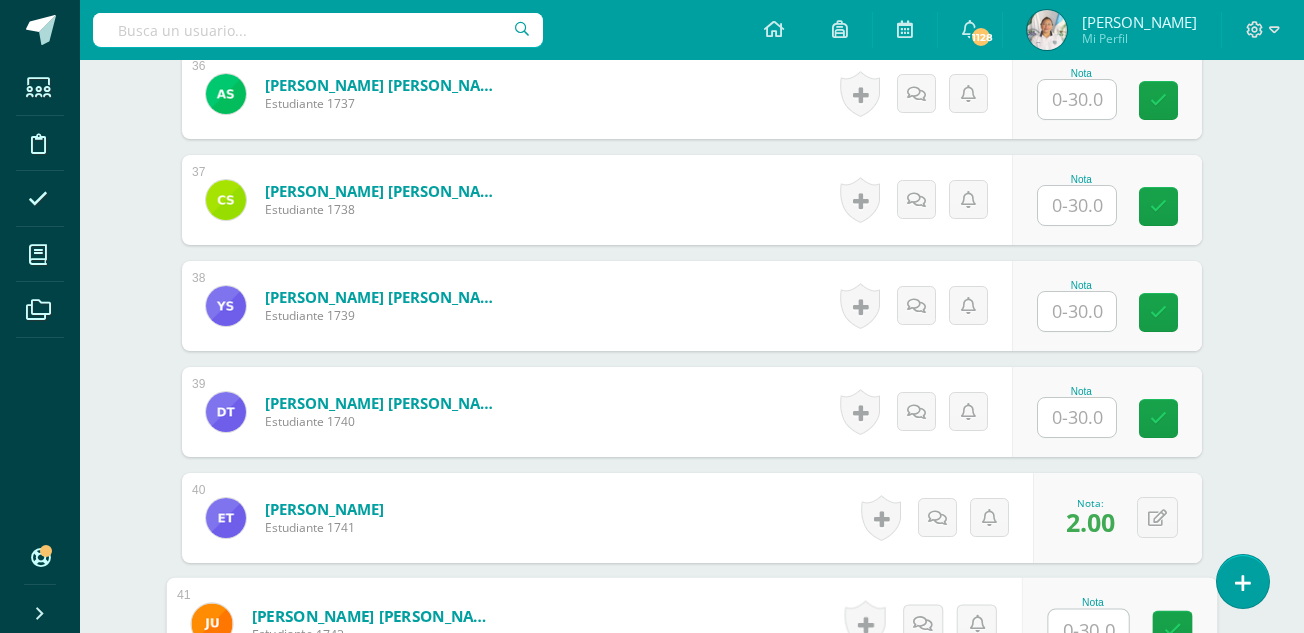 scroll, scrollTop: 4337, scrollLeft: 0, axis: vertical 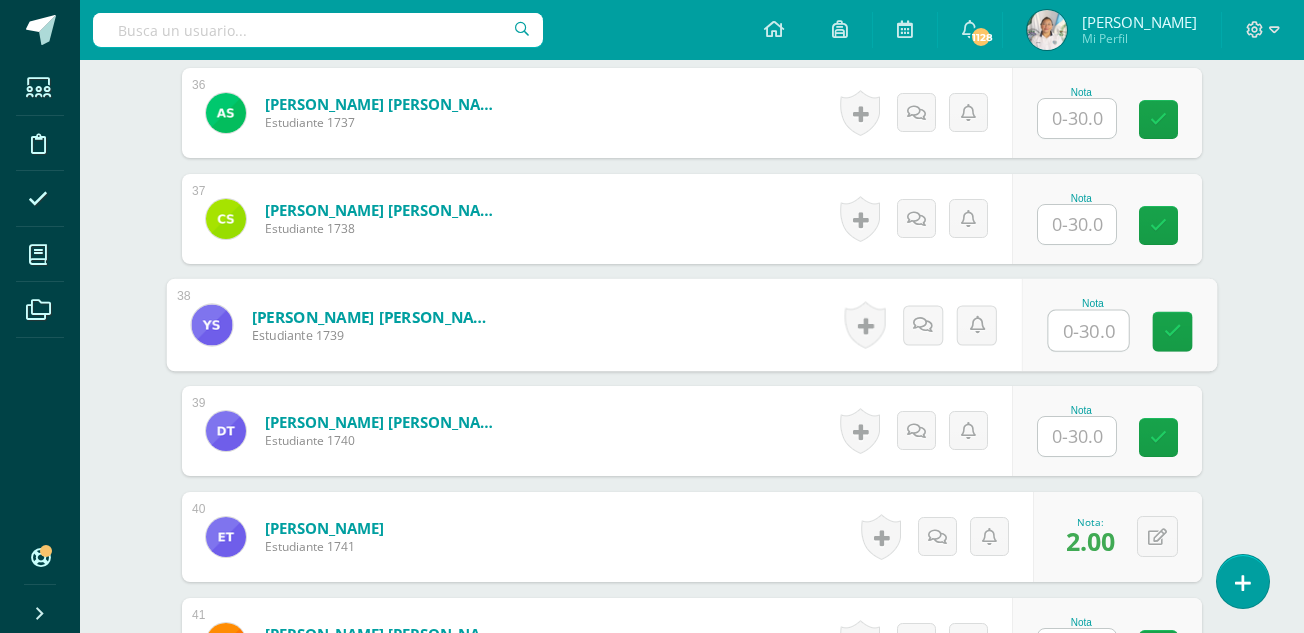 click at bounding box center (1089, 331) 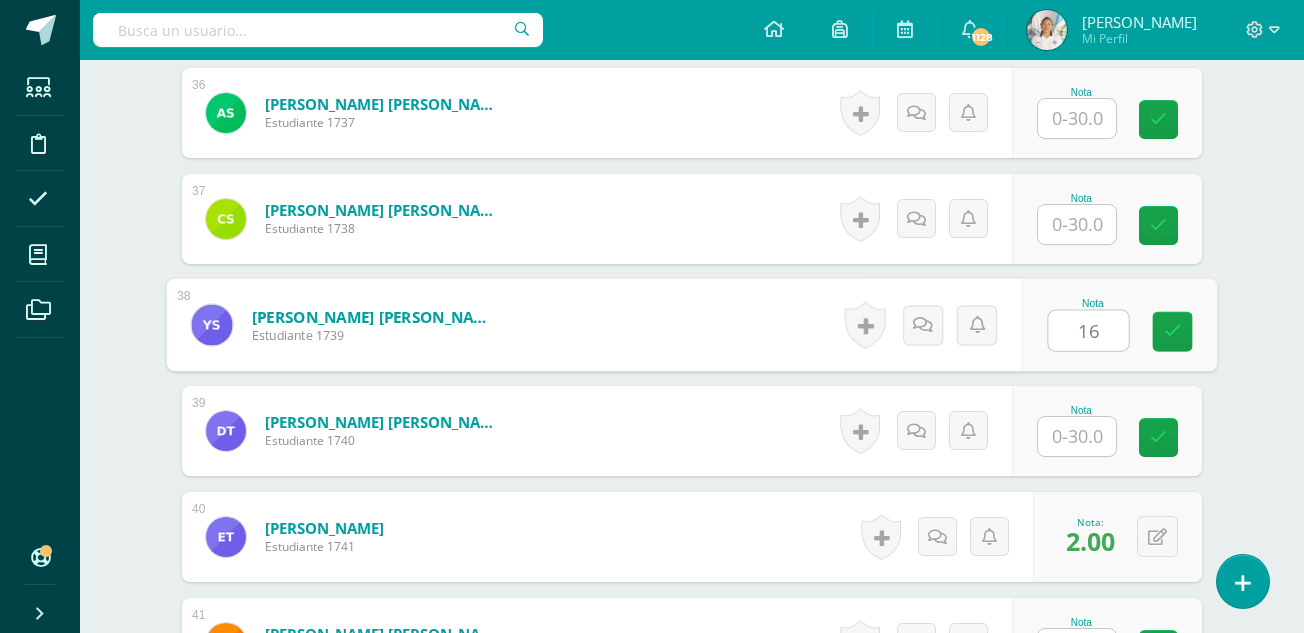 type on "16" 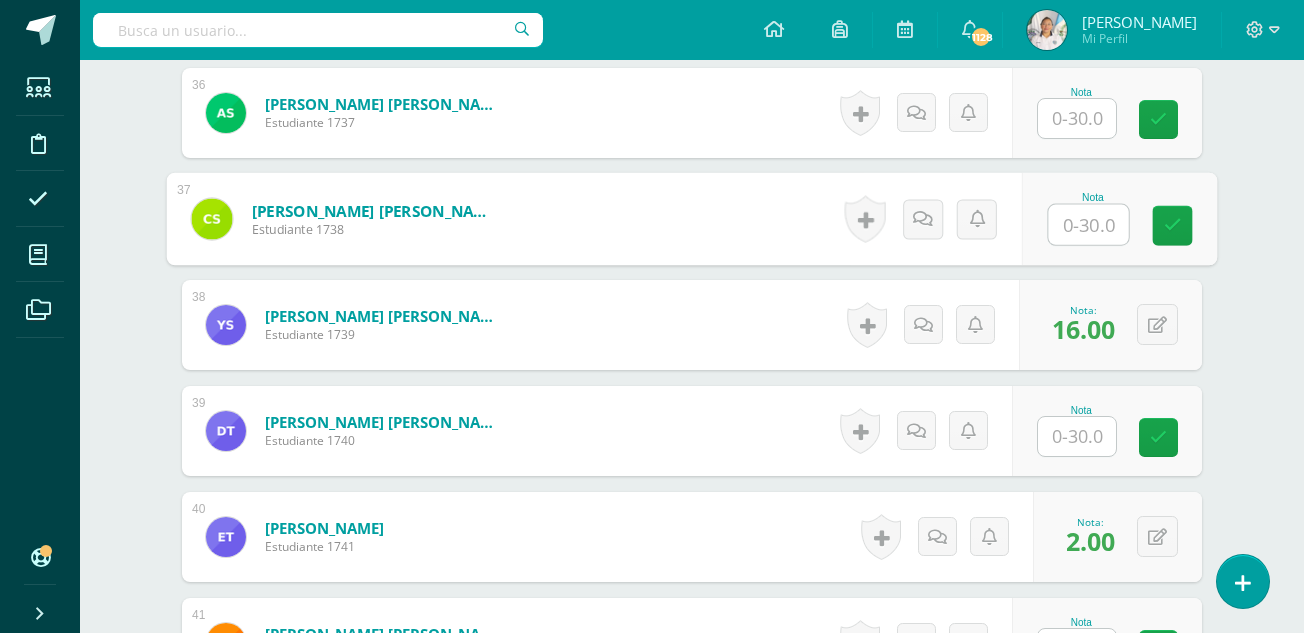click at bounding box center (1089, 225) 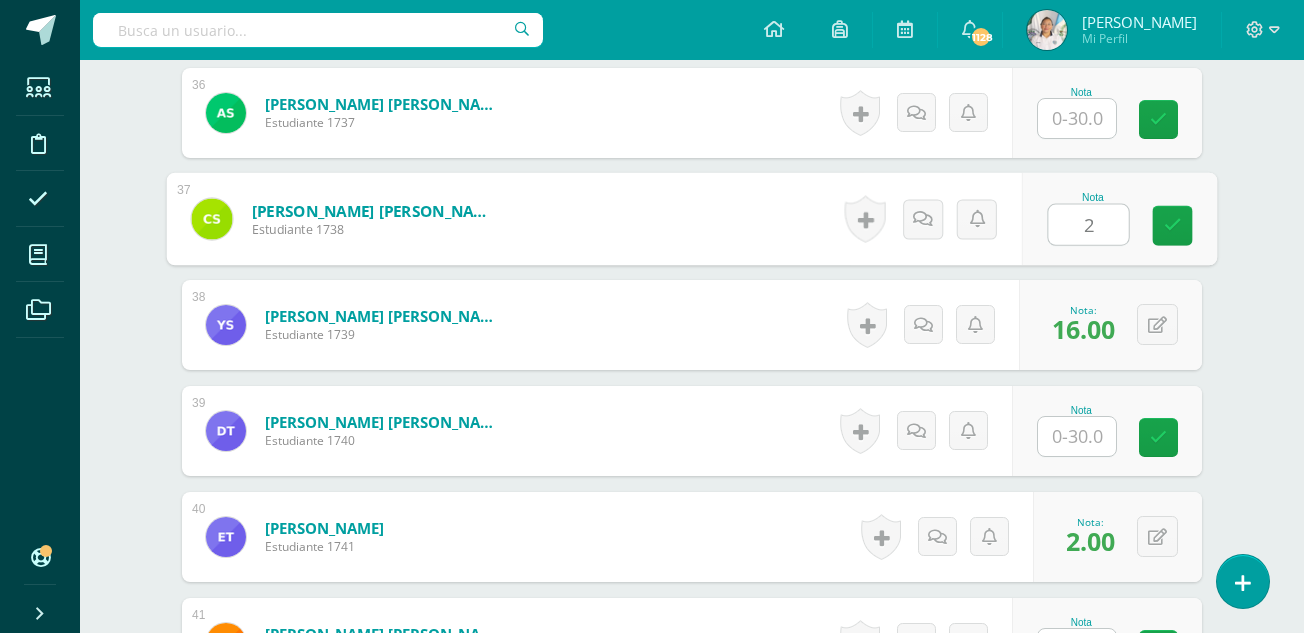 type on "22" 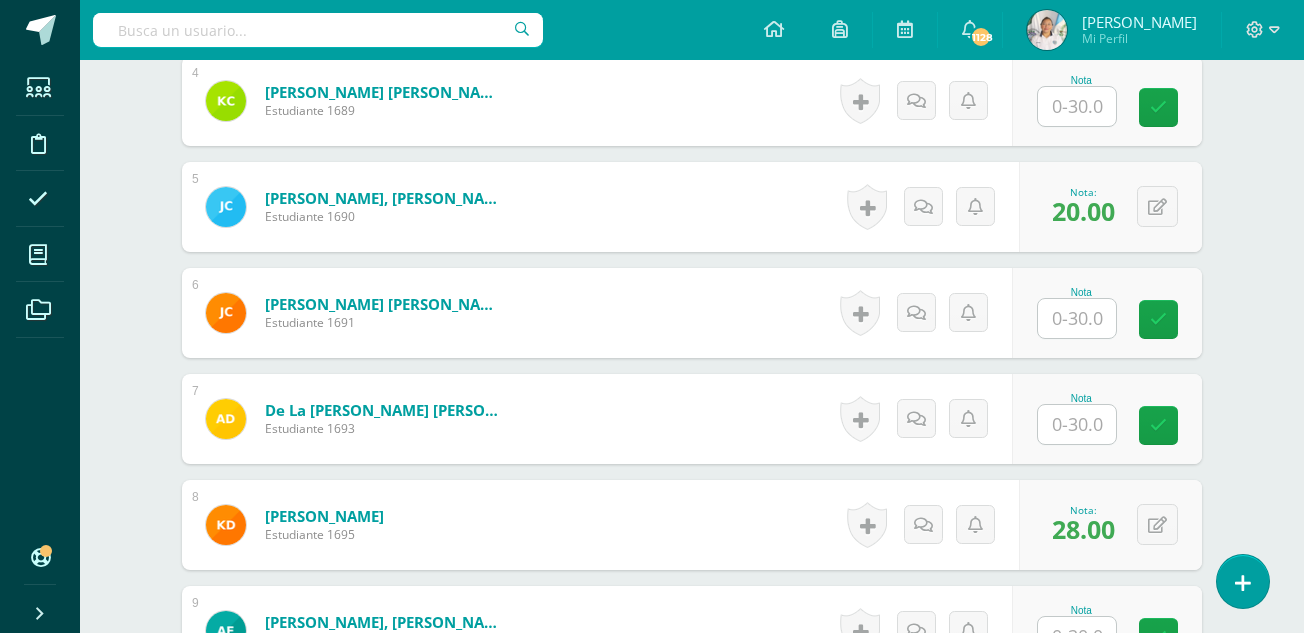 scroll, scrollTop: 1032, scrollLeft: 0, axis: vertical 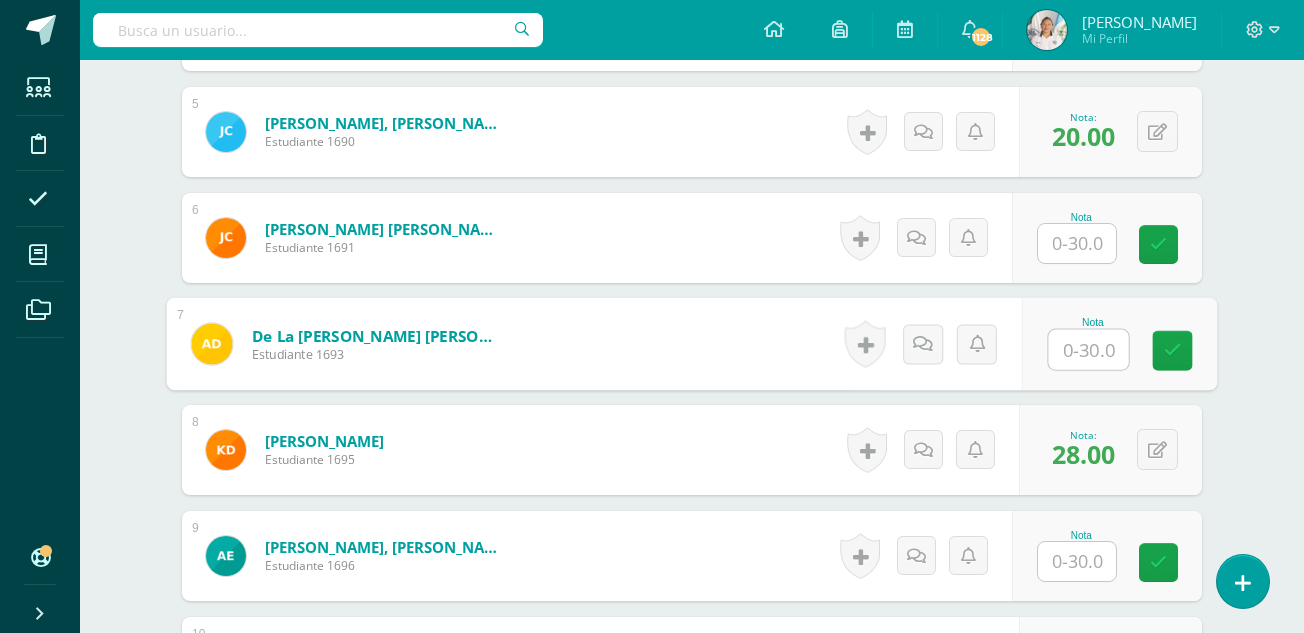 click at bounding box center (1089, 350) 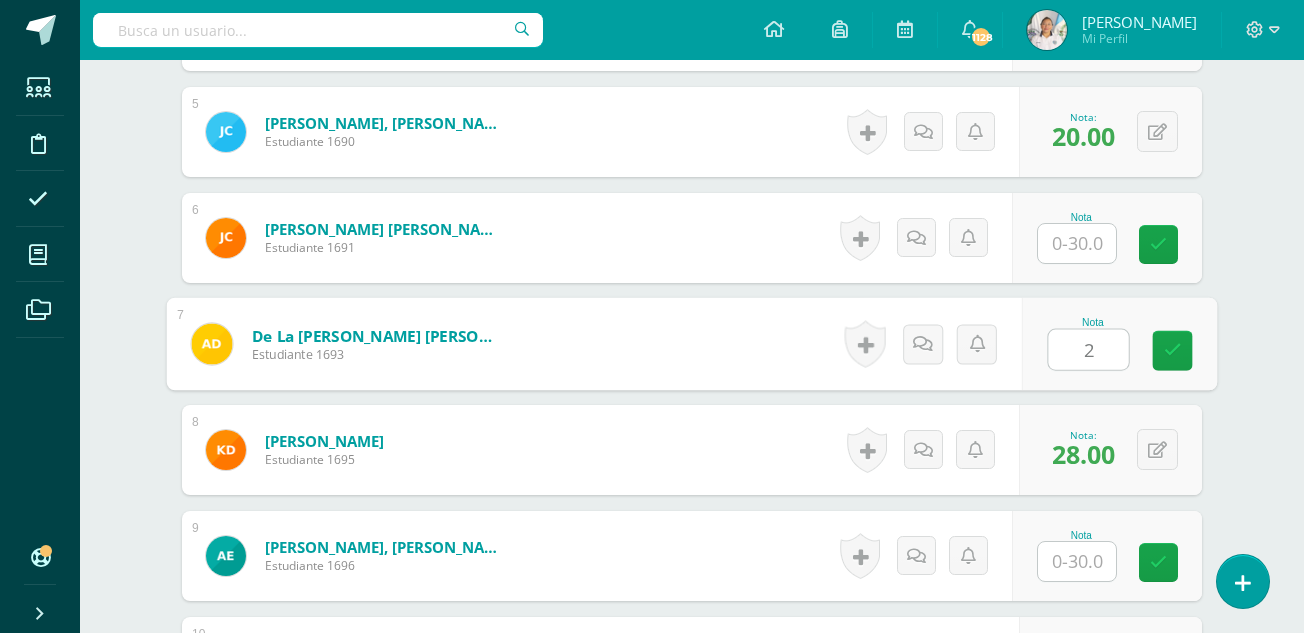 type on "28" 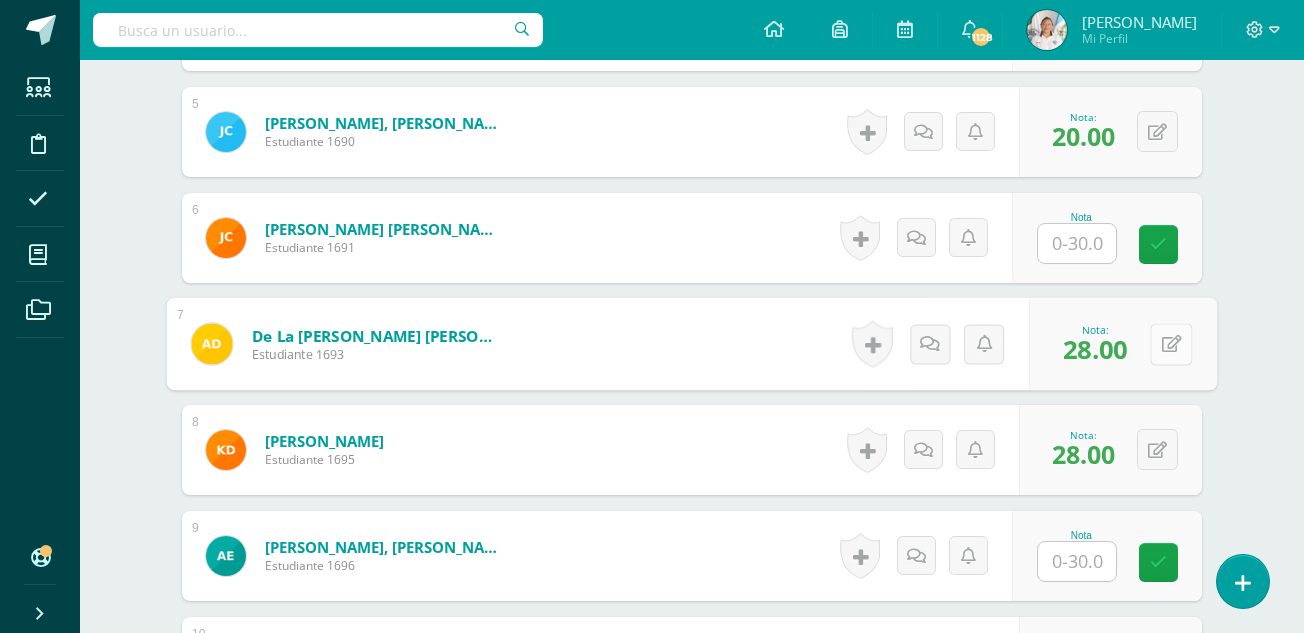 click at bounding box center (1171, 344) 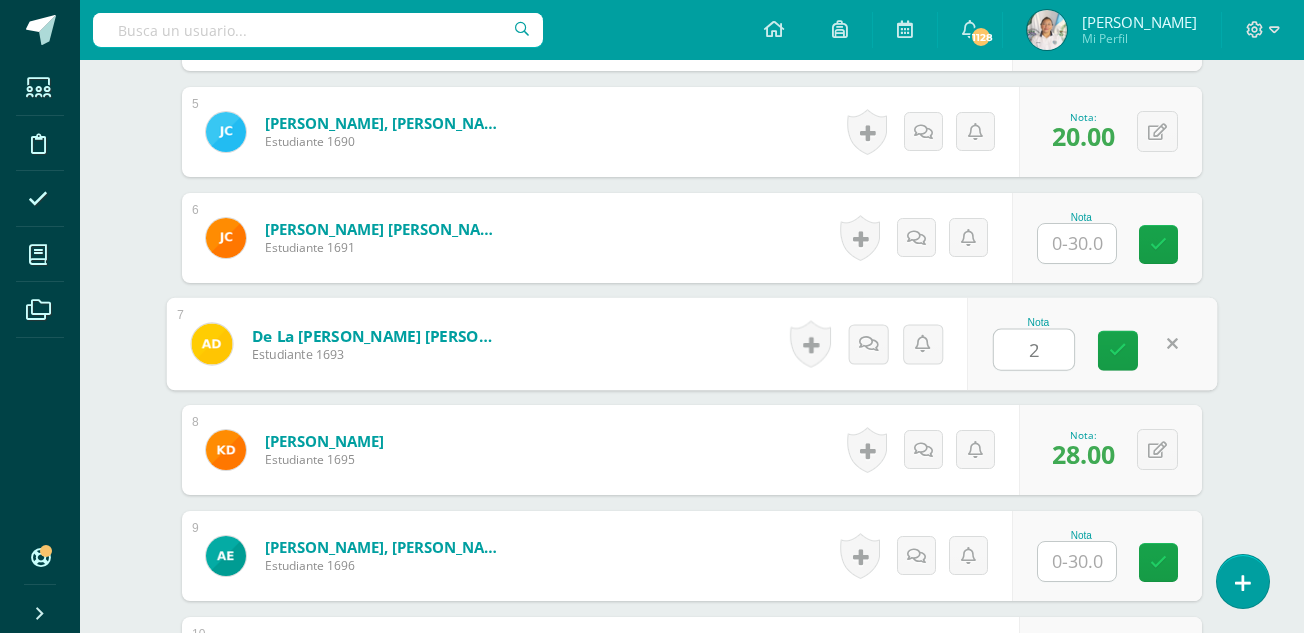 type on "20" 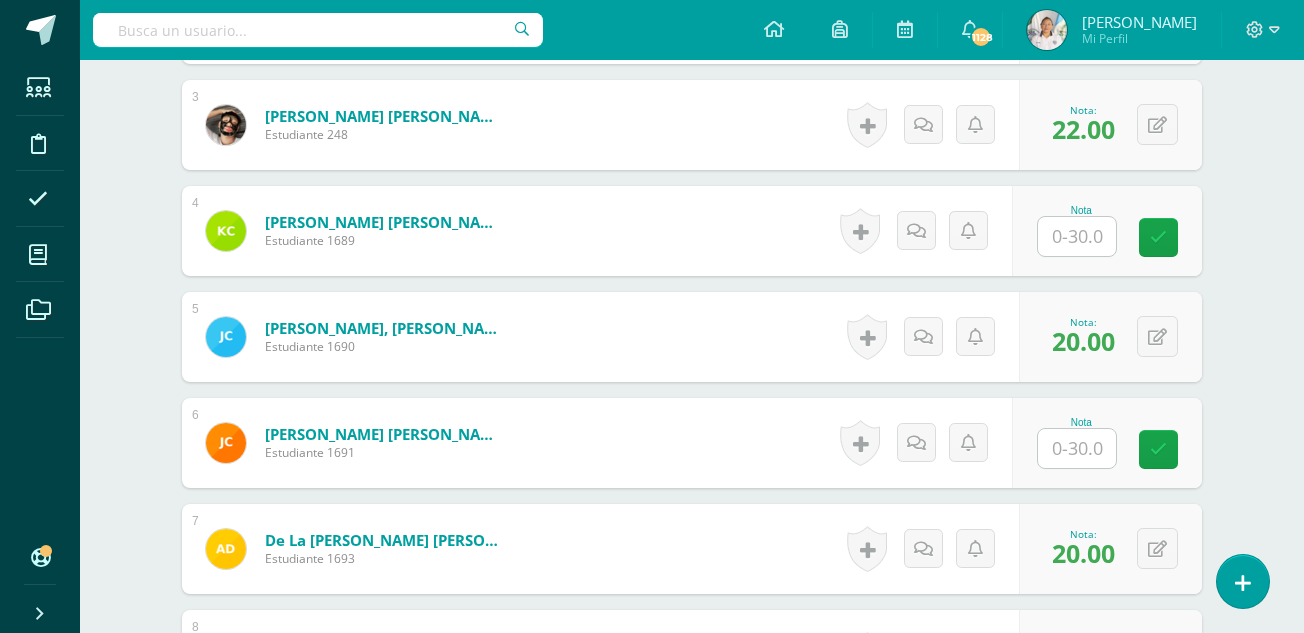 scroll, scrollTop: 808, scrollLeft: 0, axis: vertical 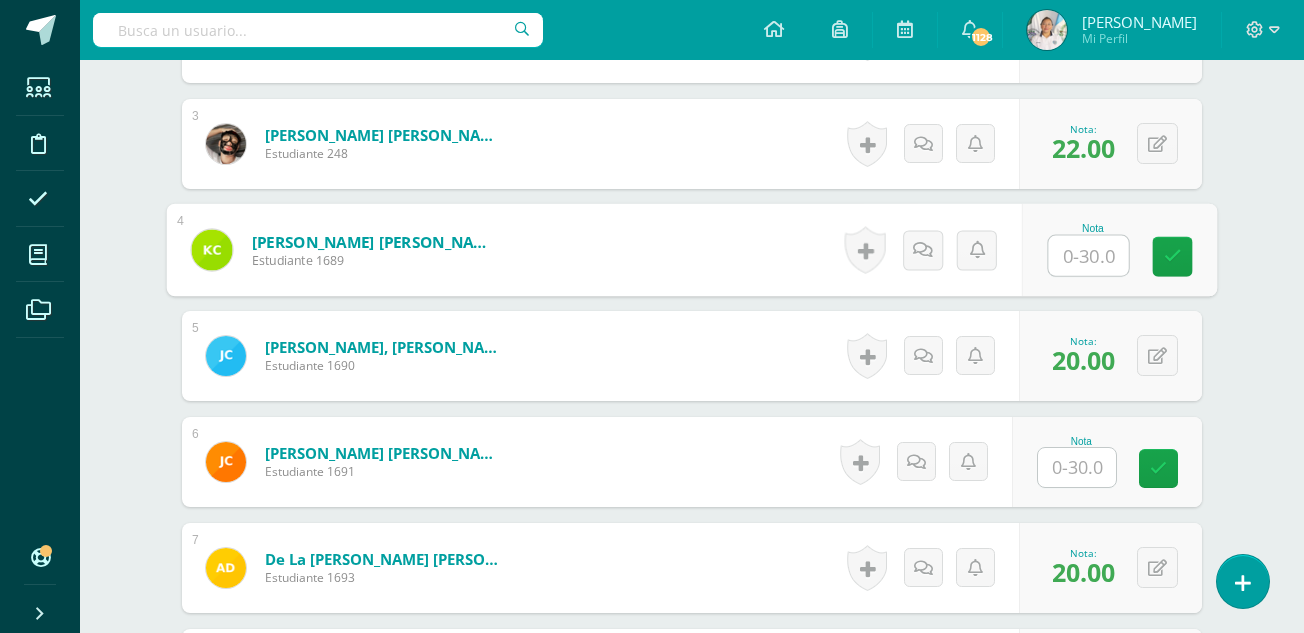 click at bounding box center (1089, 256) 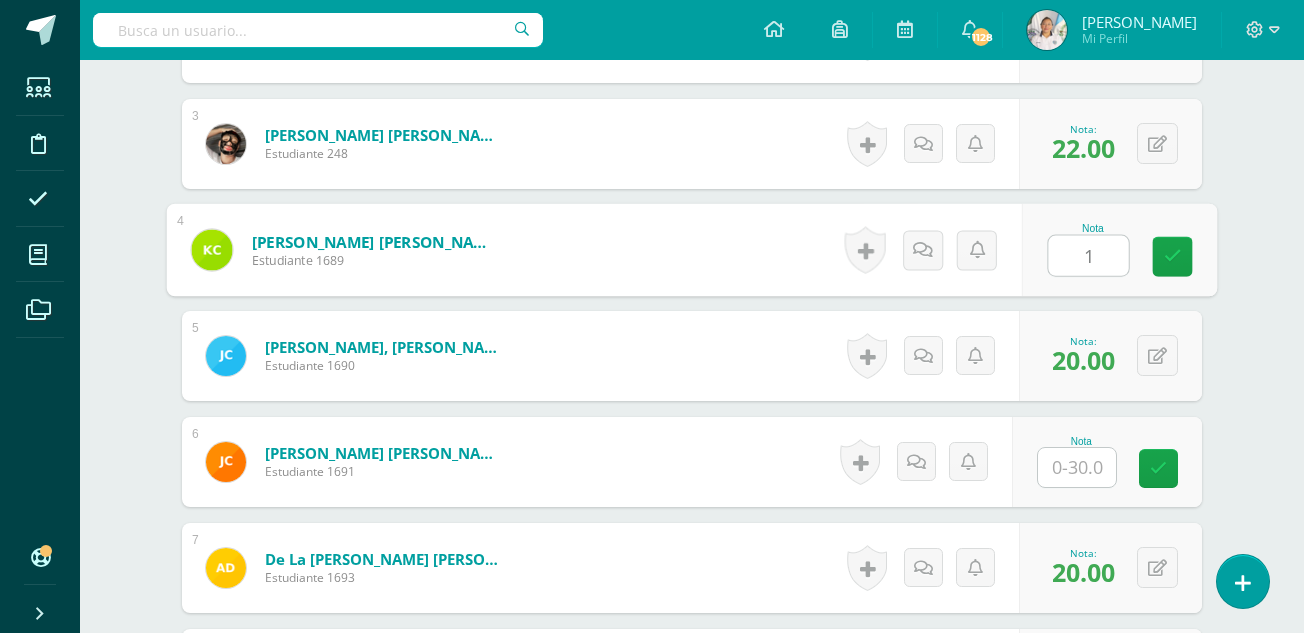 type on "18" 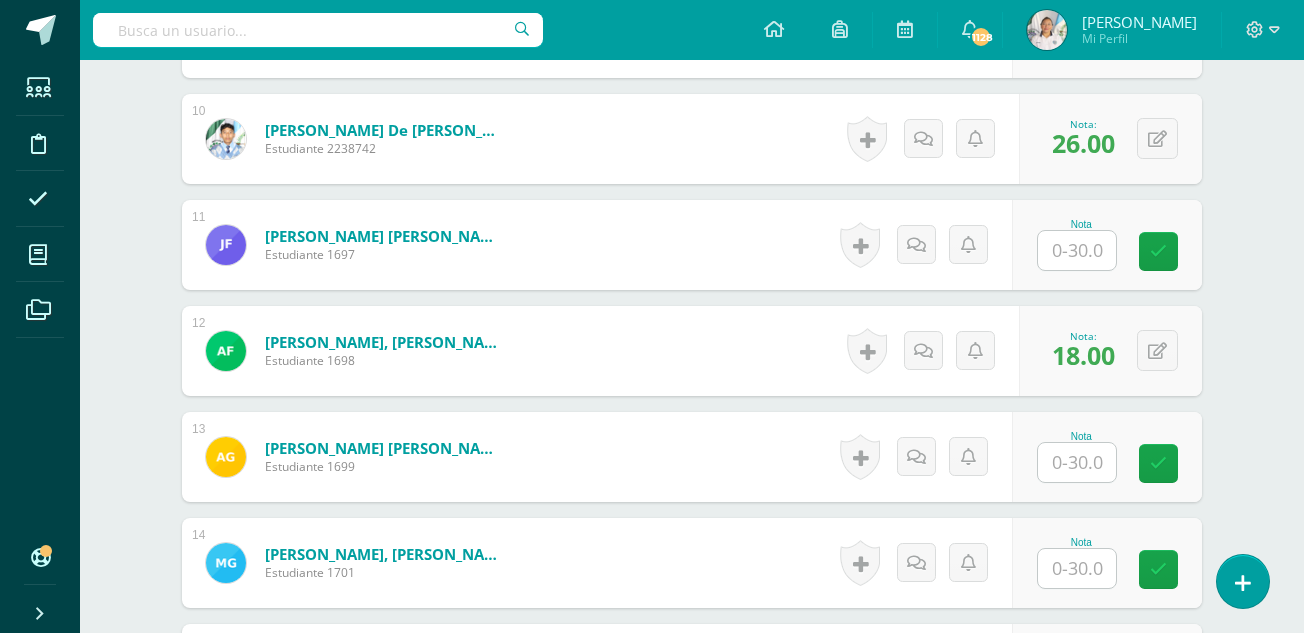 scroll, scrollTop: 1770, scrollLeft: 0, axis: vertical 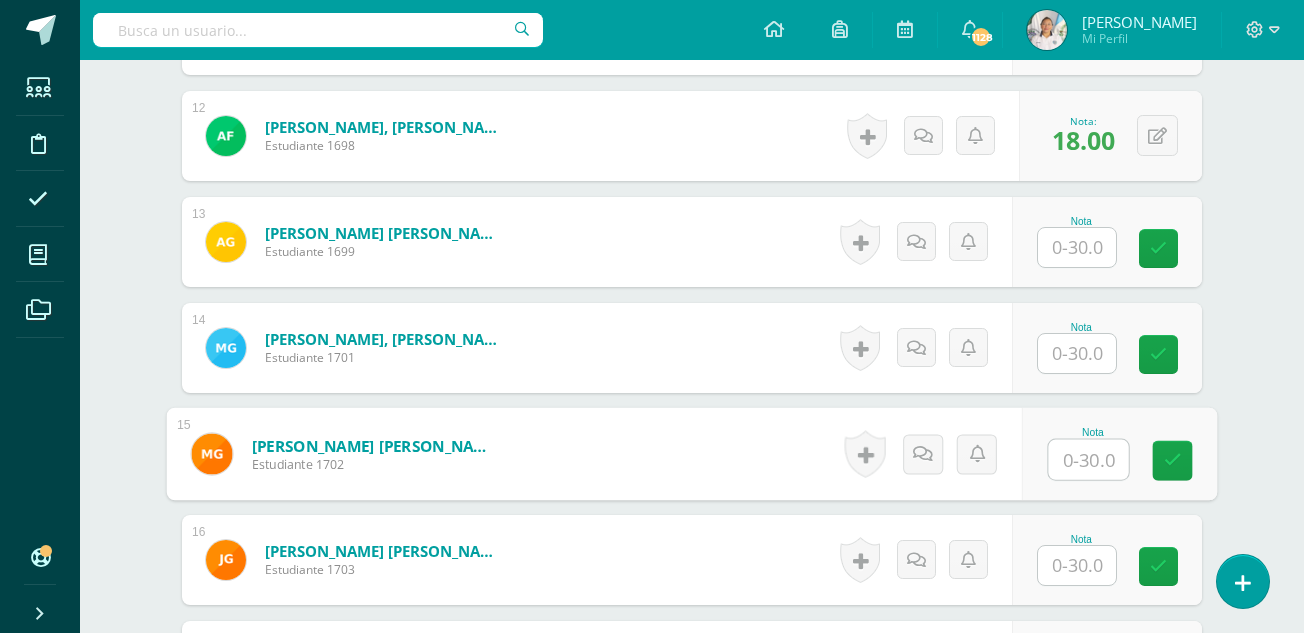 click at bounding box center (1089, 460) 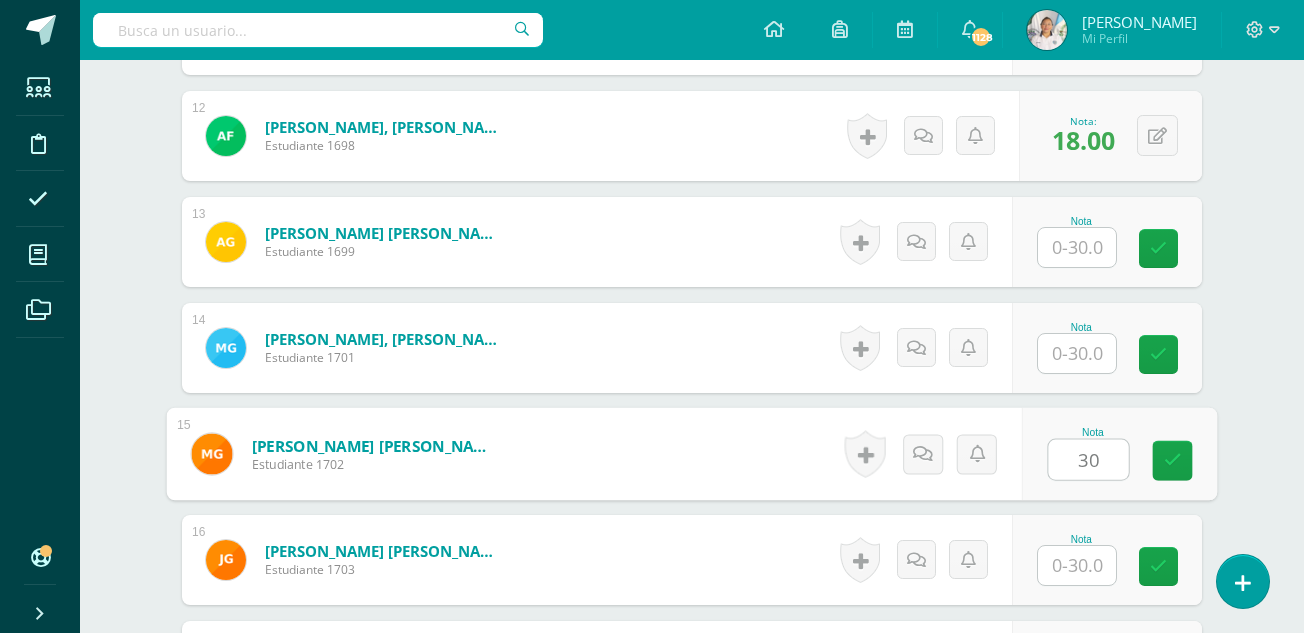type on "30" 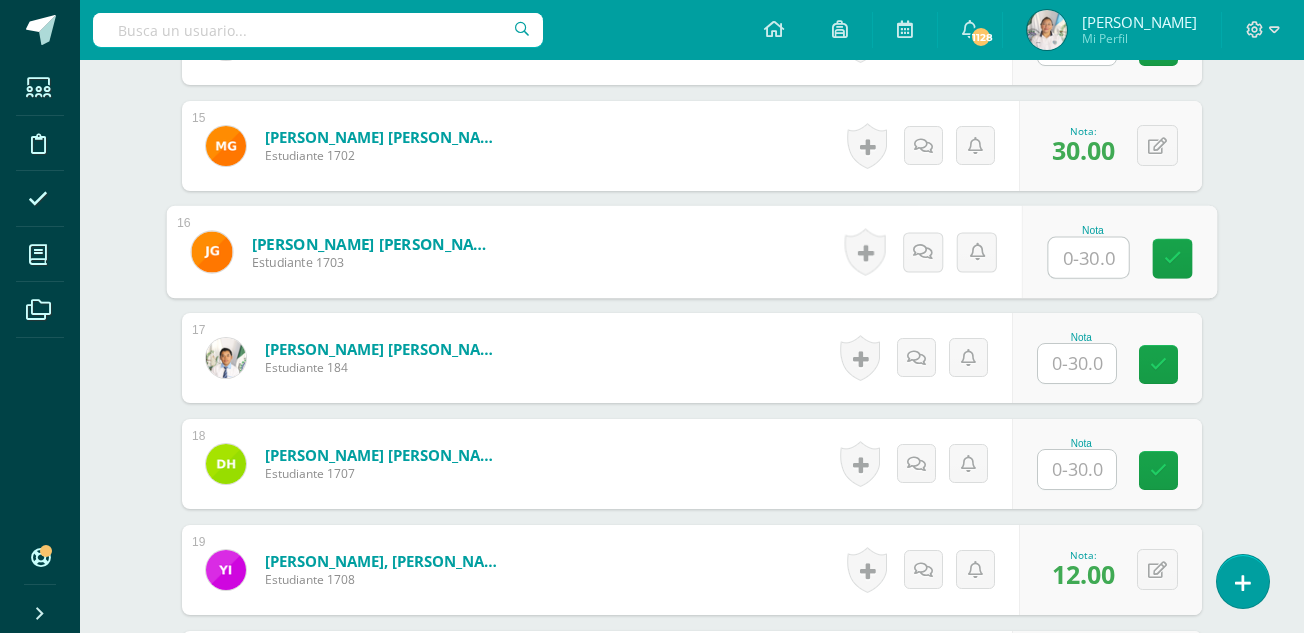 scroll, scrollTop: 2134, scrollLeft: 0, axis: vertical 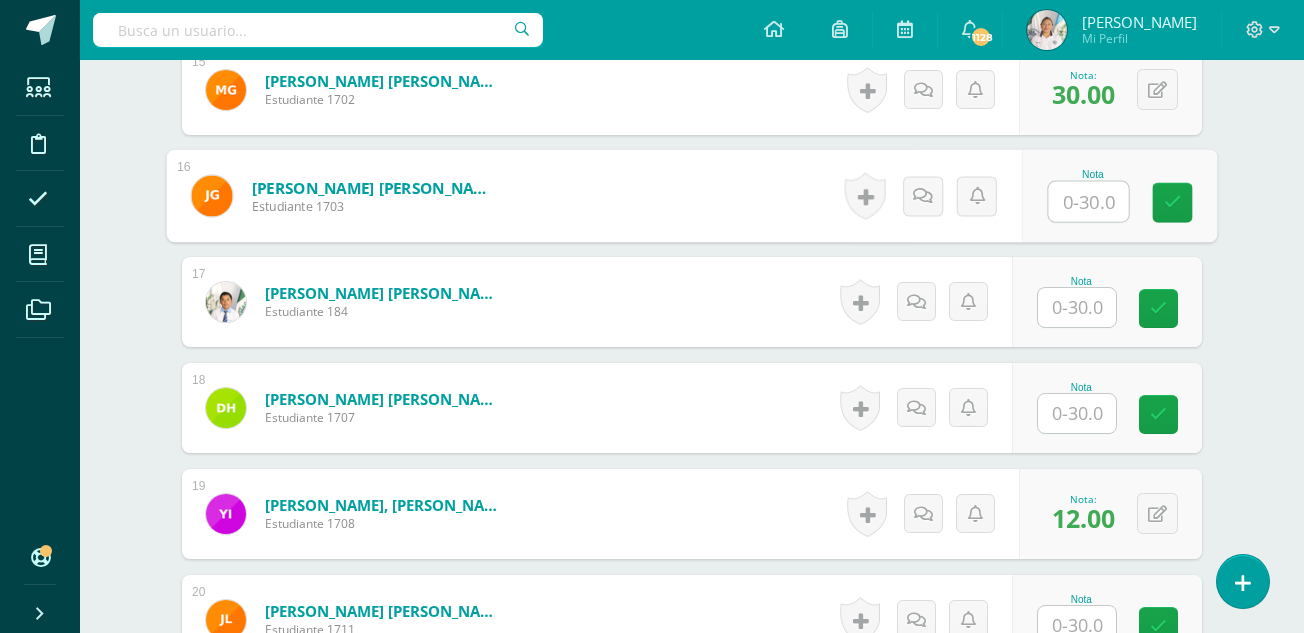 click at bounding box center (1077, 307) 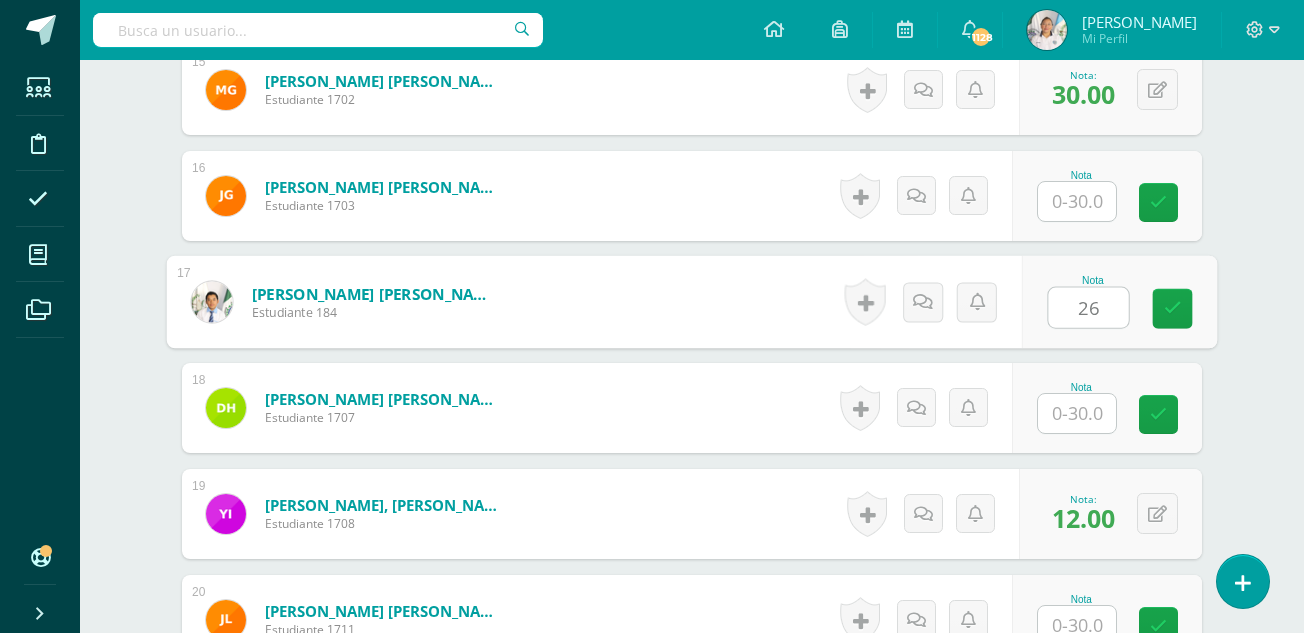 type on "26" 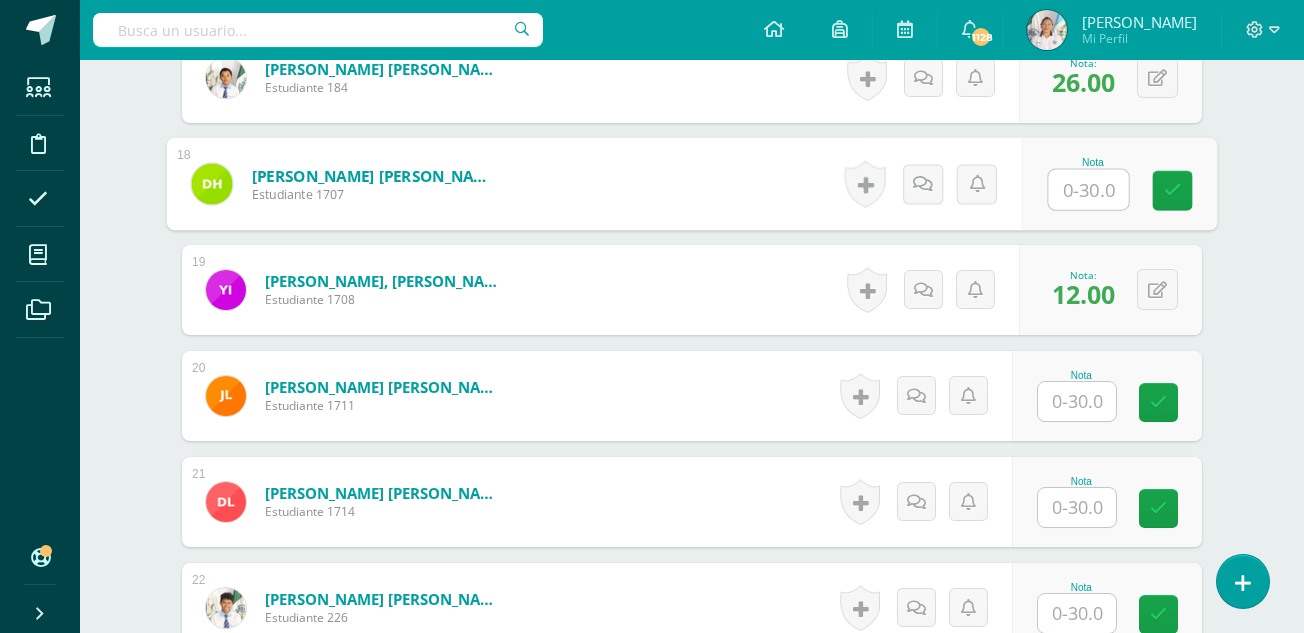 scroll, scrollTop: 2376, scrollLeft: 0, axis: vertical 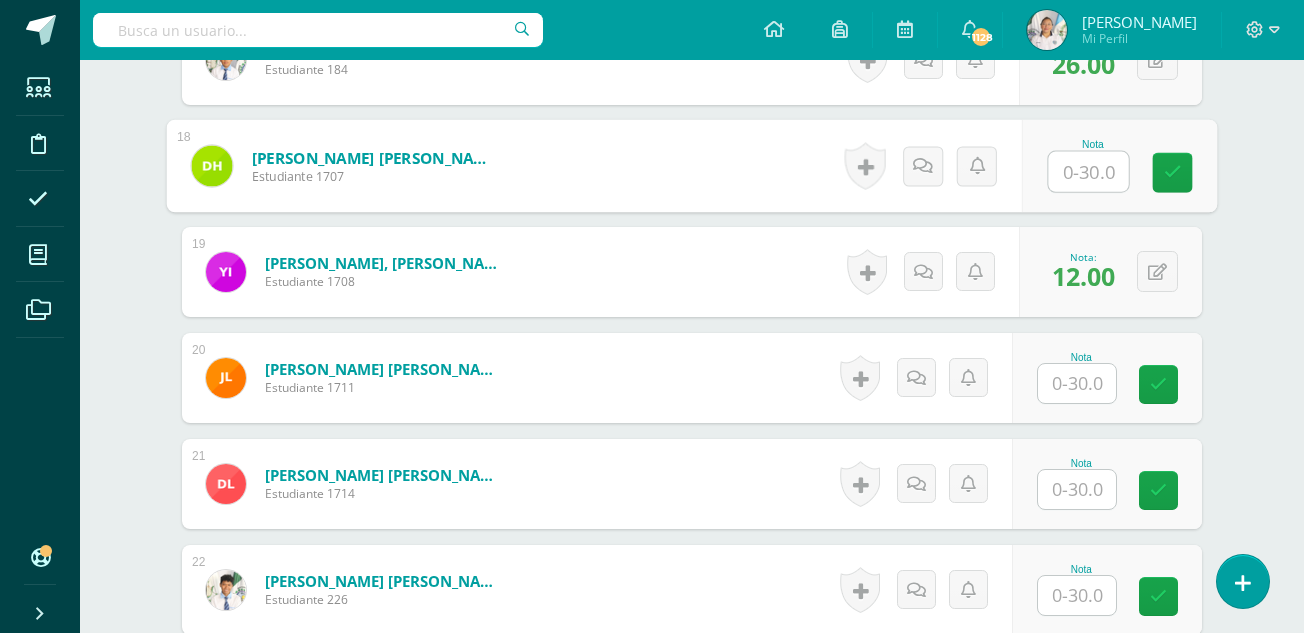 click at bounding box center (1077, 383) 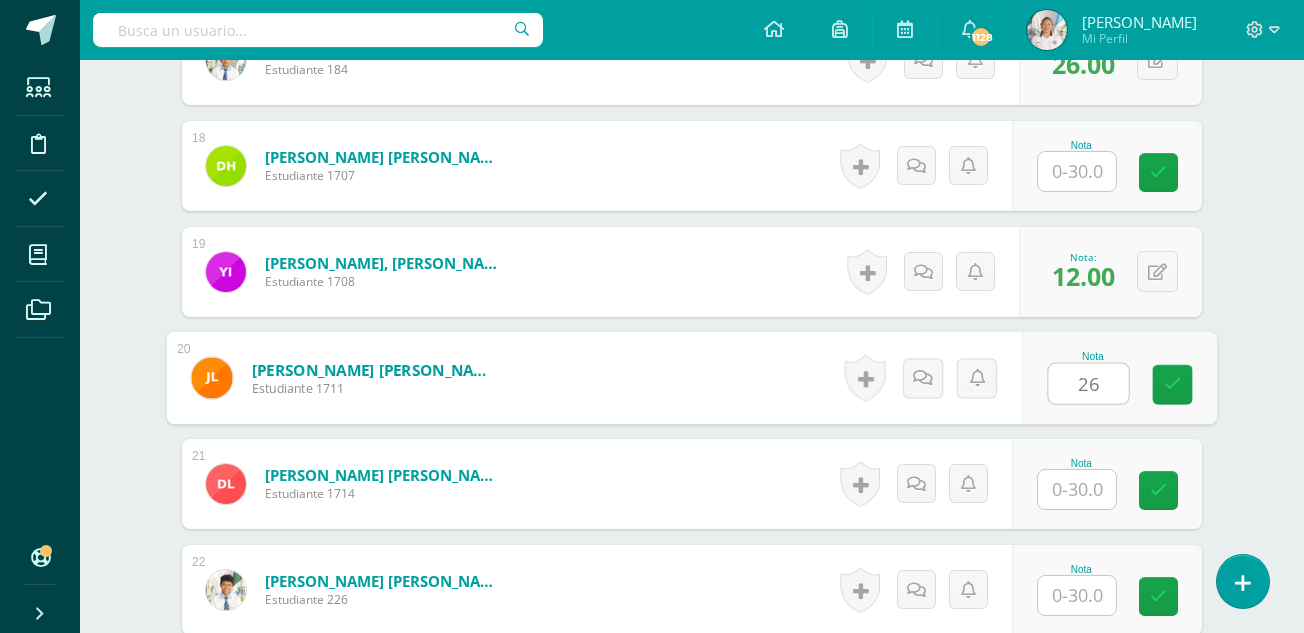 type on "26" 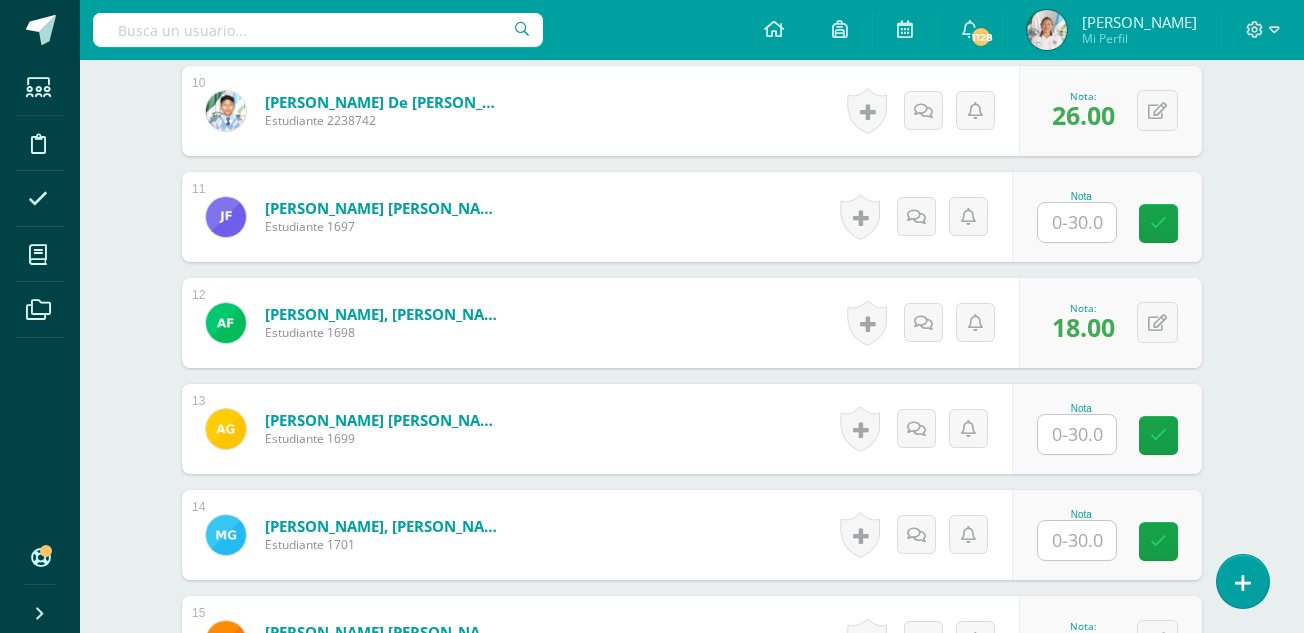 scroll, scrollTop: 1573, scrollLeft: 0, axis: vertical 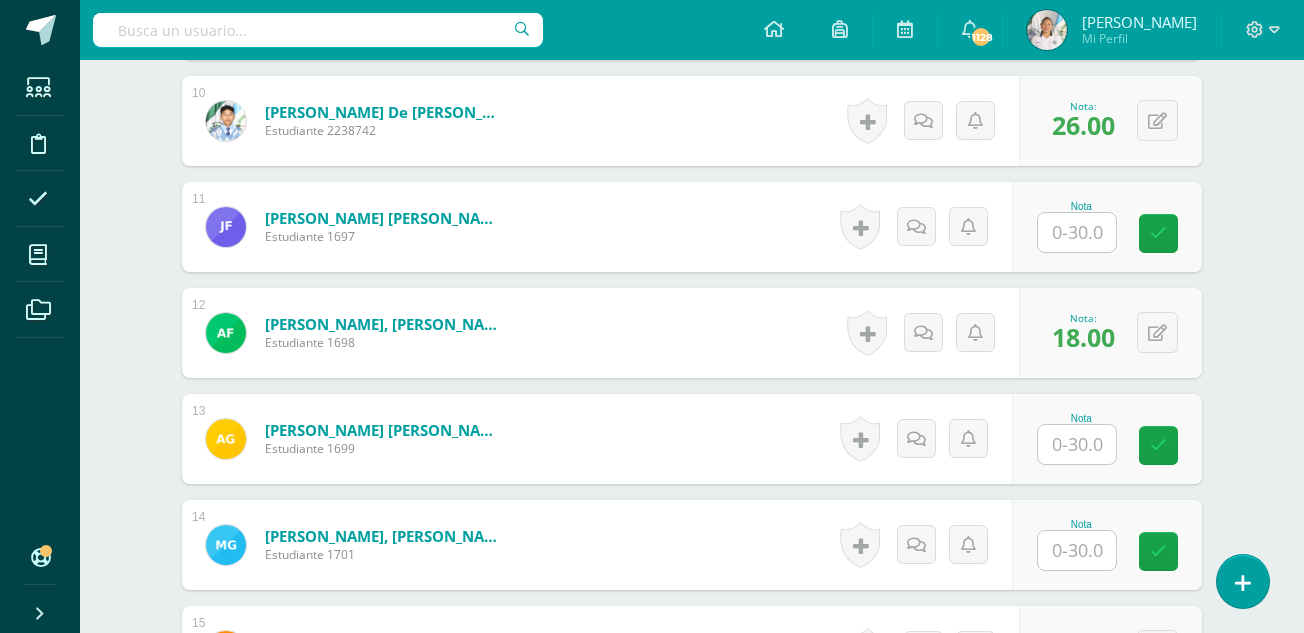 click at bounding box center [1077, 232] 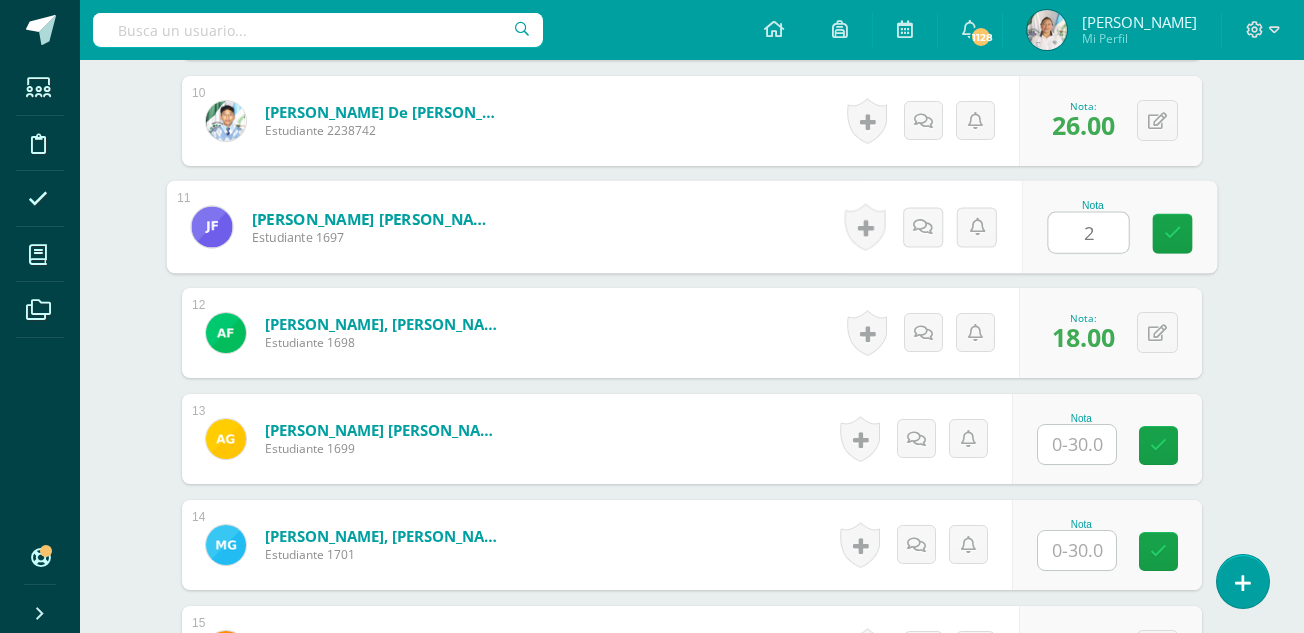 type on "26" 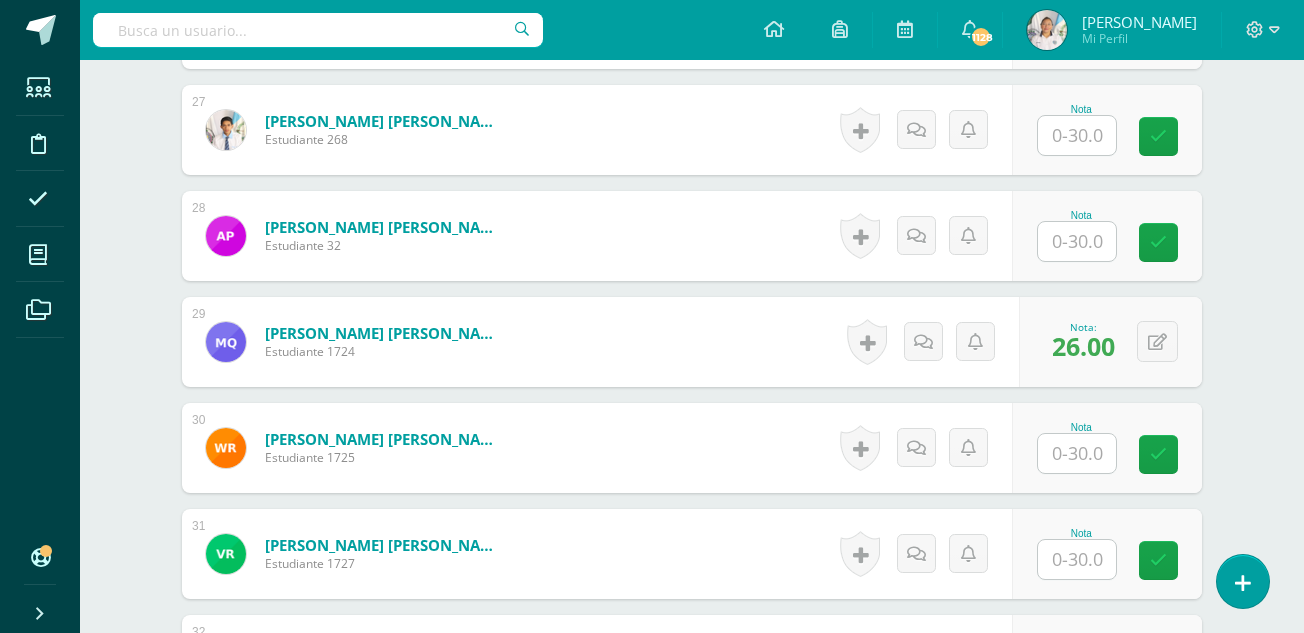 scroll, scrollTop: 3375, scrollLeft: 0, axis: vertical 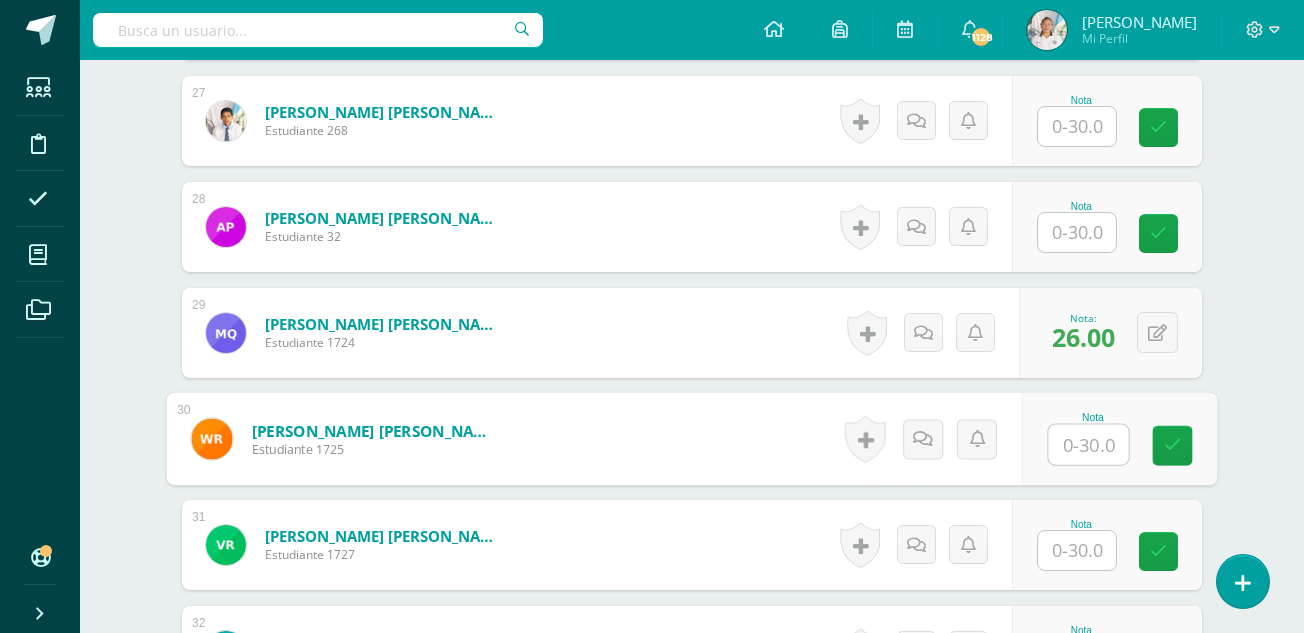click at bounding box center (1089, 445) 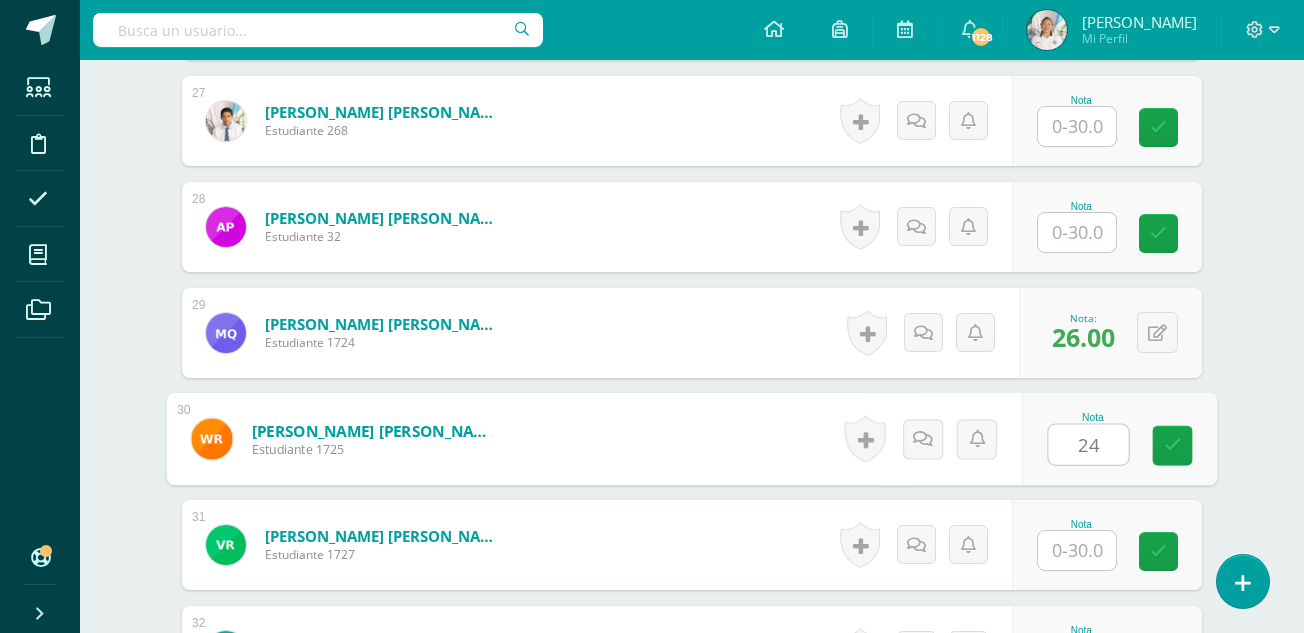type on "24" 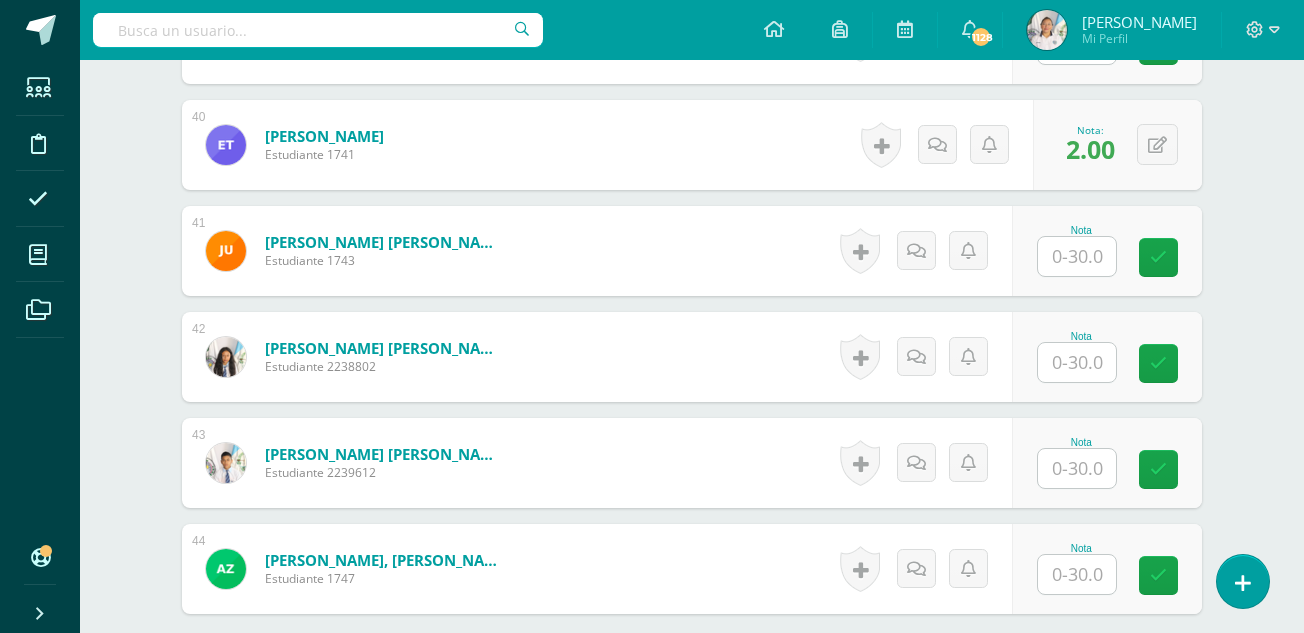 scroll, scrollTop: 4739, scrollLeft: 0, axis: vertical 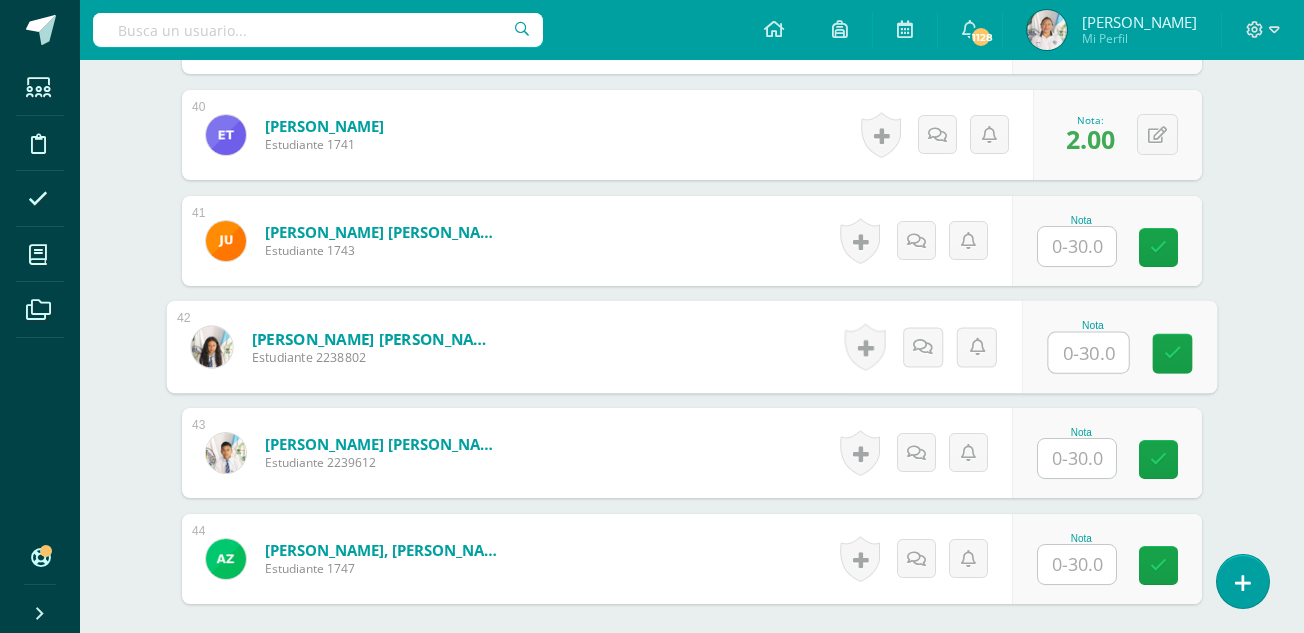 click at bounding box center (1089, 353) 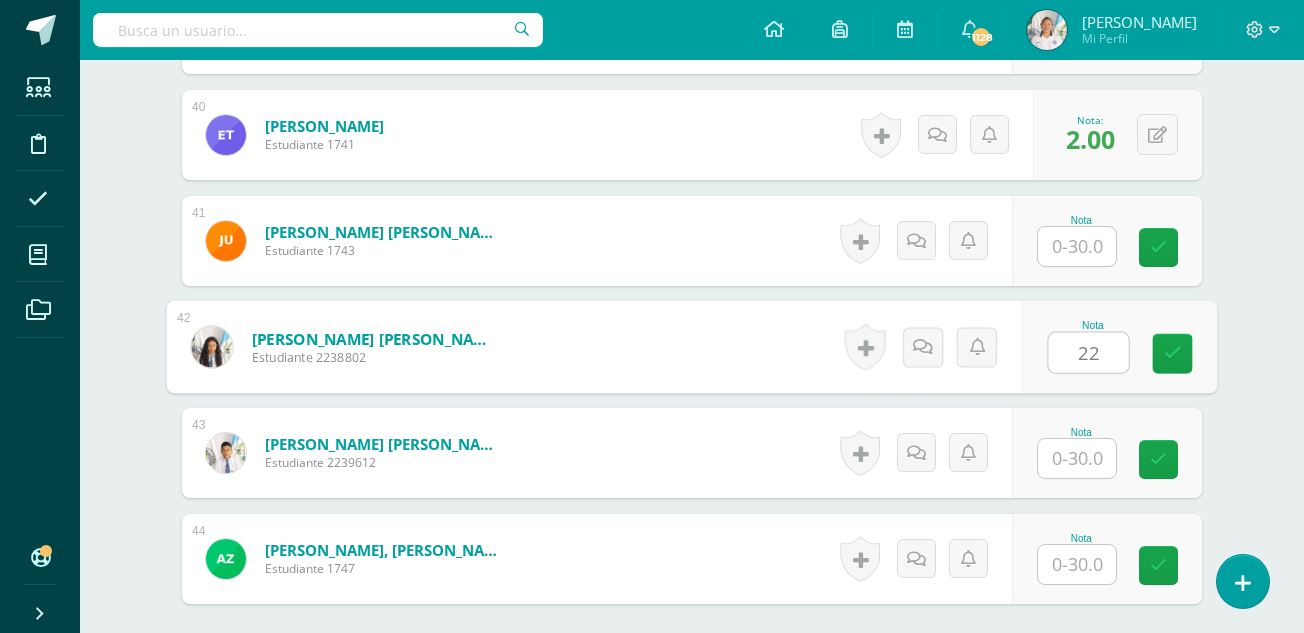 type on "22" 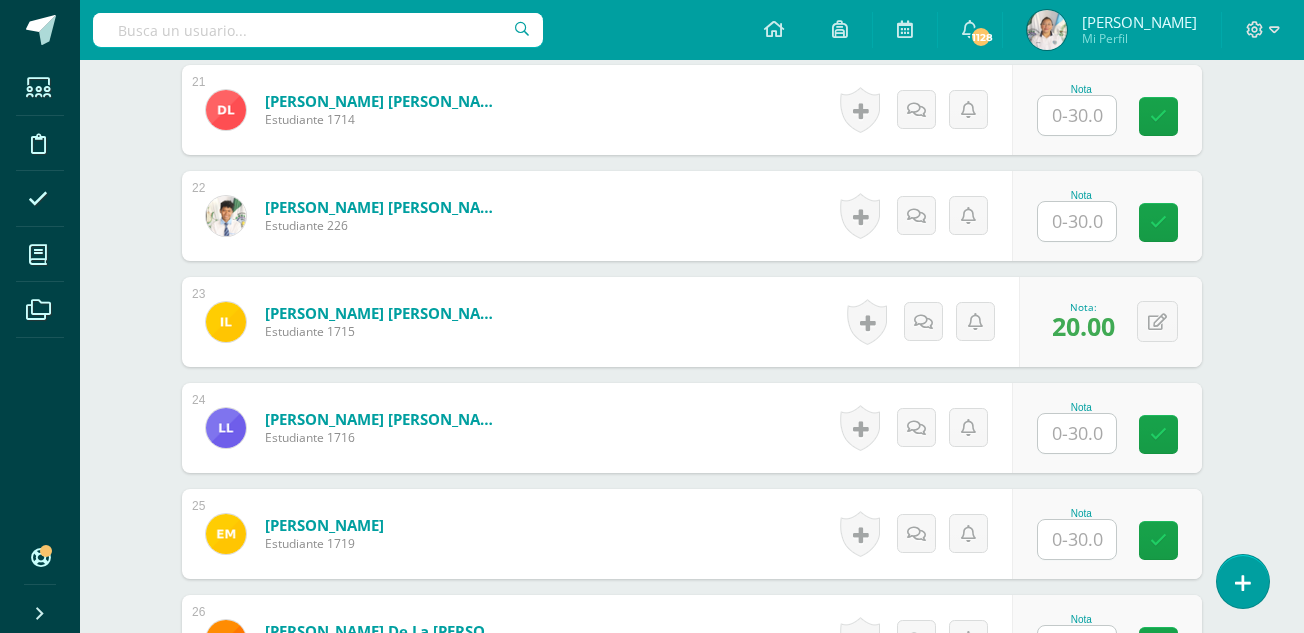 scroll, scrollTop: 2741, scrollLeft: 0, axis: vertical 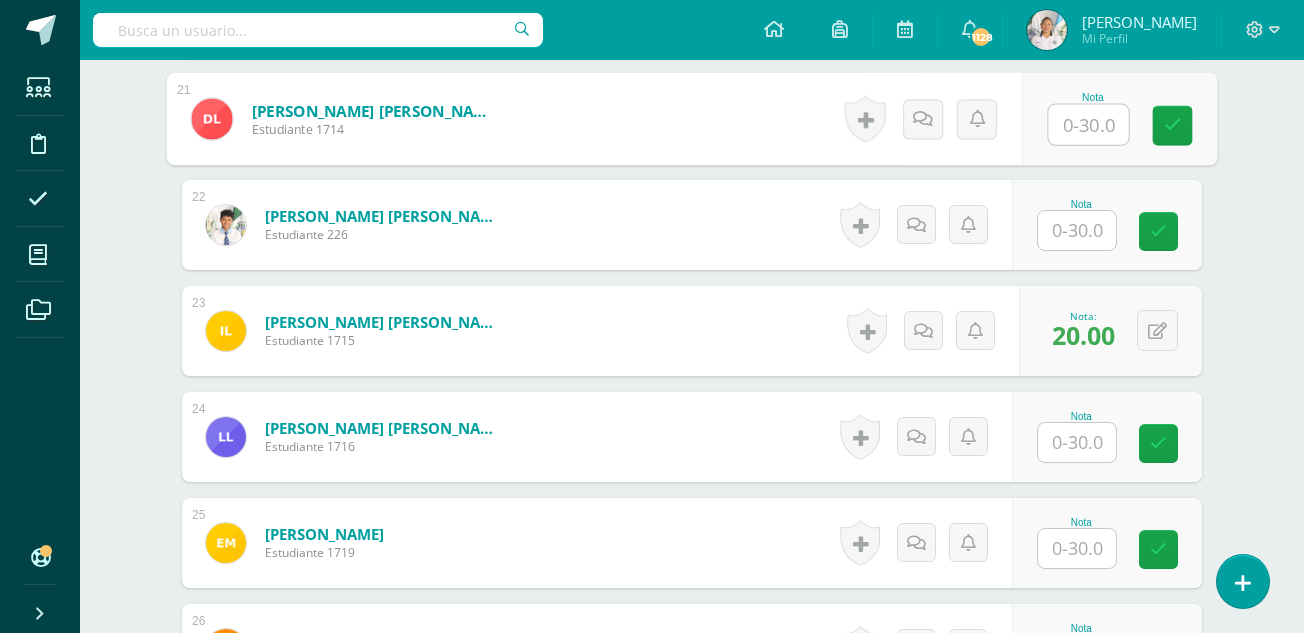 click at bounding box center [1089, 125] 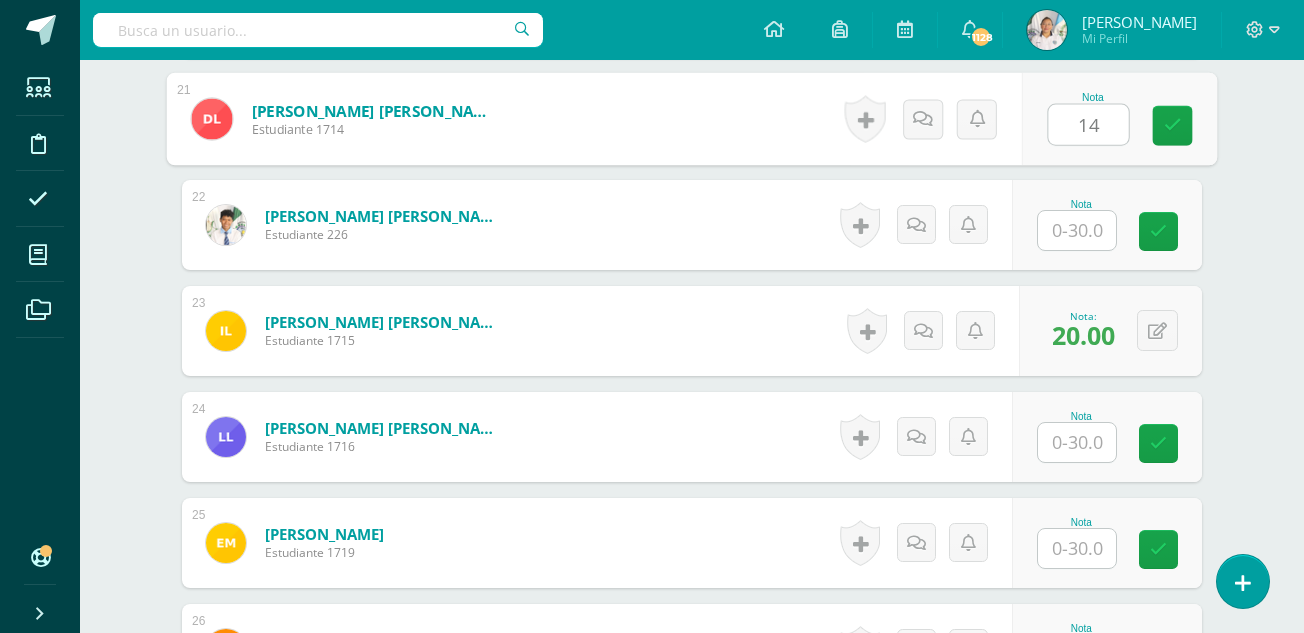 type on "14" 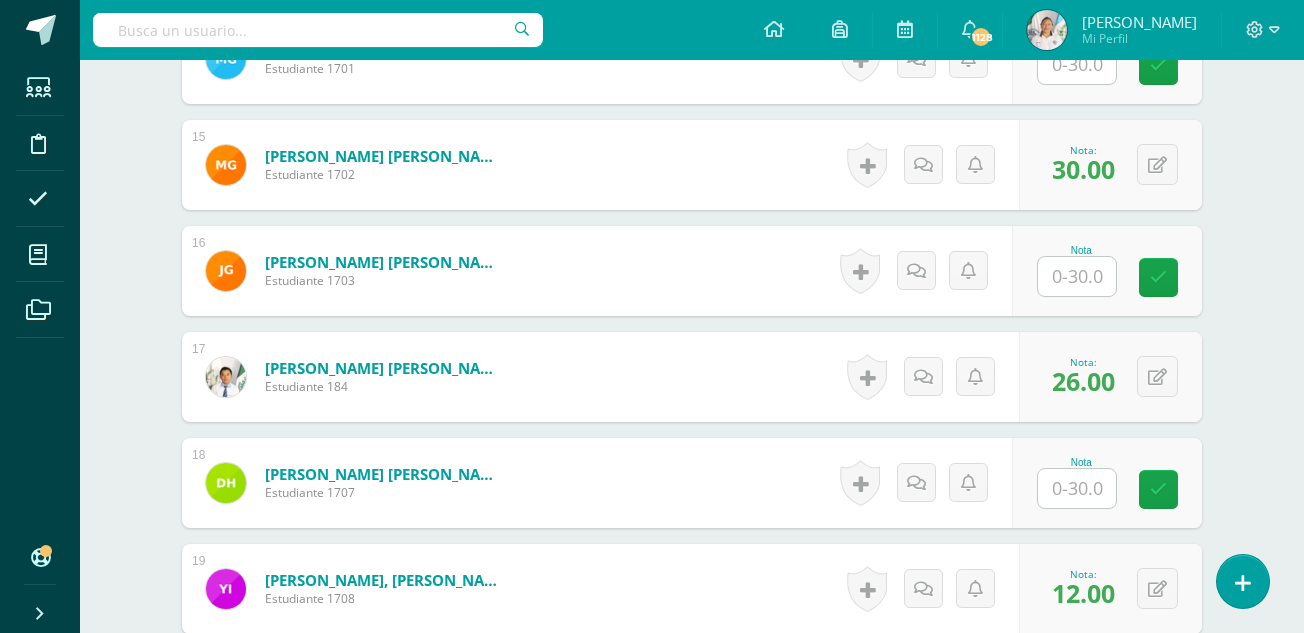 scroll, scrollTop: 2050, scrollLeft: 0, axis: vertical 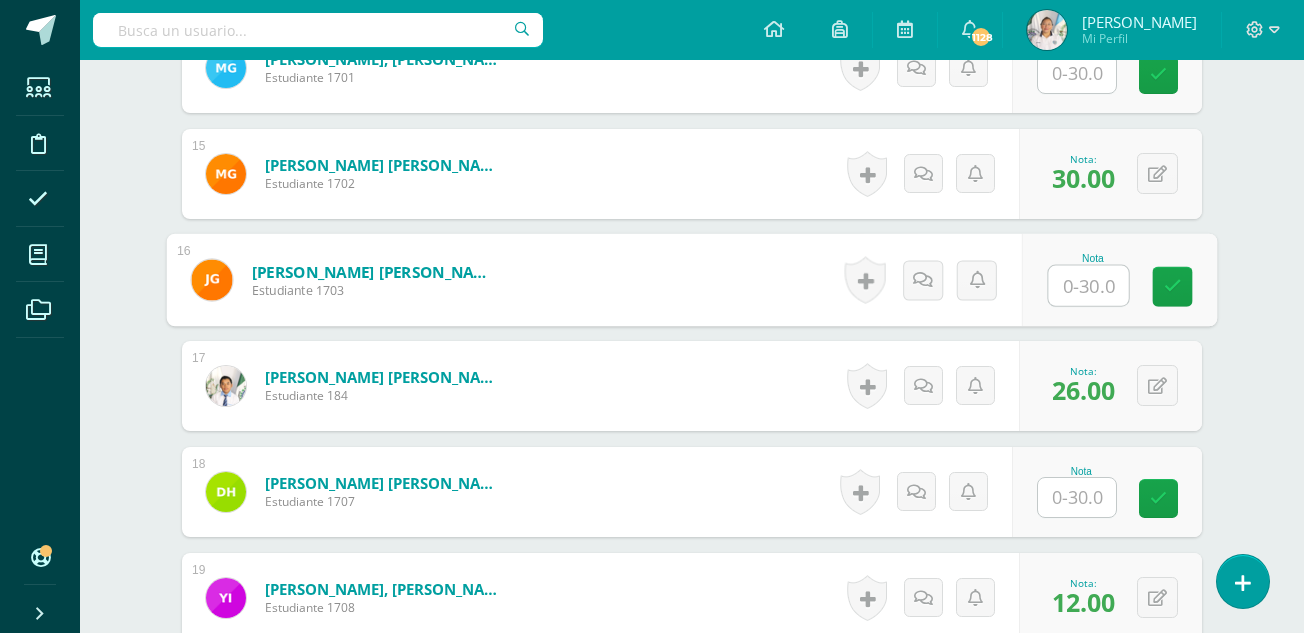 click at bounding box center [1089, 286] 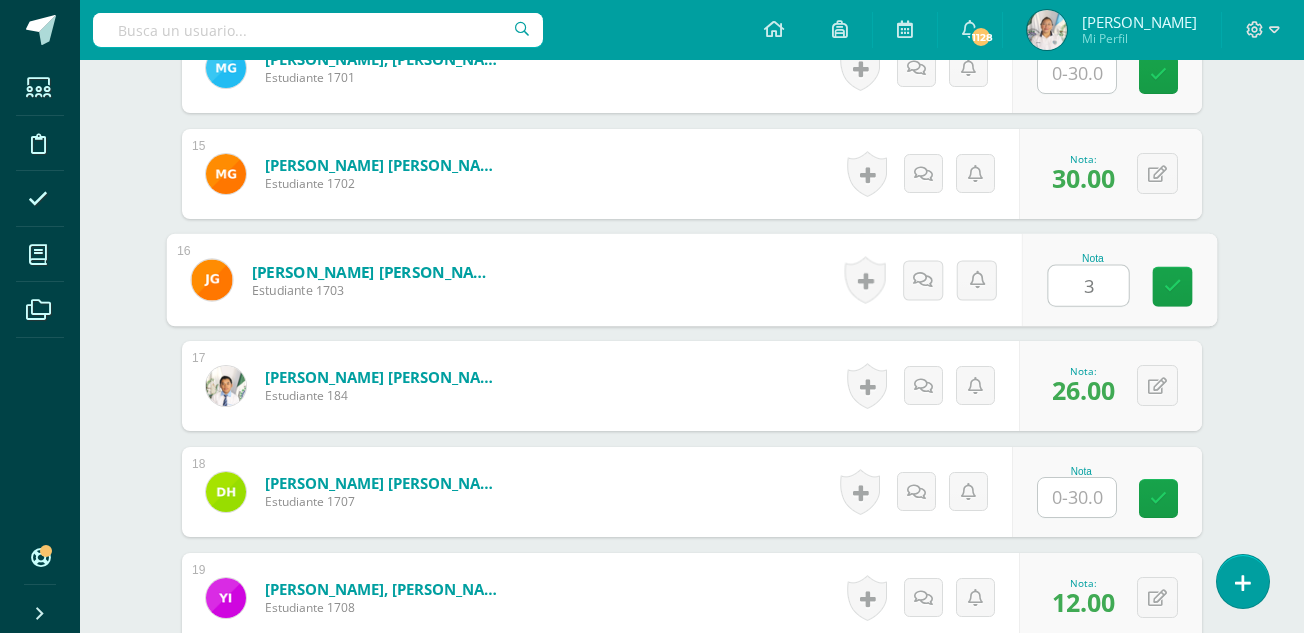 type on "30" 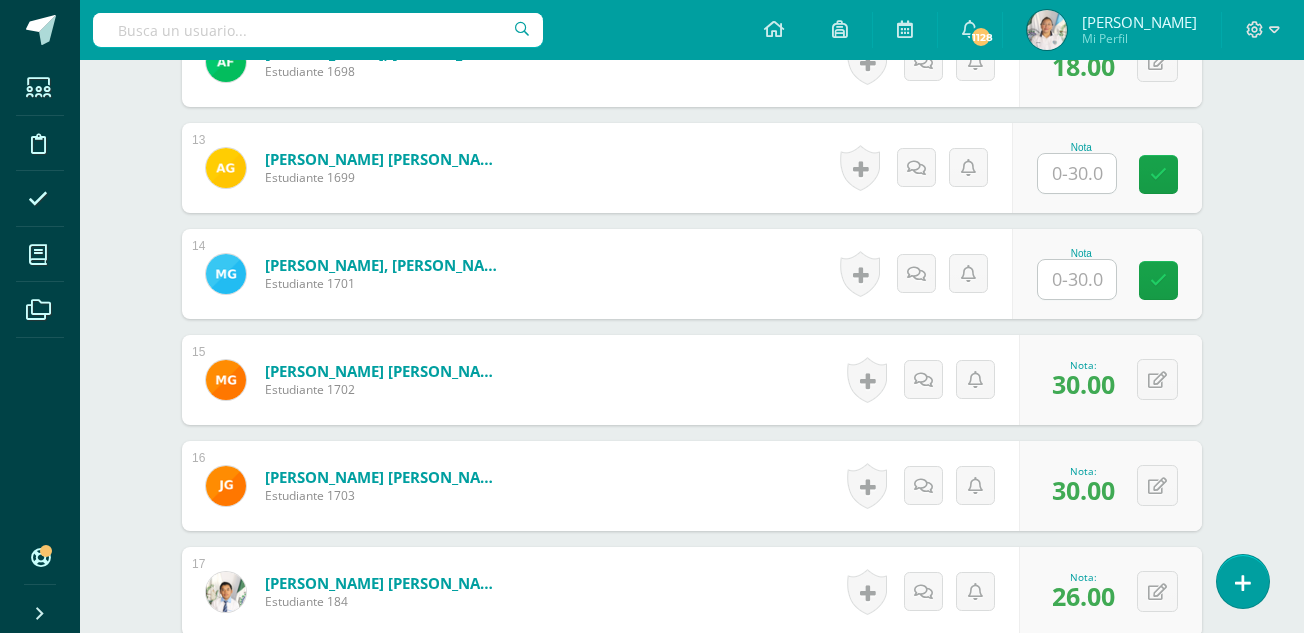 scroll, scrollTop: 1826, scrollLeft: 0, axis: vertical 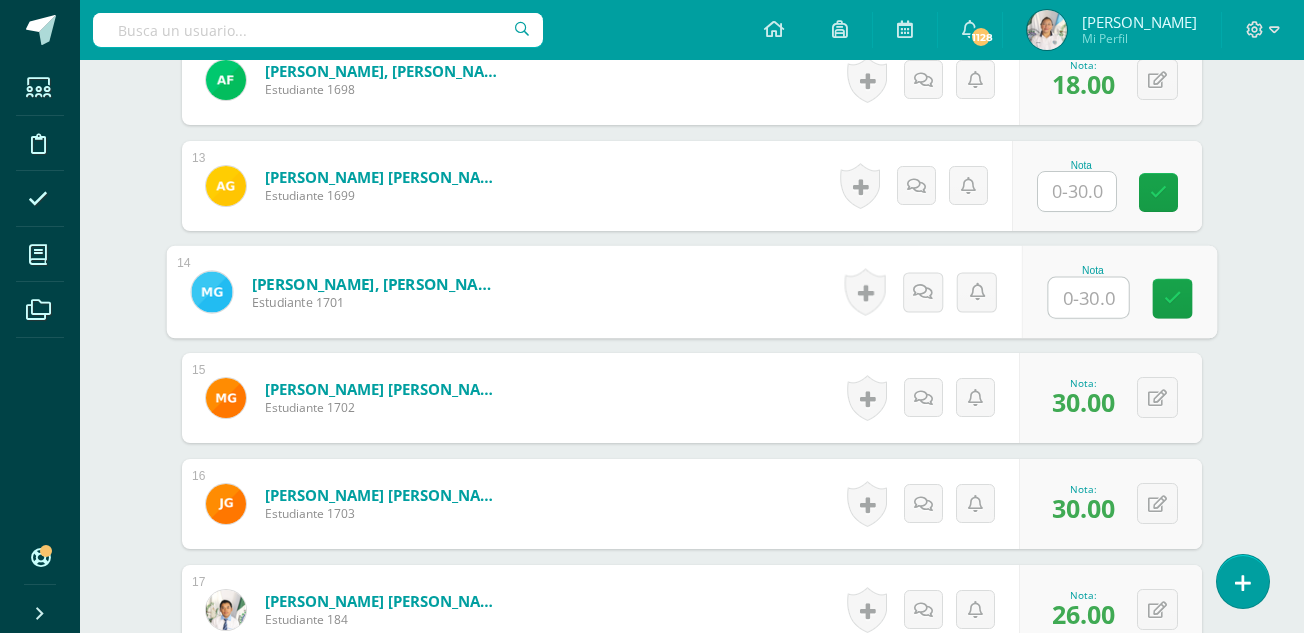 click at bounding box center [1089, 298] 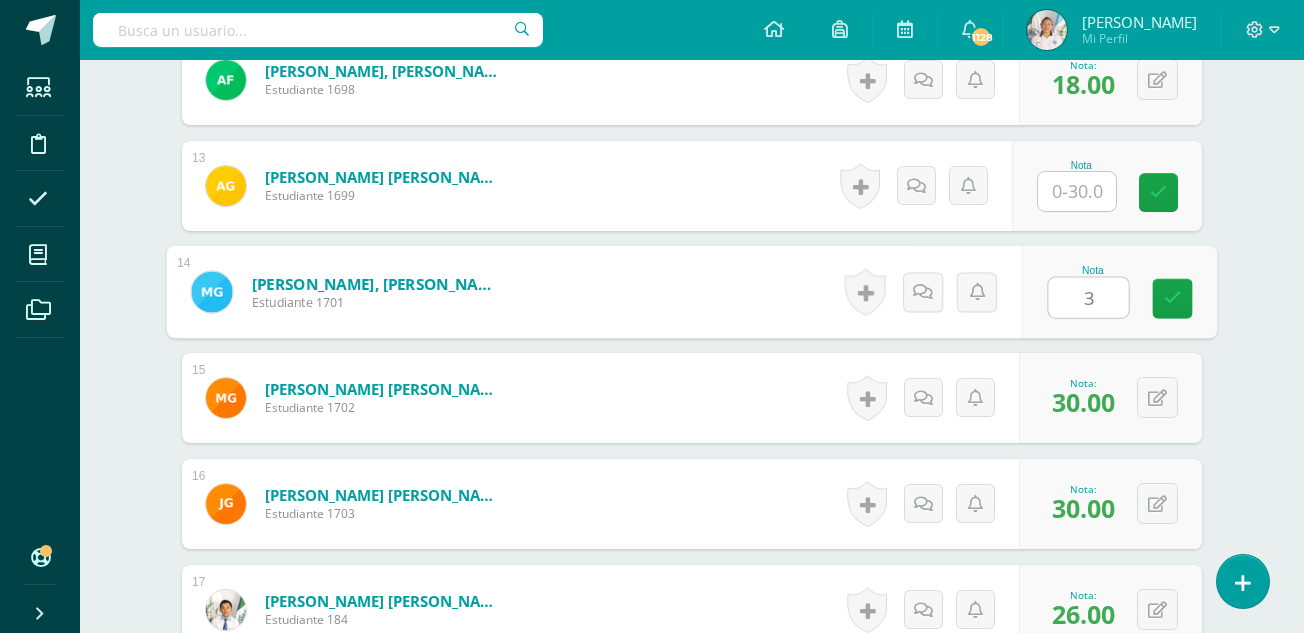 type on "30" 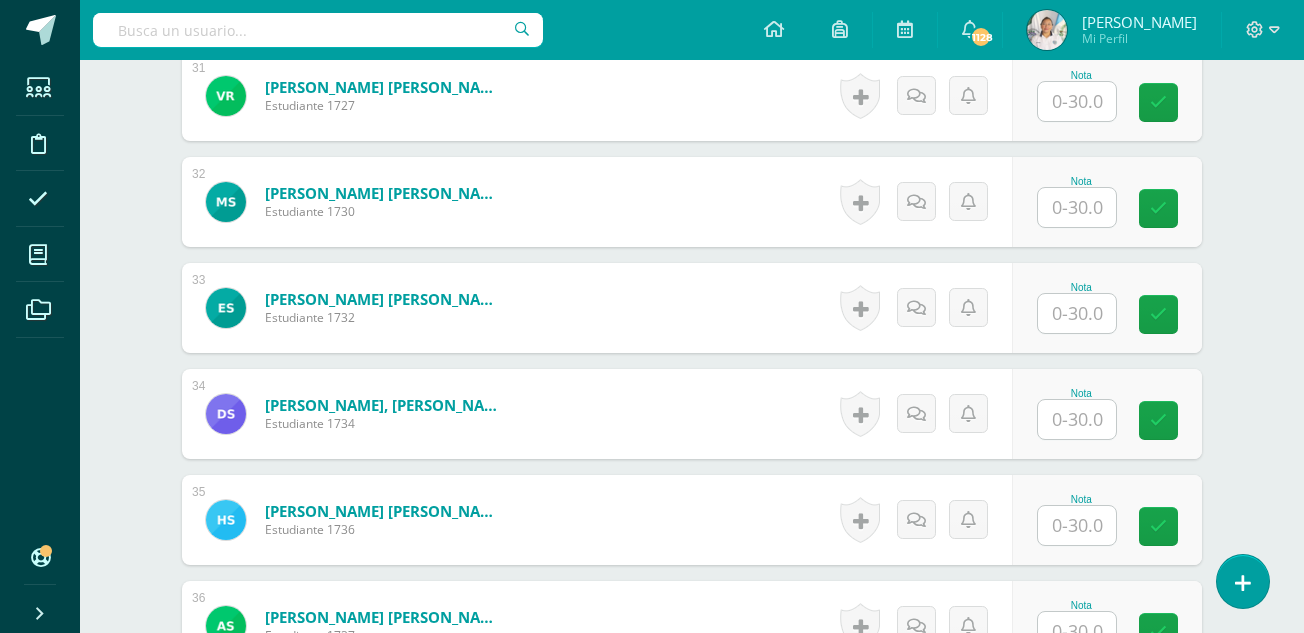 scroll, scrollTop: 3833, scrollLeft: 0, axis: vertical 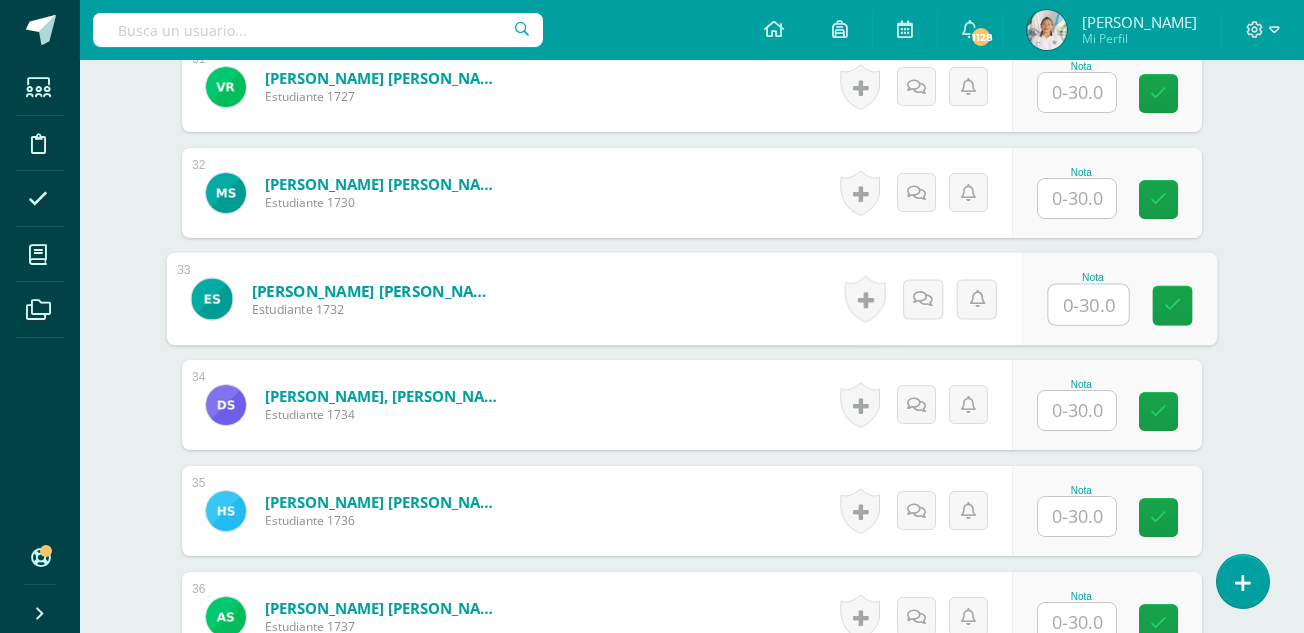 click at bounding box center [1089, 305] 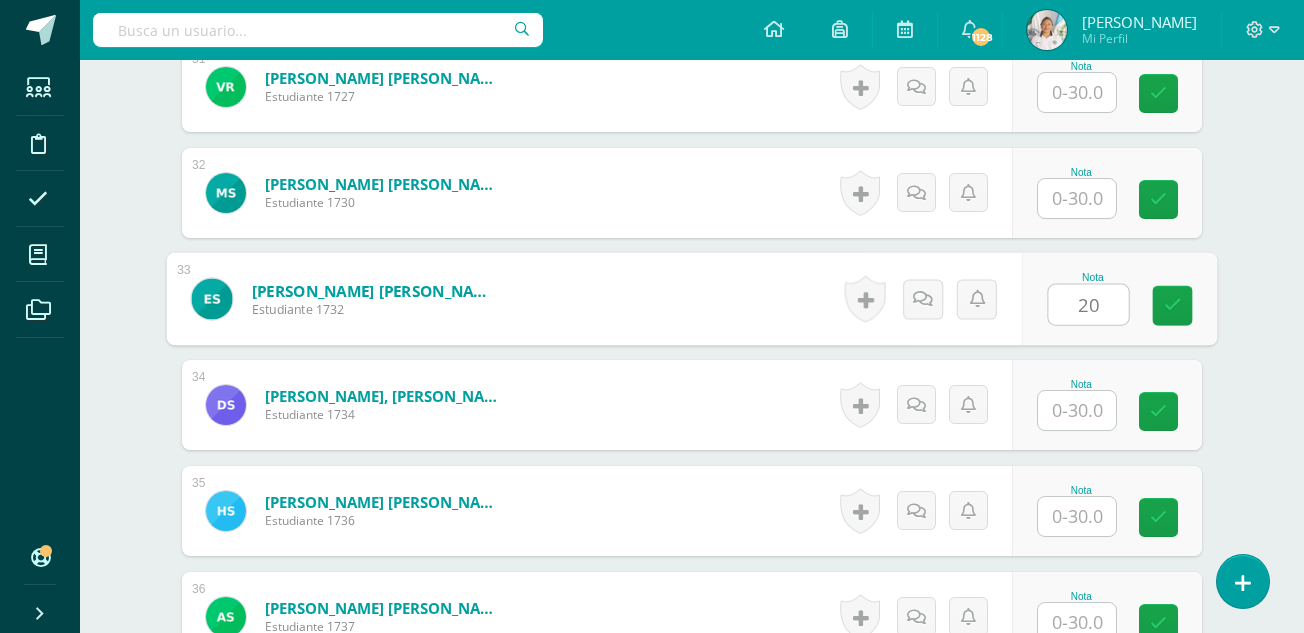 type on "20" 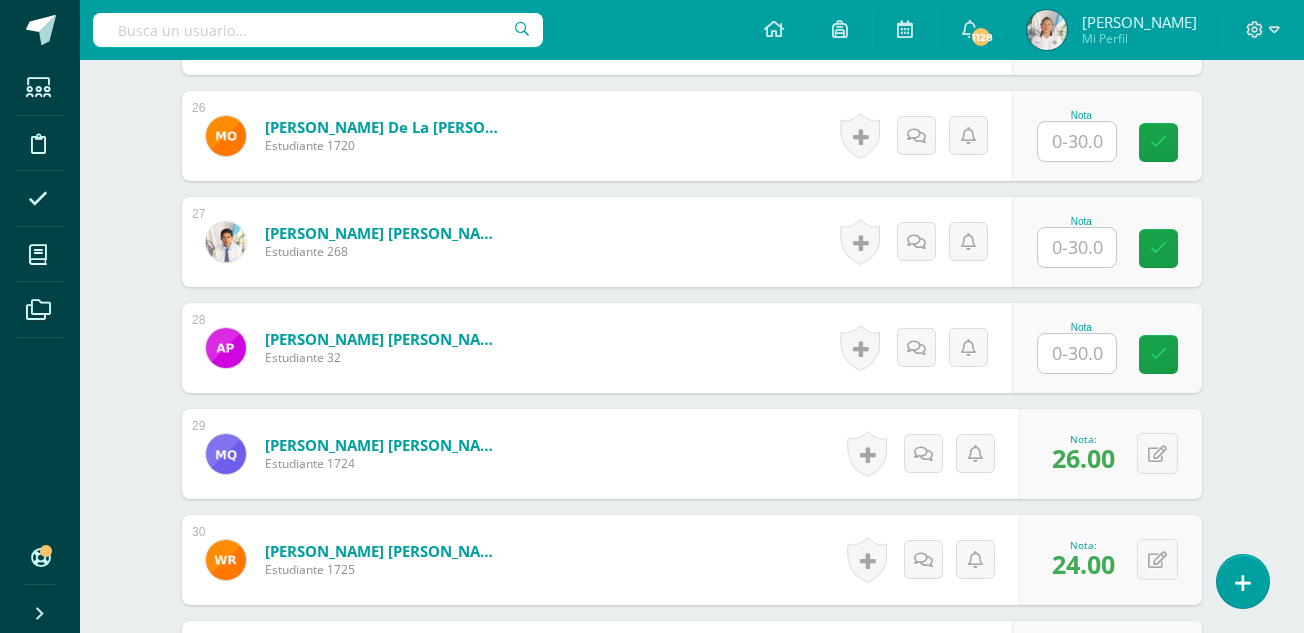 scroll, scrollTop: 3245, scrollLeft: 0, axis: vertical 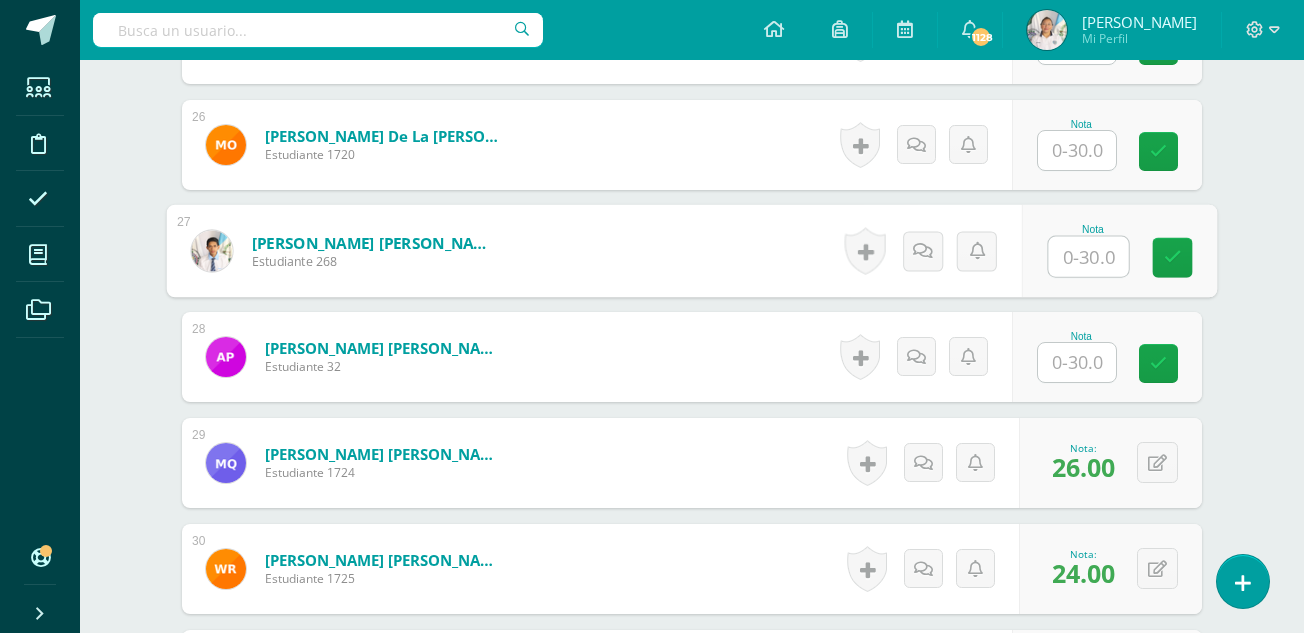 click at bounding box center [1089, 257] 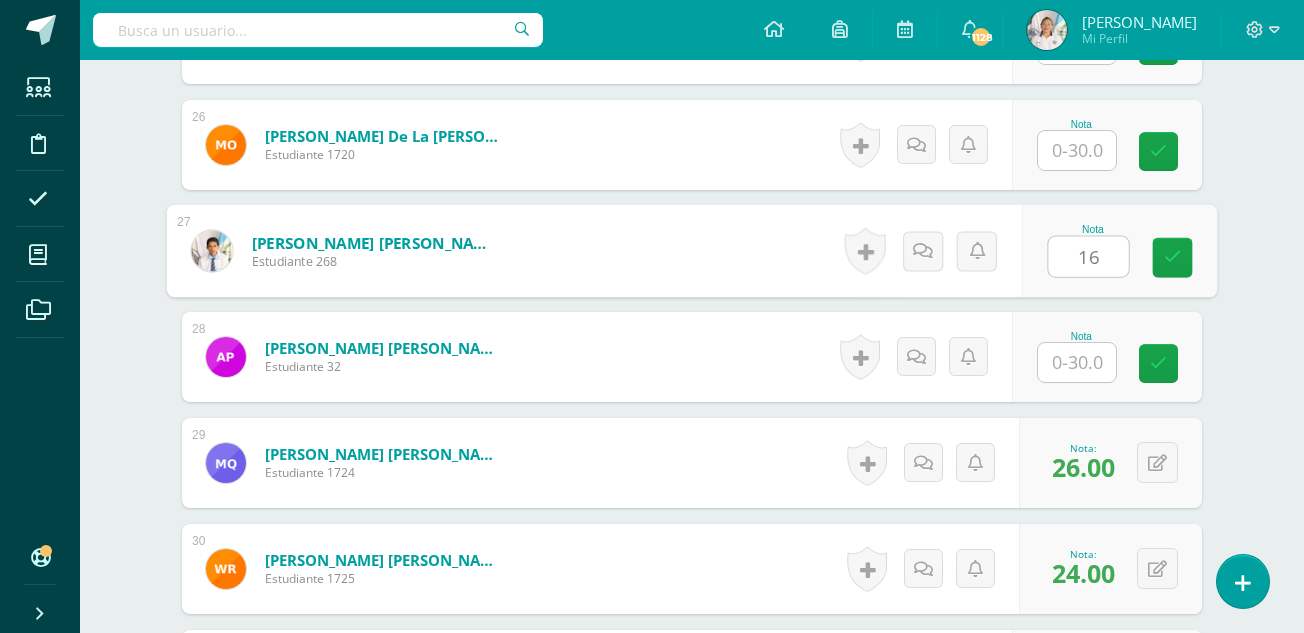 type on "16" 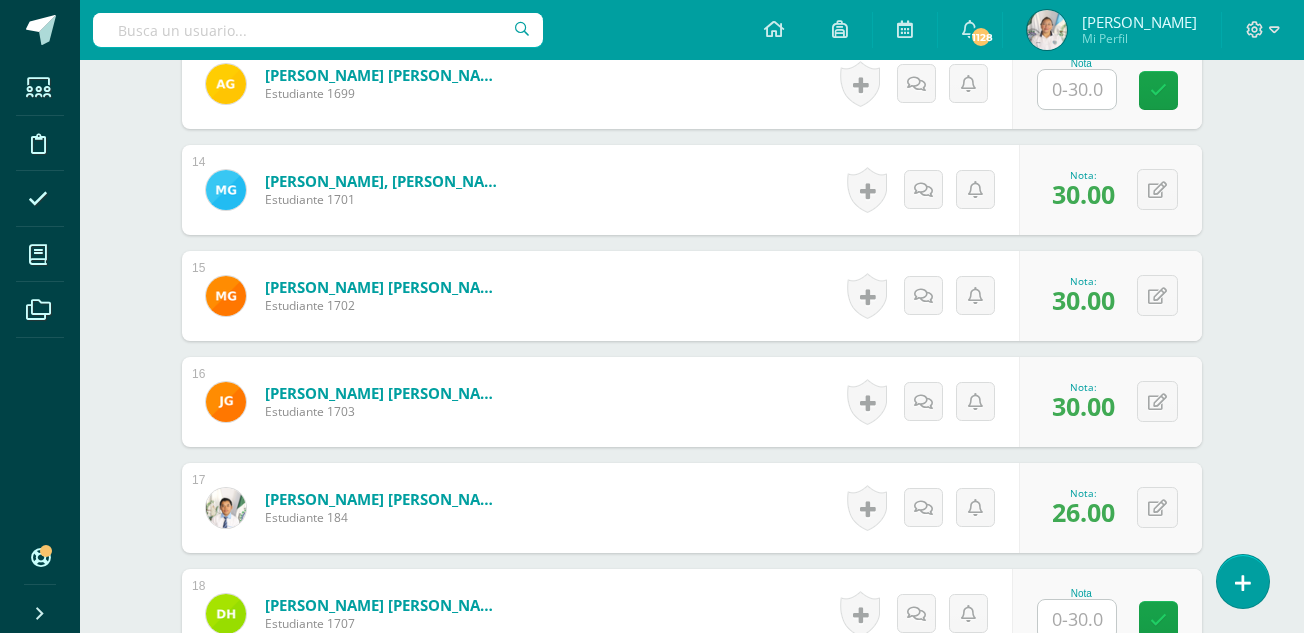 scroll, scrollTop: 1798, scrollLeft: 0, axis: vertical 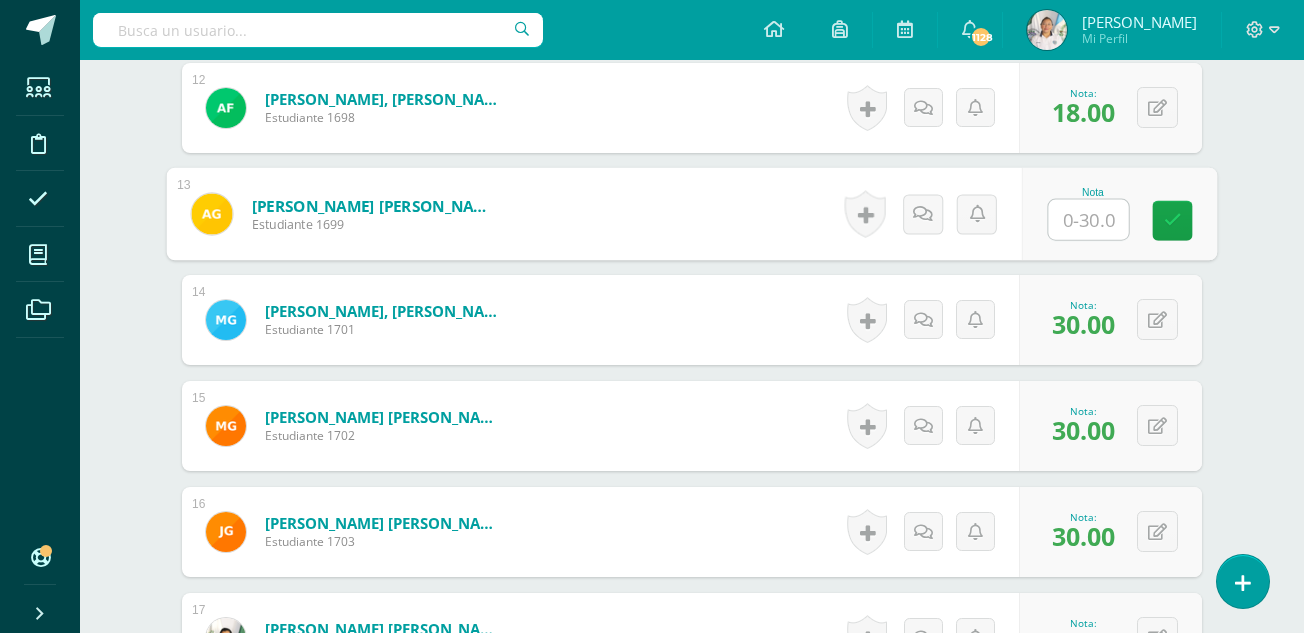 click at bounding box center (1089, 220) 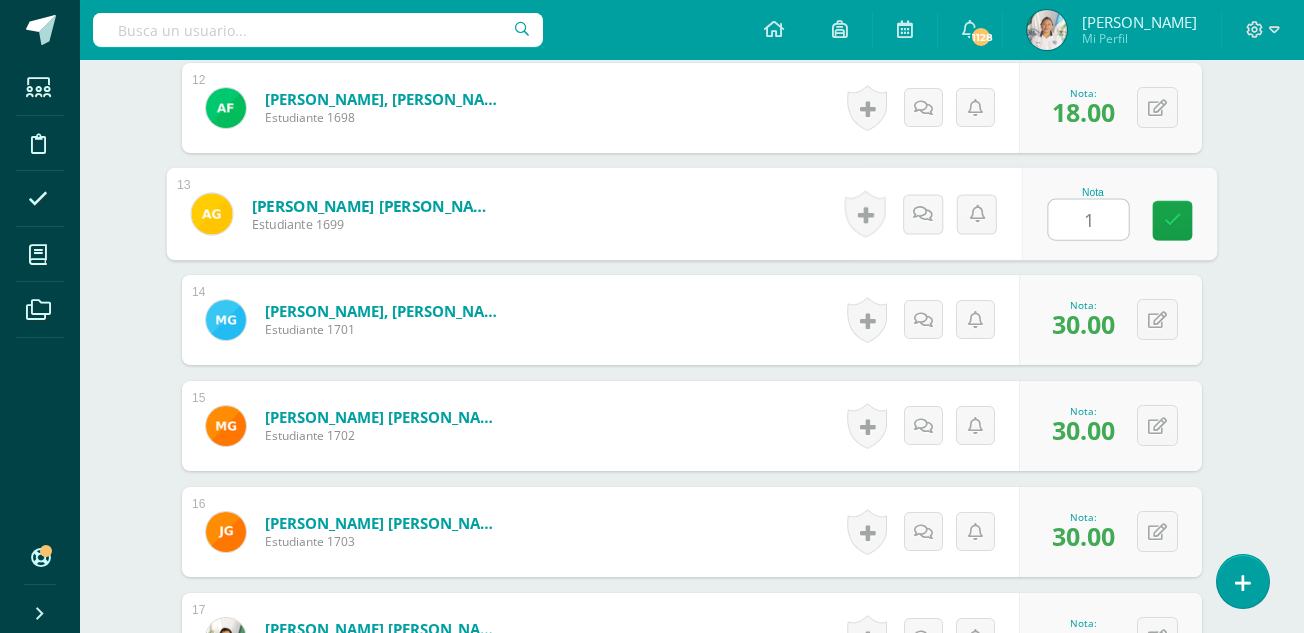 type on "18" 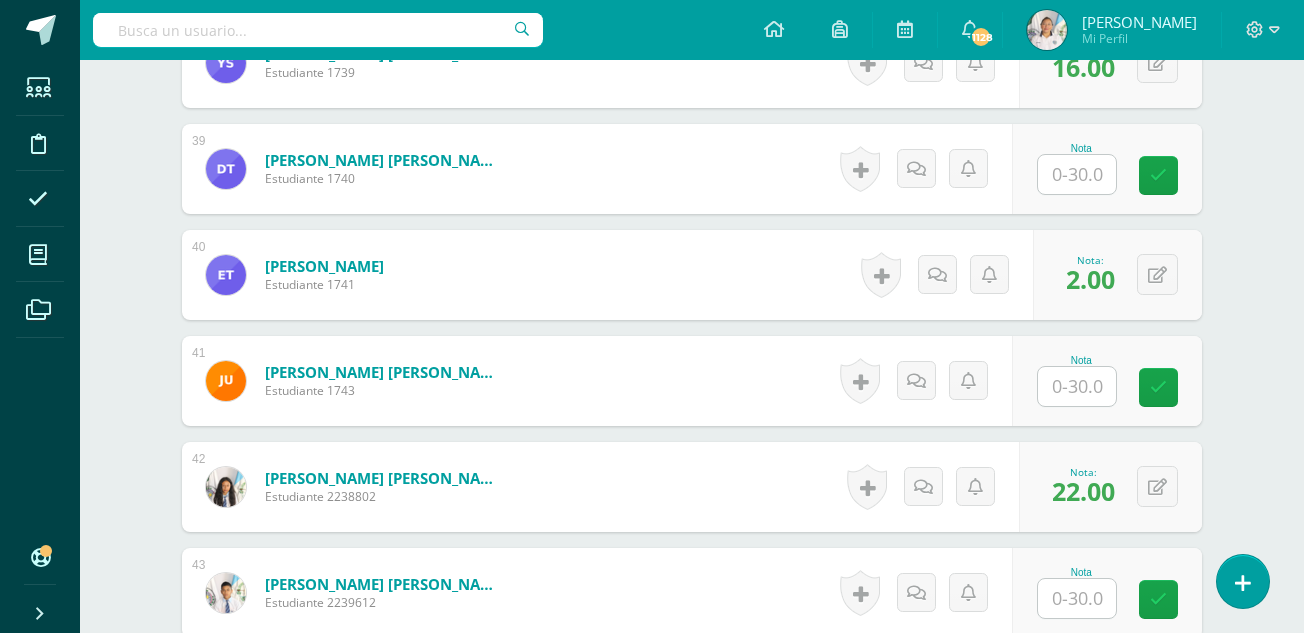 scroll, scrollTop: 4561, scrollLeft: 0, axis: vertical 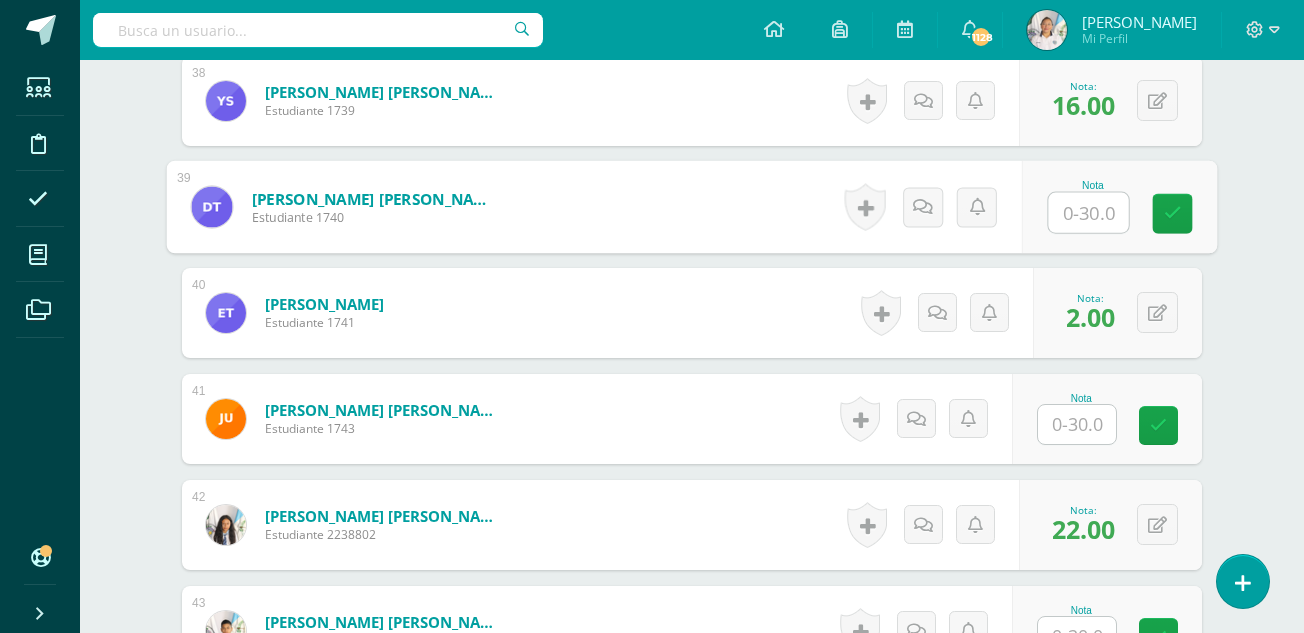 click at bounding box center [1089, 213] 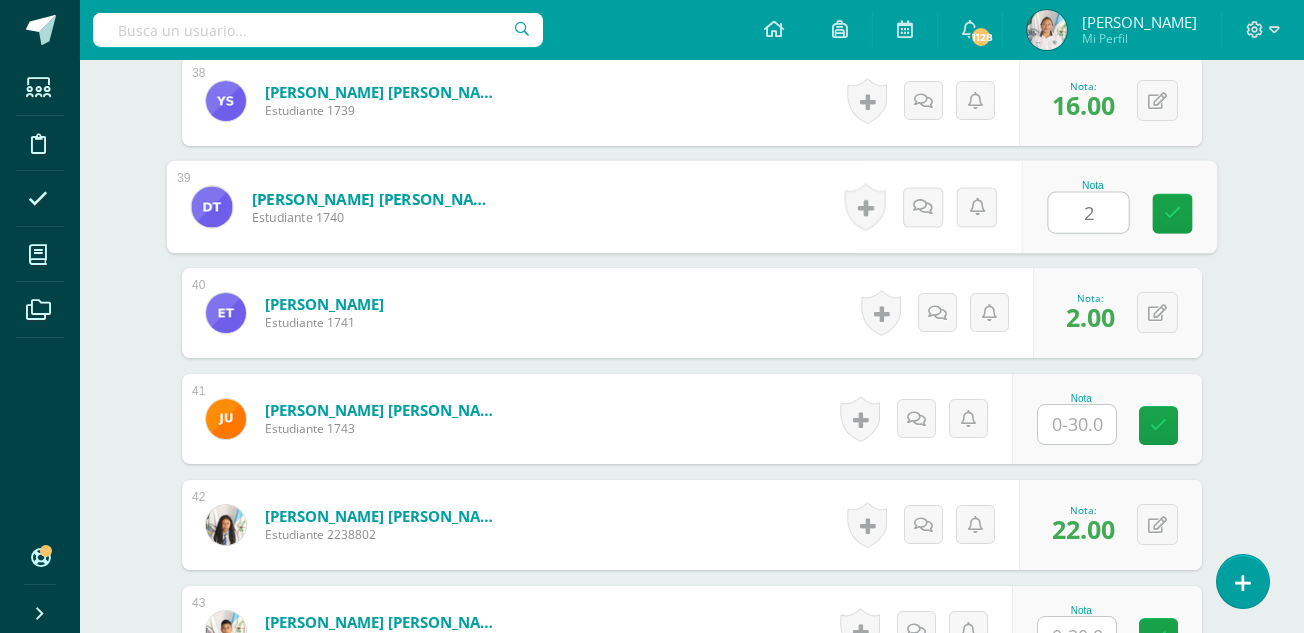 type on "24" 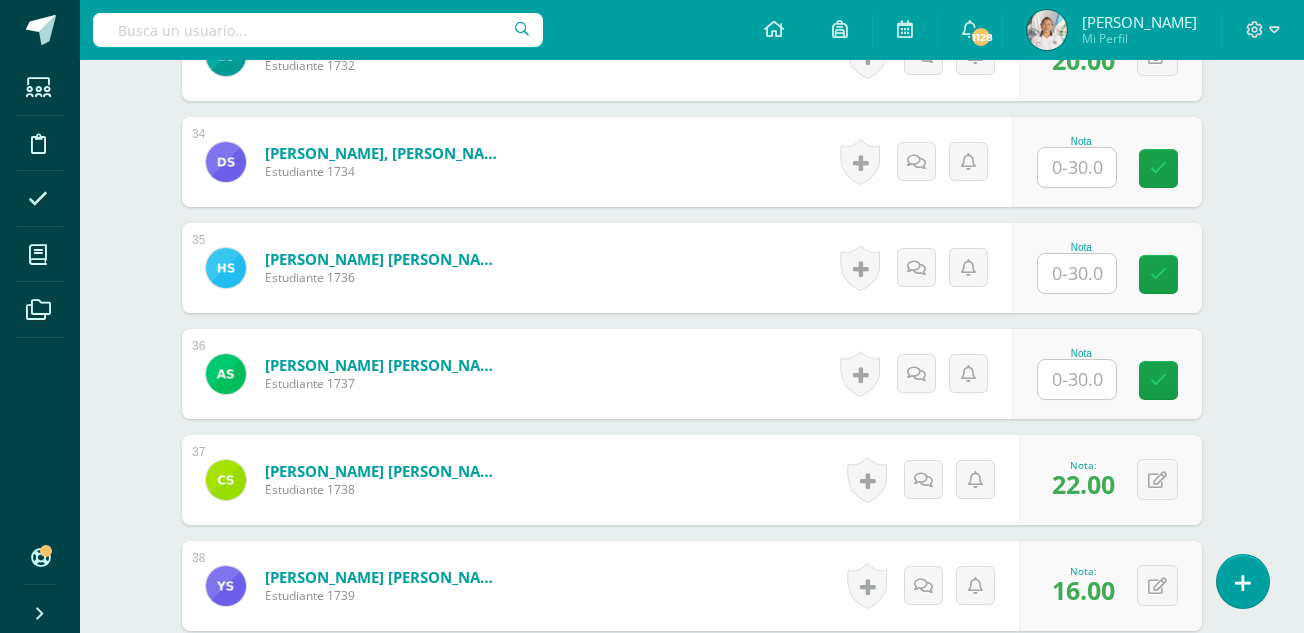 scroll, scrollTop: 4066, scrollLeft: 0, axis: vertical 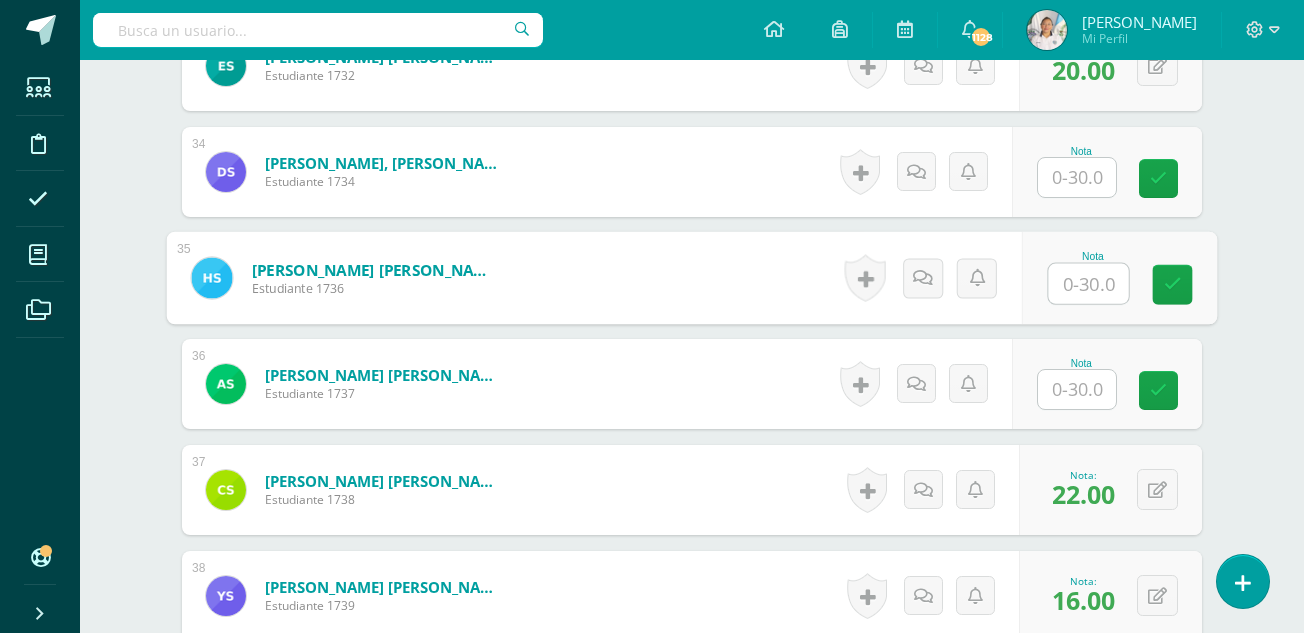 click at bounding box center [1089, 284] 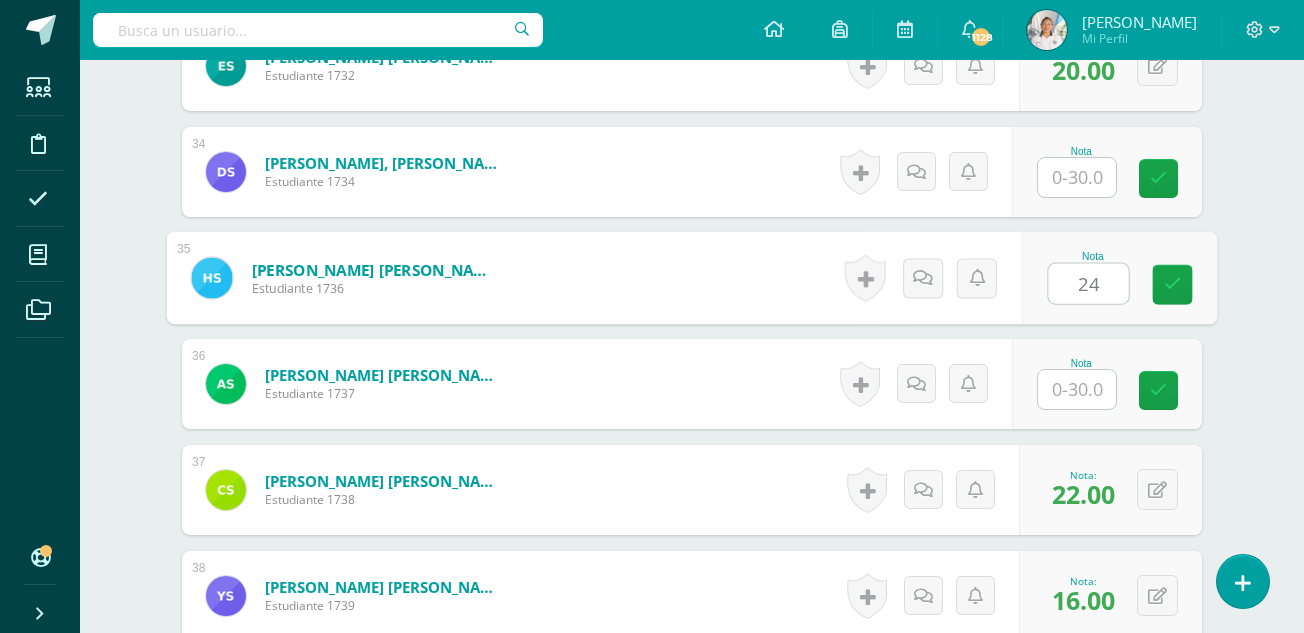 type on "24" 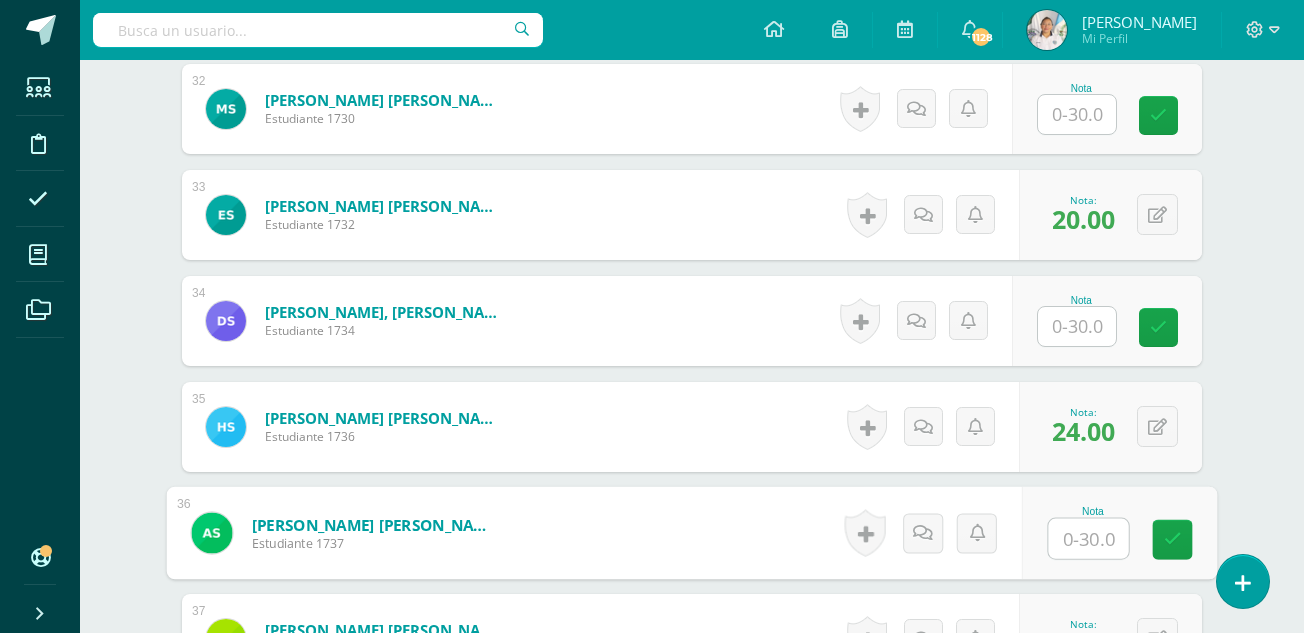 scroll, scrollTop: 3926, scrollLeft: 0, axis: vertical 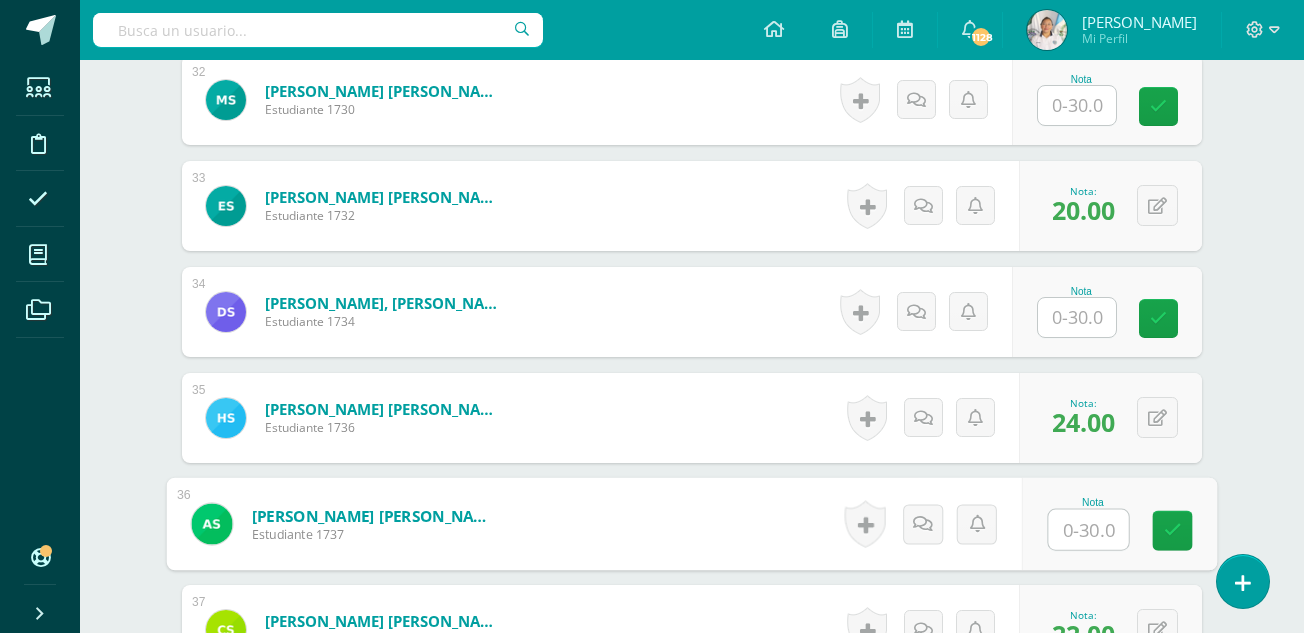 click at bounding box center [1089, 530] 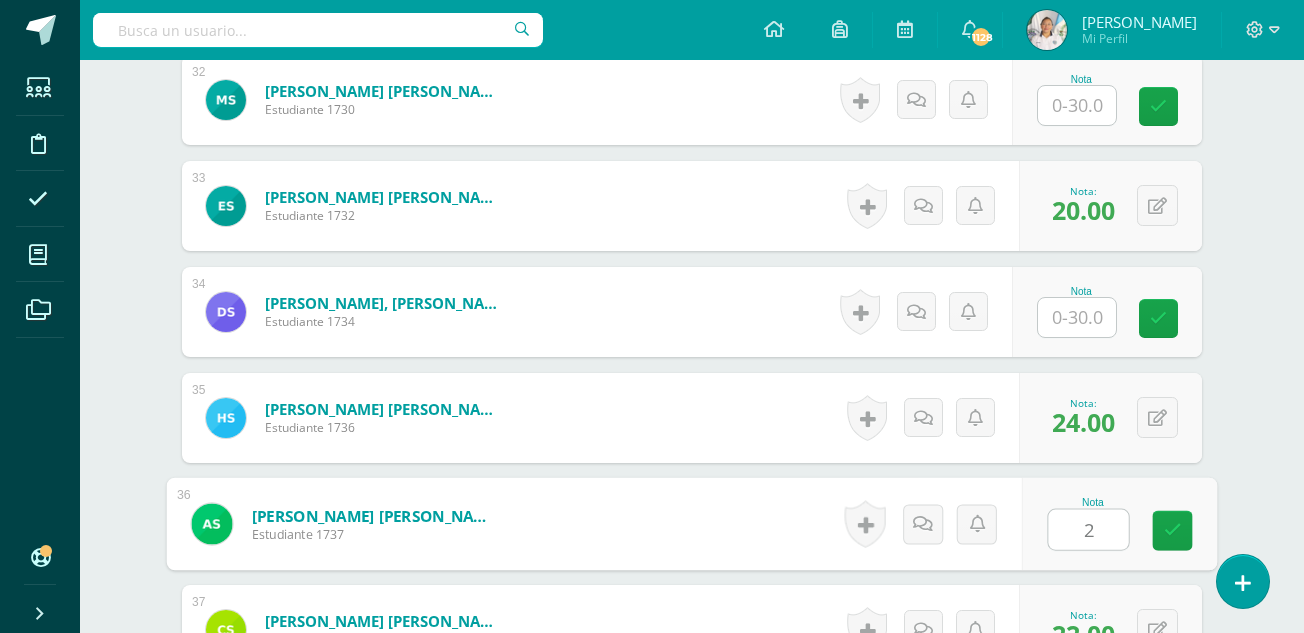type on "22" 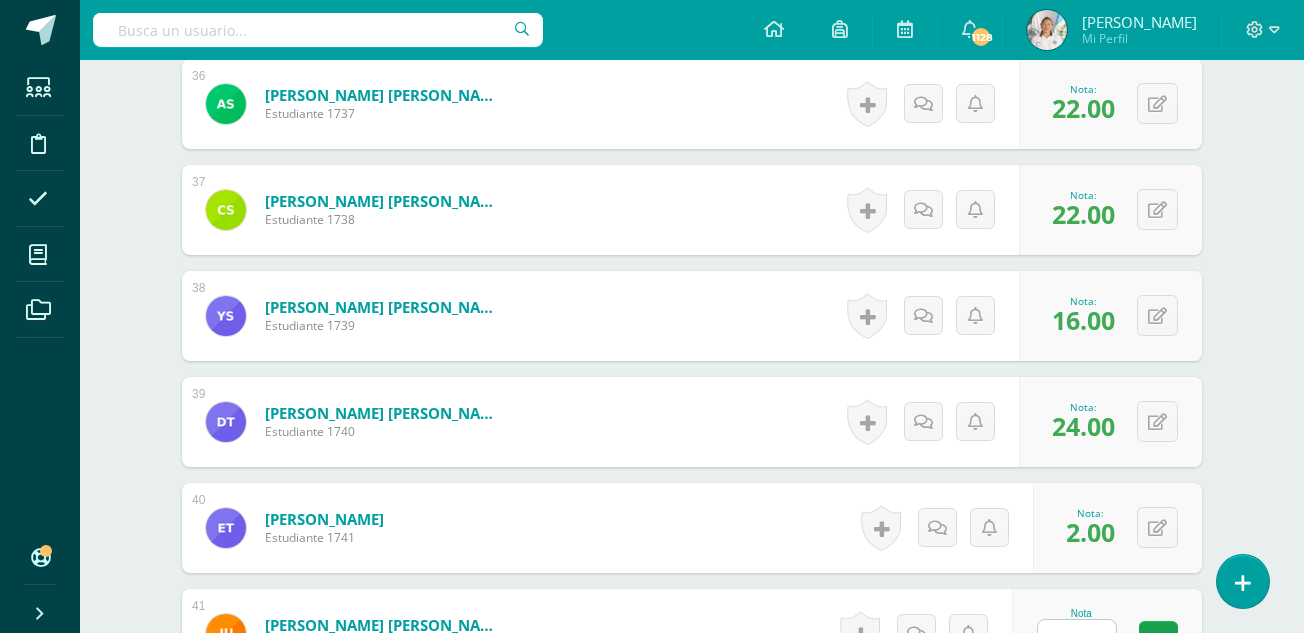 scroll, scrollTop: 4939, scrollLeft: 0, axis: vertical 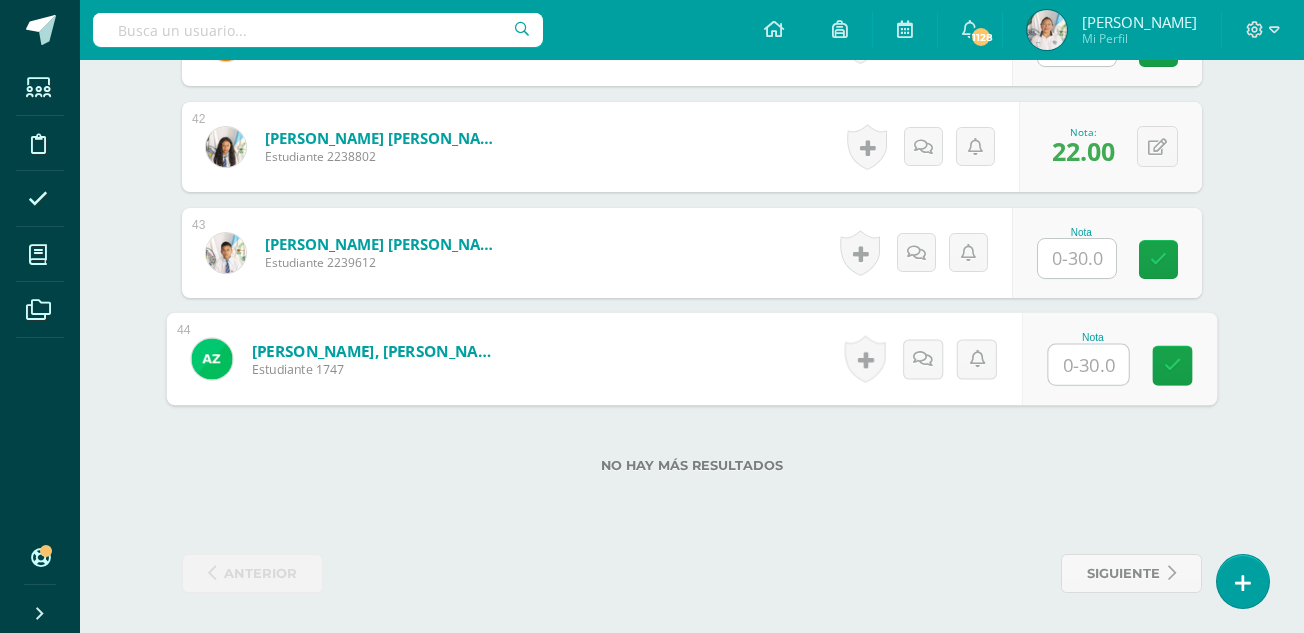 click at bounding box center [1089, 365] 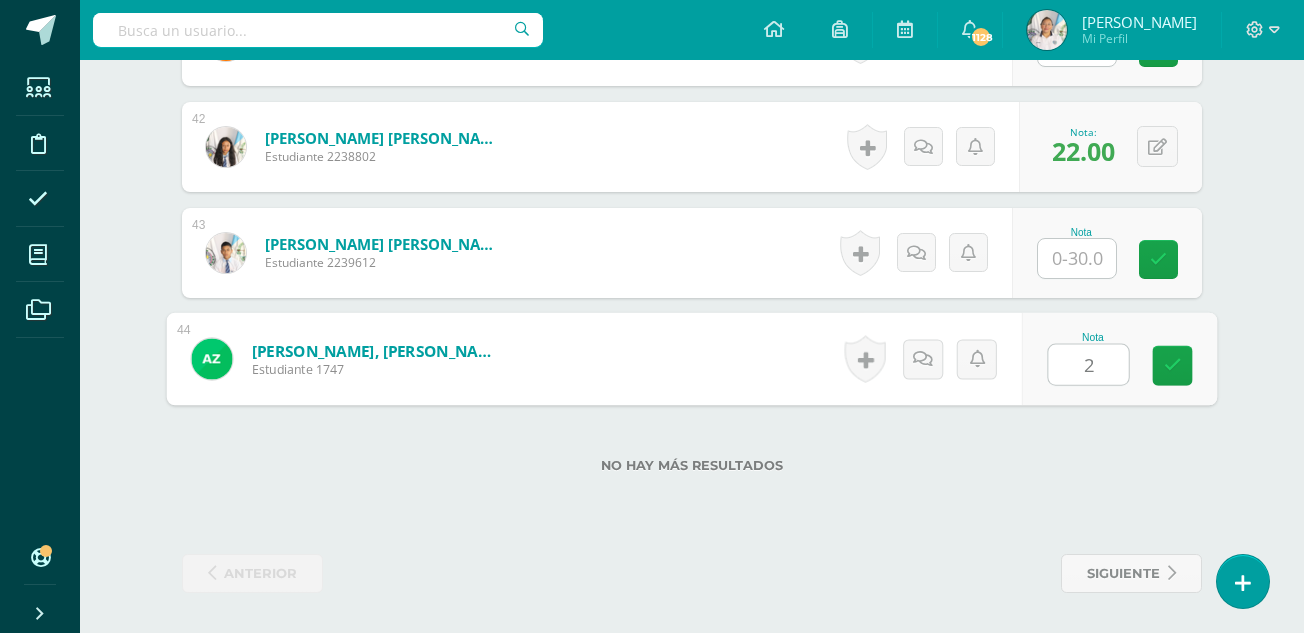 type on "20" 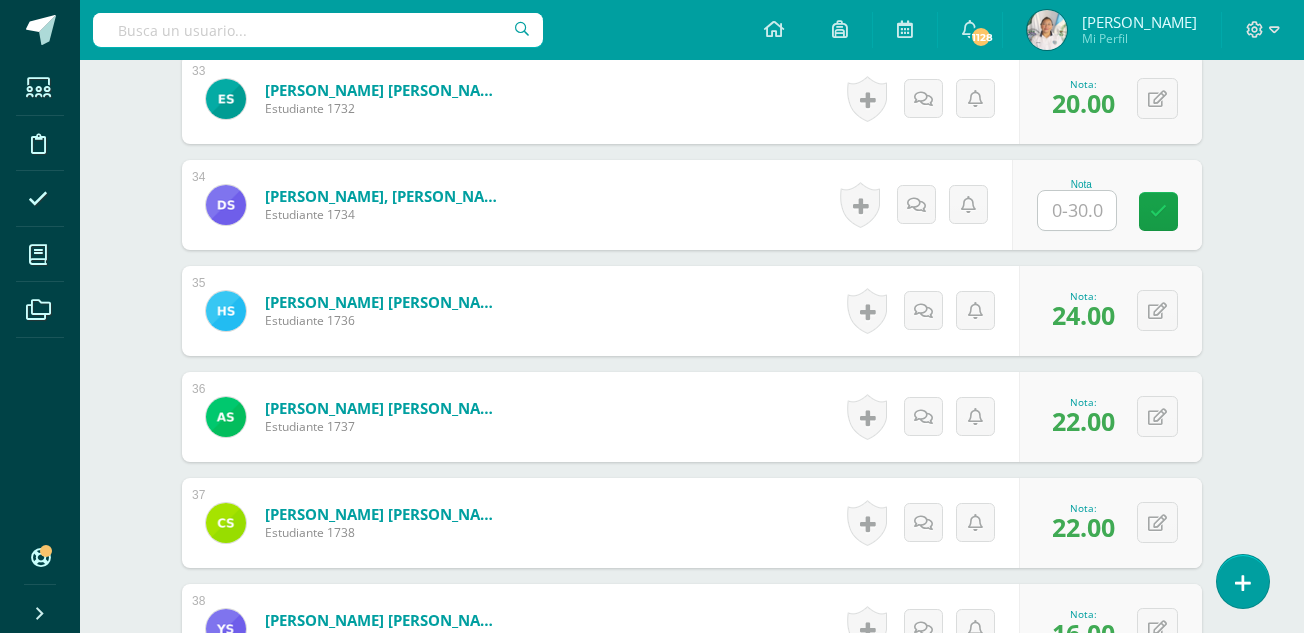 scroll, scrollTop: 4015, scrollLeft: 0, axis: vertical 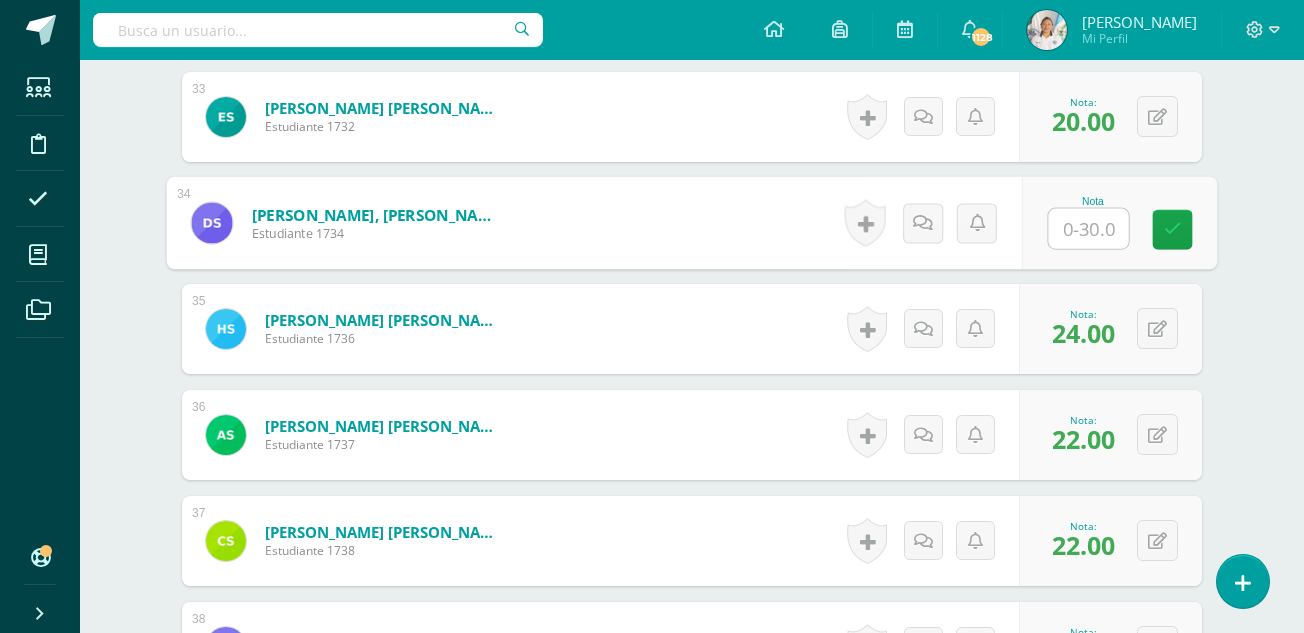 click at bounding box center [1089, 229] 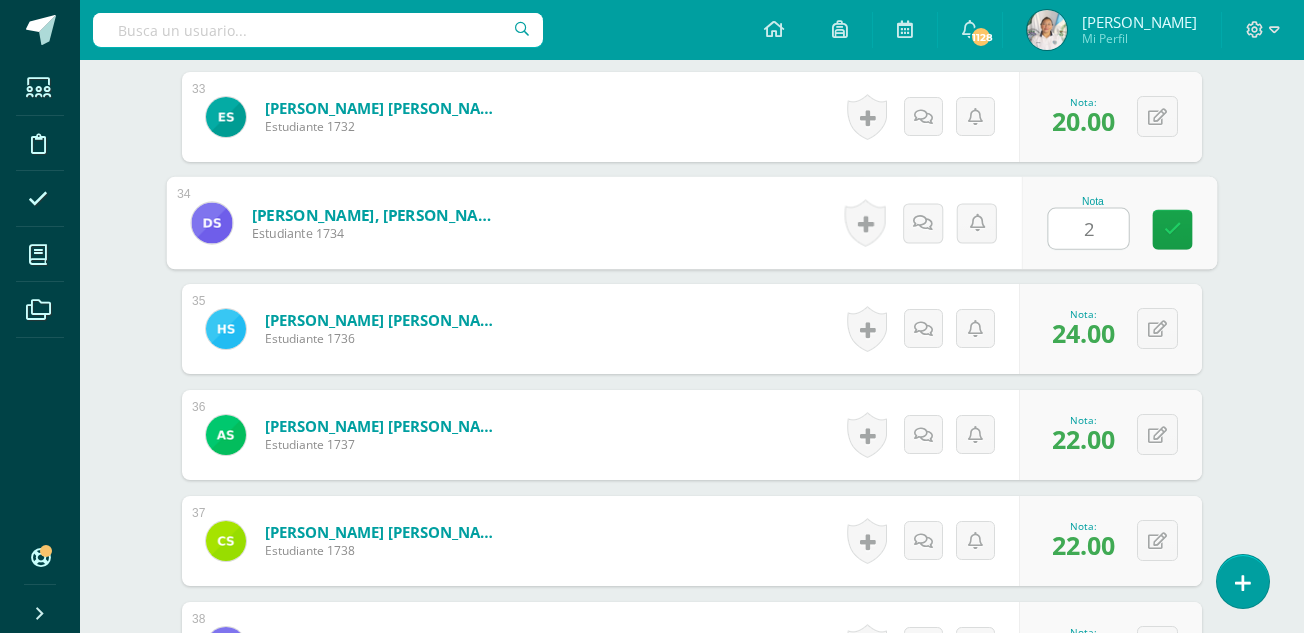 type on "22" 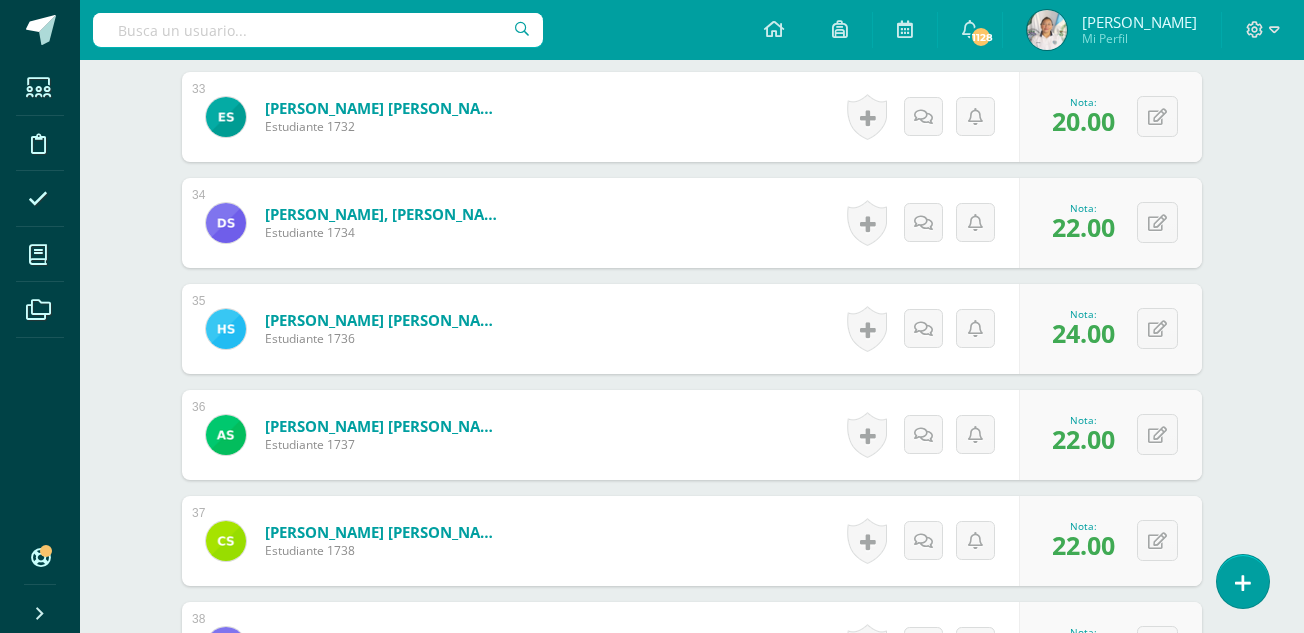 drag, startPoint x: 1311, startPoint y: 463, endPoint x: 1261, endPoint y: 123, distance: 343.6568 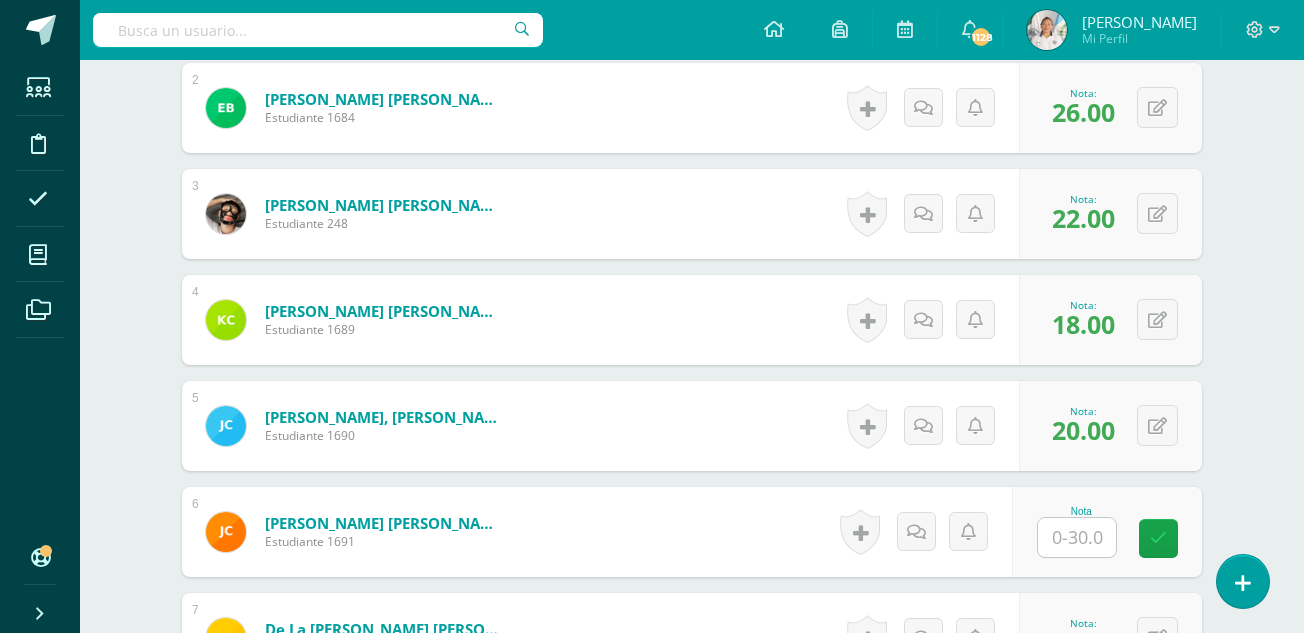 scroll, scrollTop: 719, scrollLeft: 0, axis: vertical 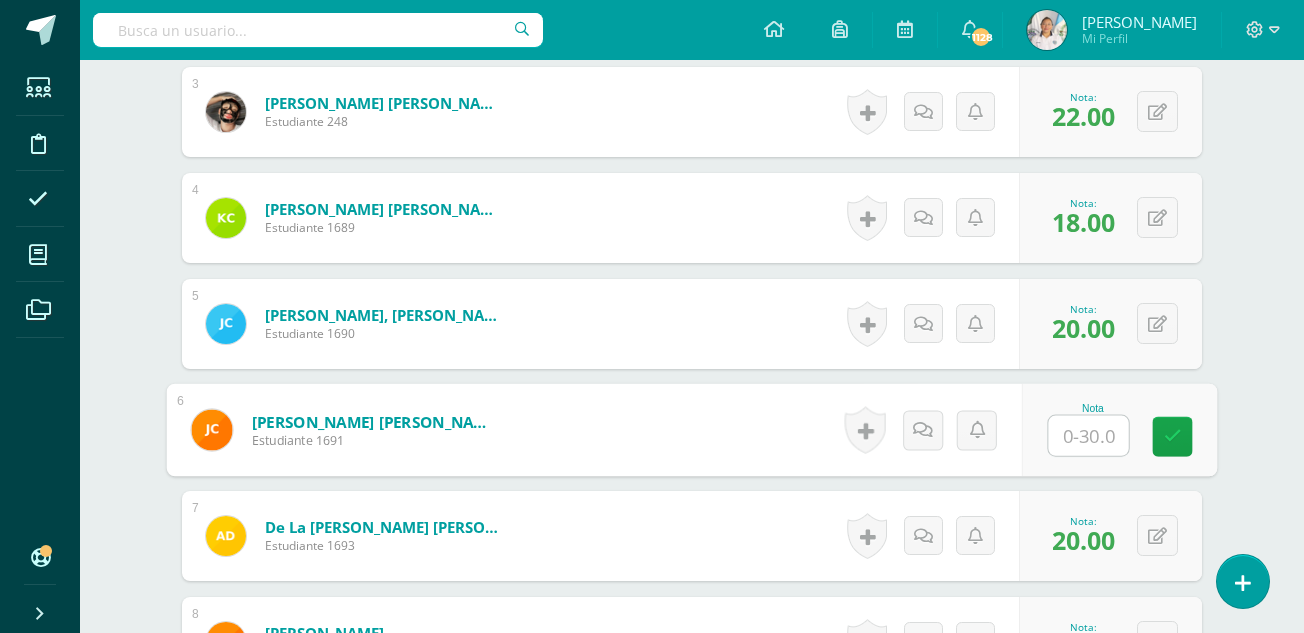 click at bounding box center (1089, 436) 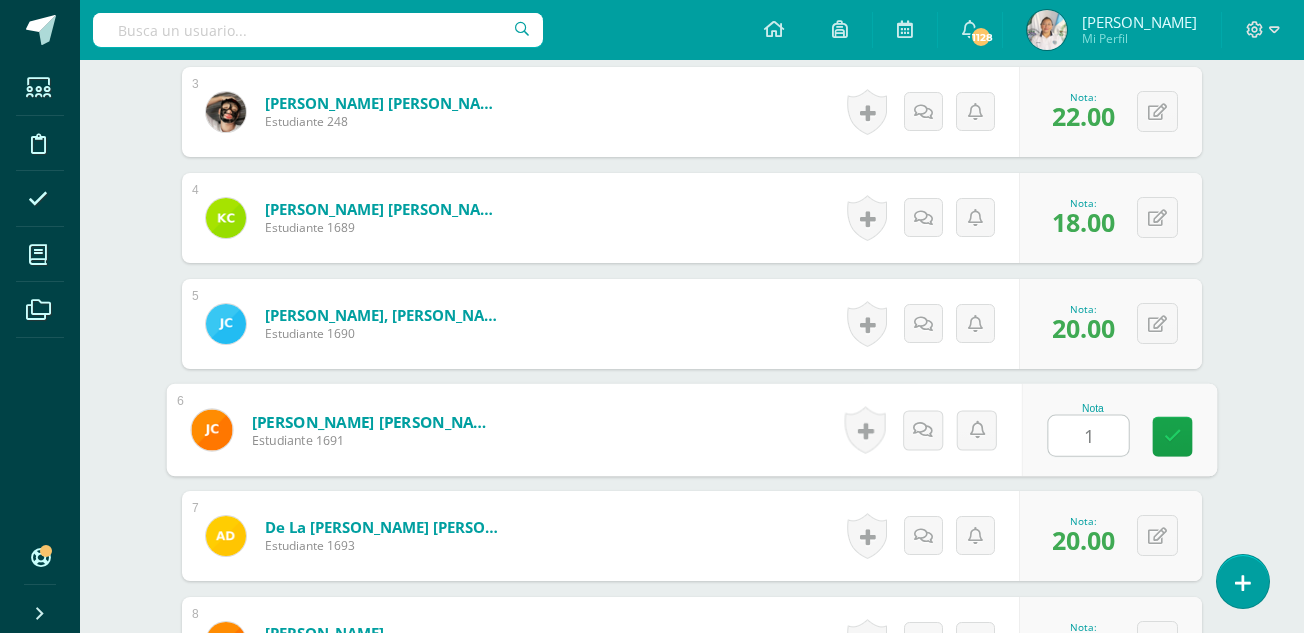 type on "12" 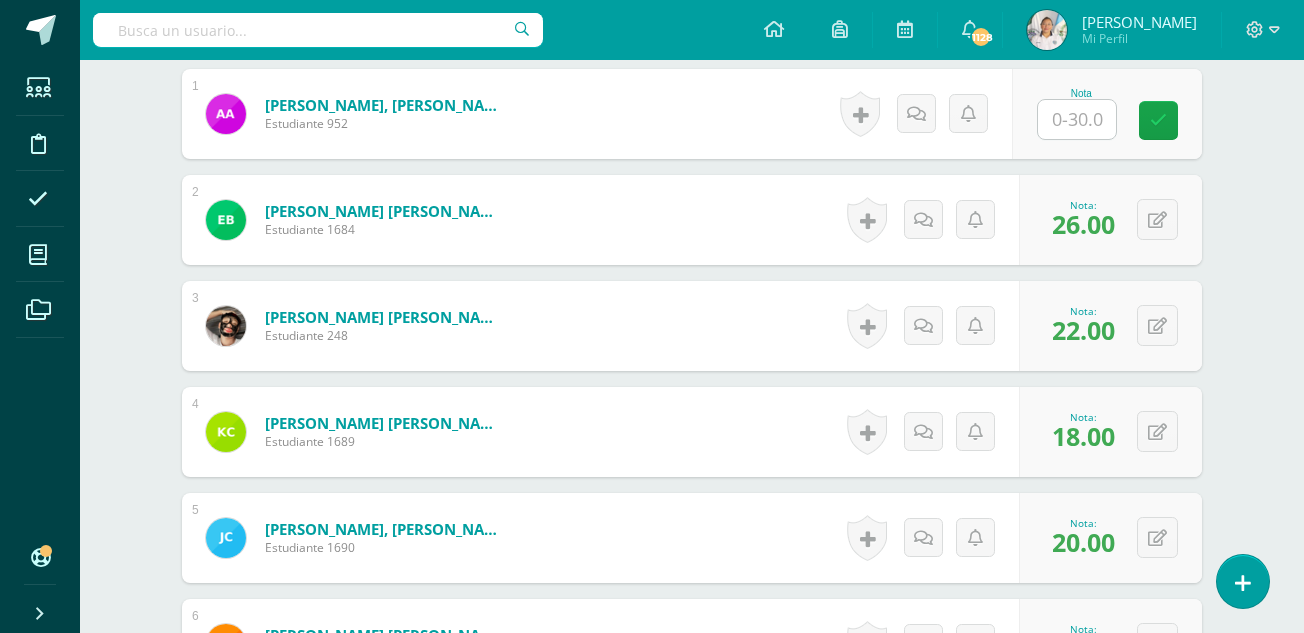 scroll, scrollTop: 0, scrollLeft: 0, axis: both 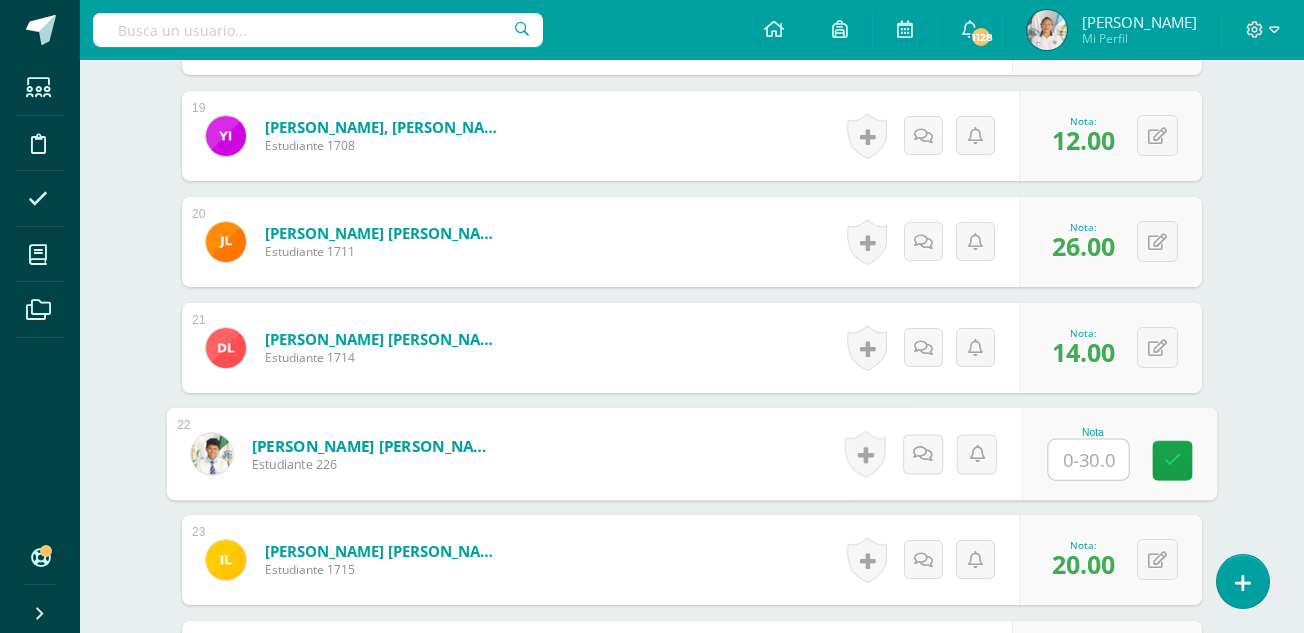 click at bounding box center (1089, 460) 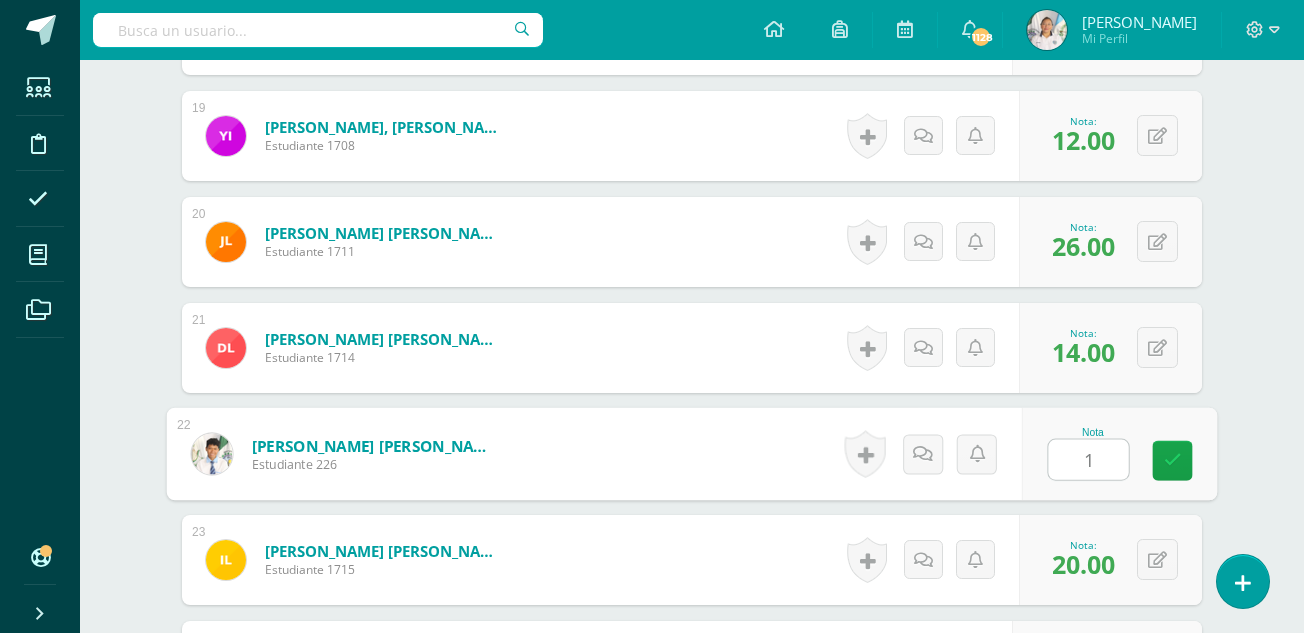 type on "14" 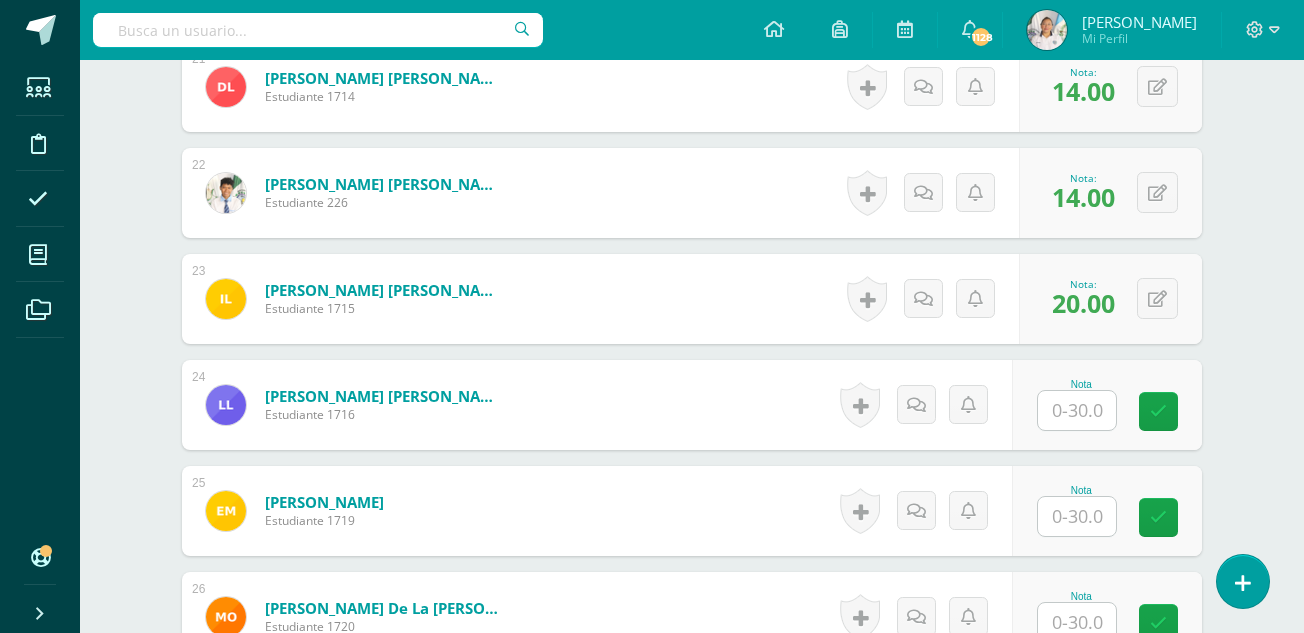 scroll, scrollTop: 2810, scrollLeft: 0, axis: vertical 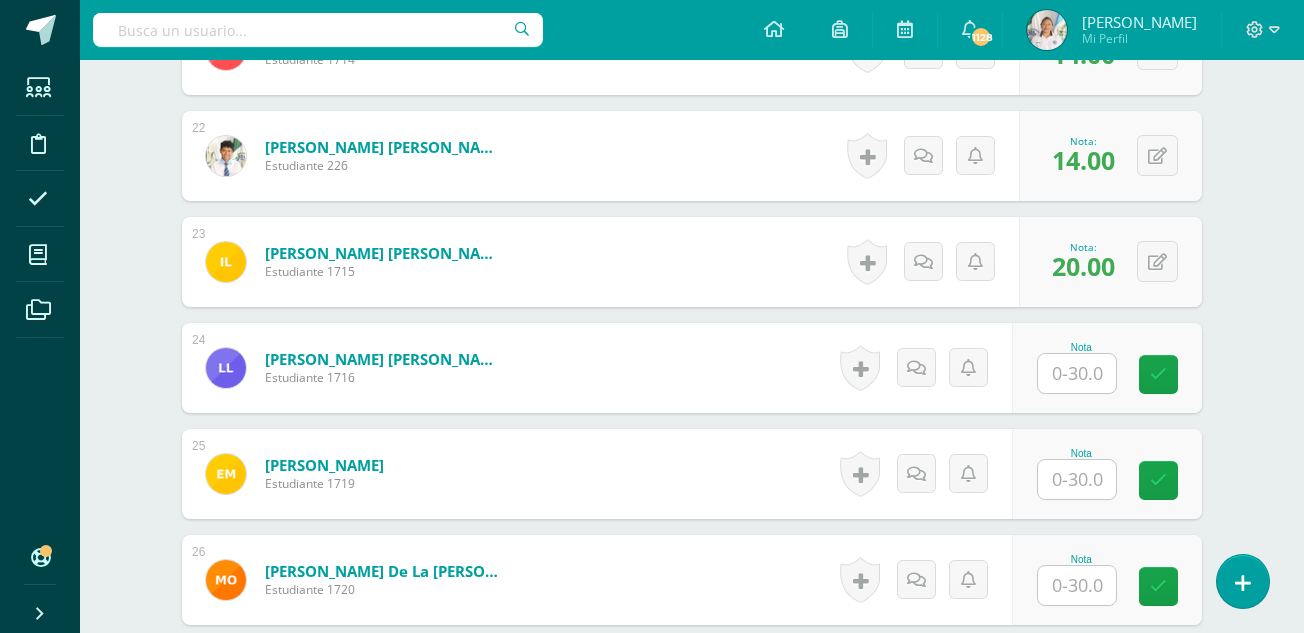 click at bounding box center (1077, 479) 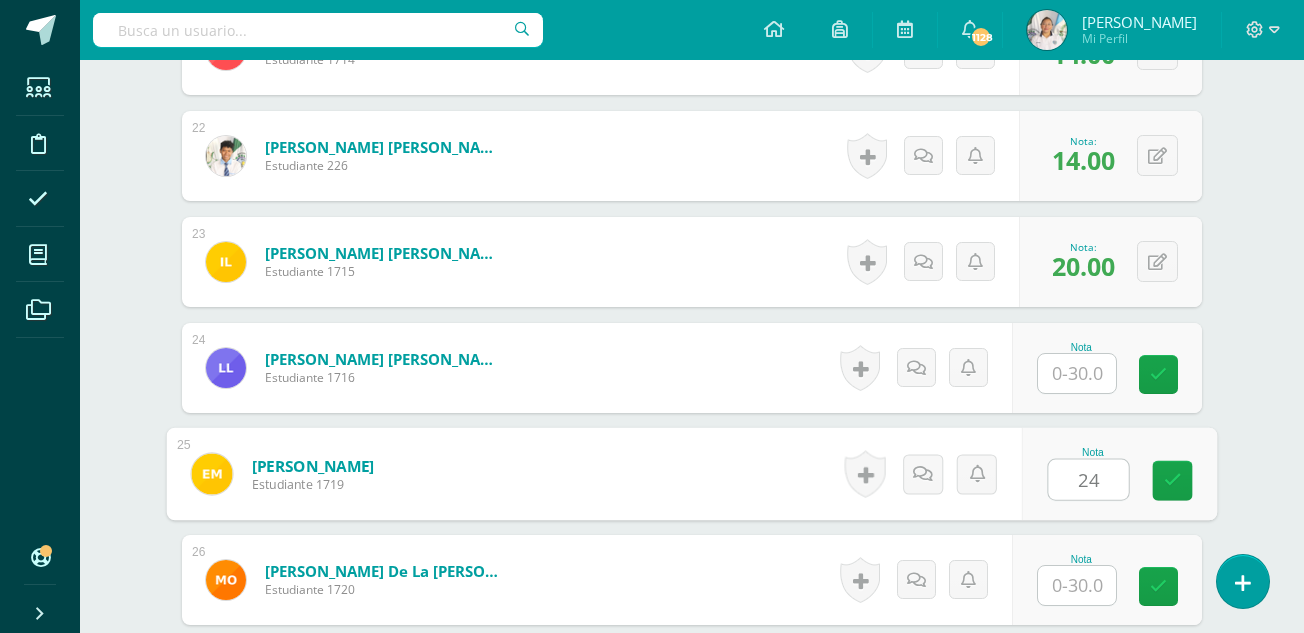 type on "24" 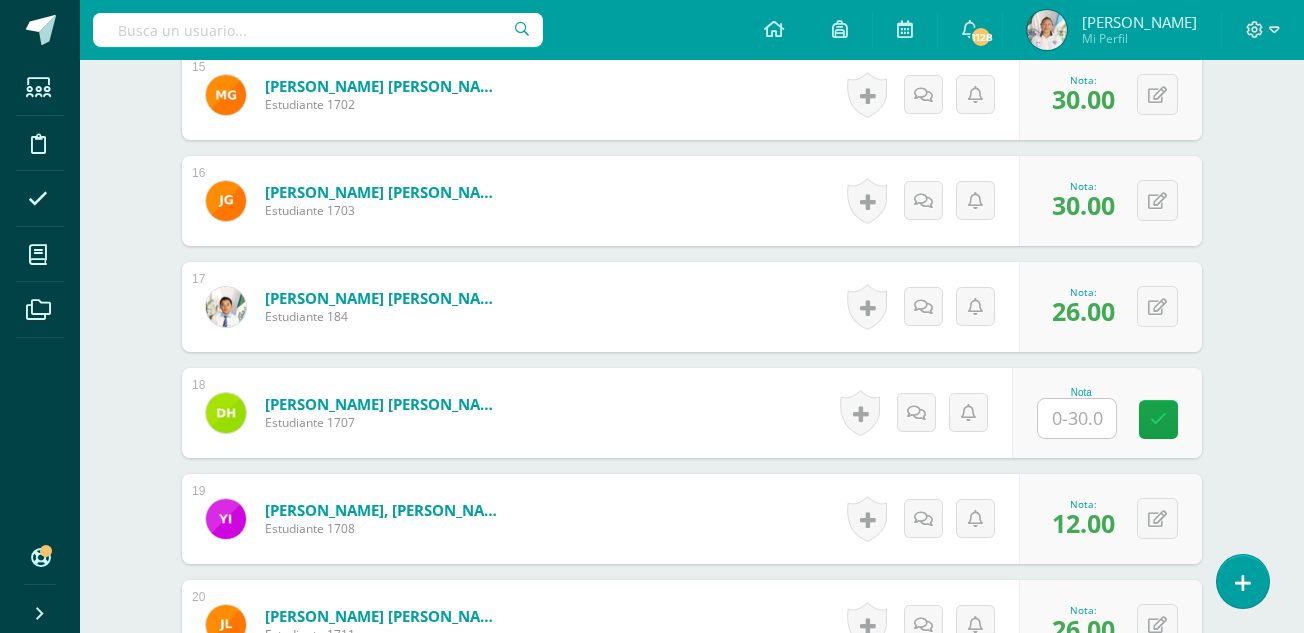 scroll, scrollTop: 2110, scrollLeft: 0, axis: vertical 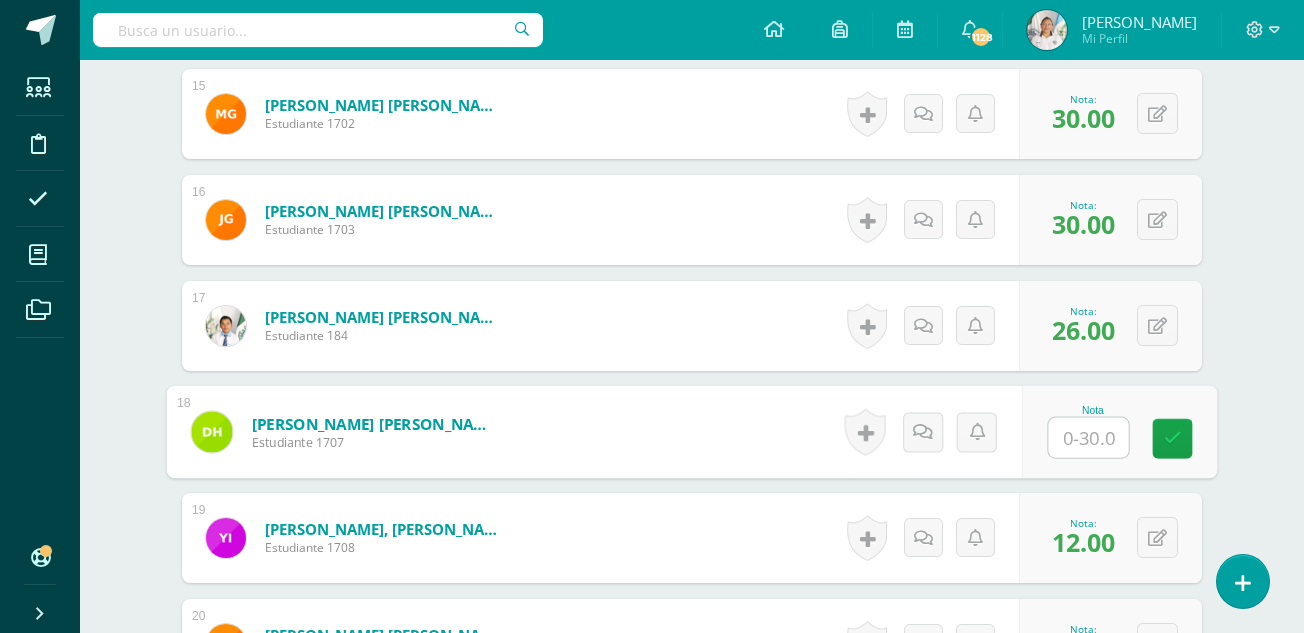 click at bounding box center [1089, 438] 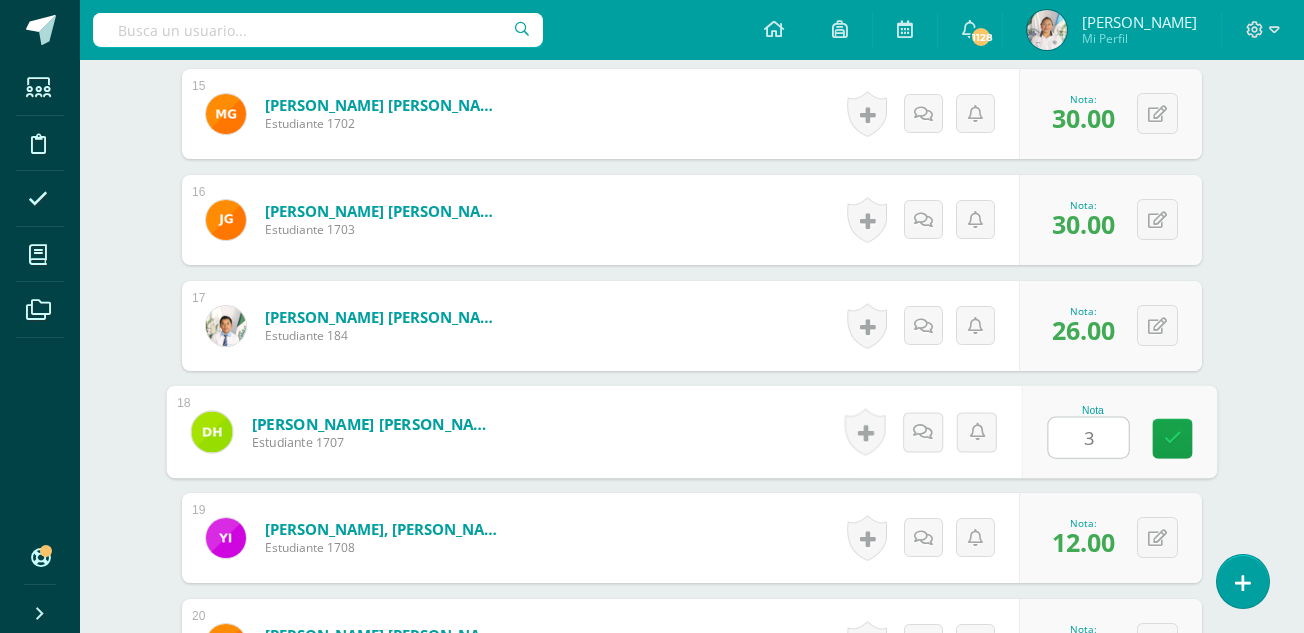 type on "30" 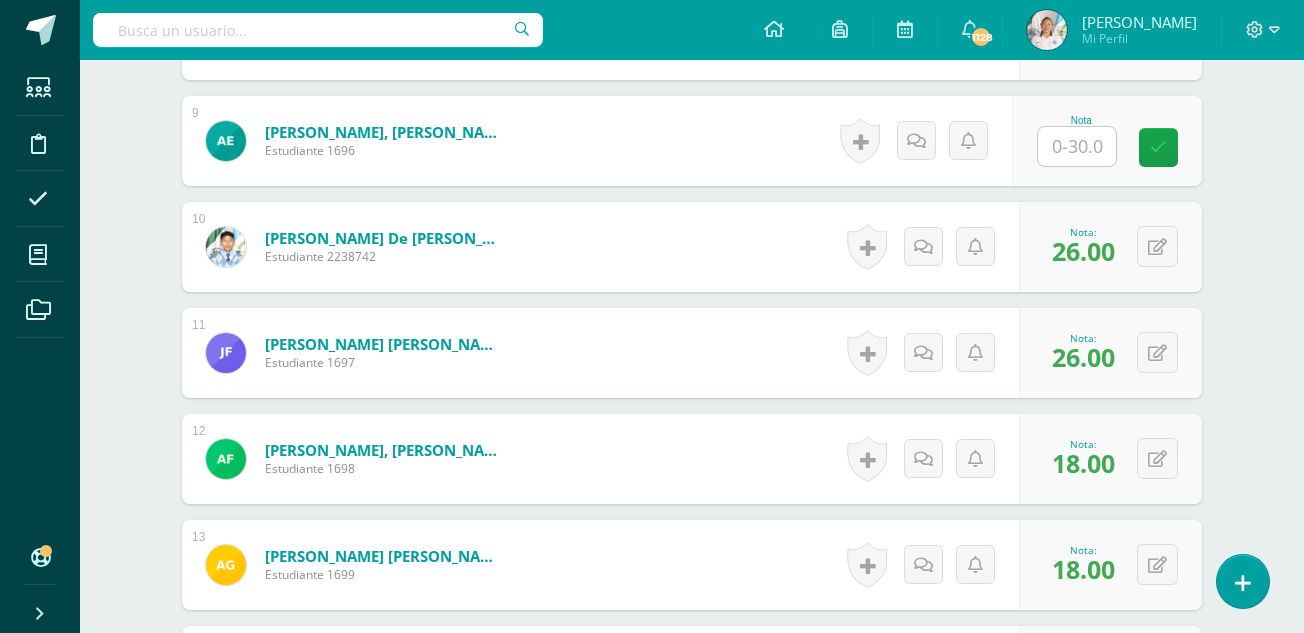 scroll, scrollTop: 1456, scrollLeft: 0, axis: vertical 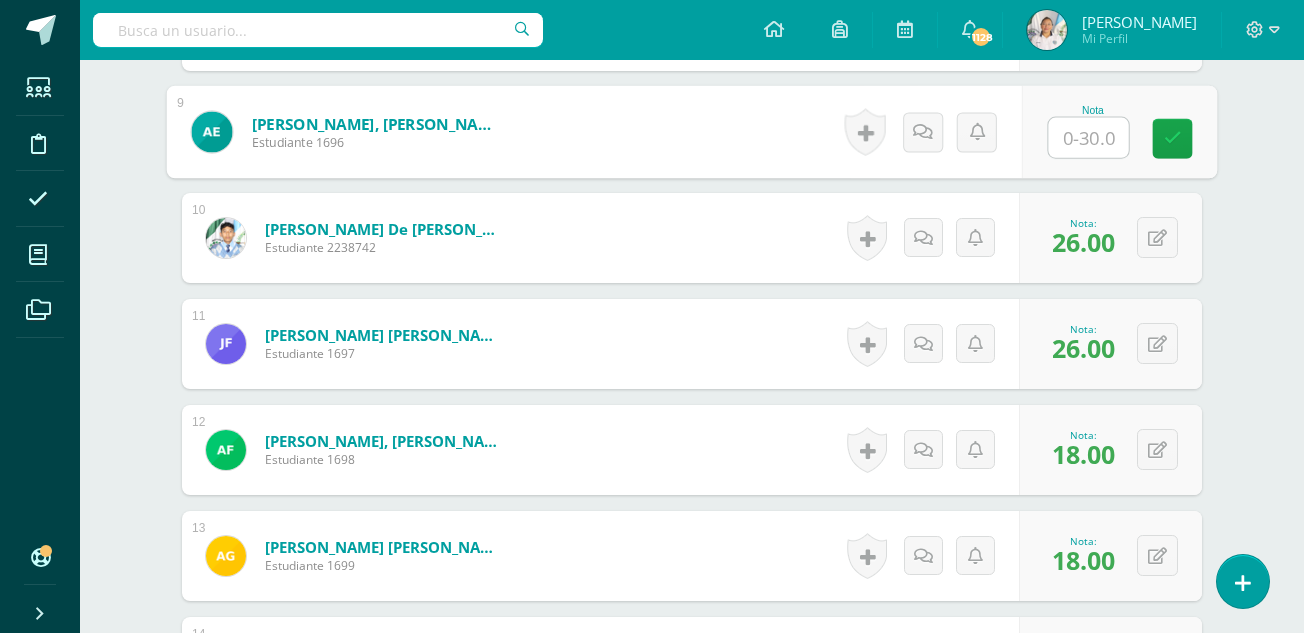 click at bounding box center (1089, 138) 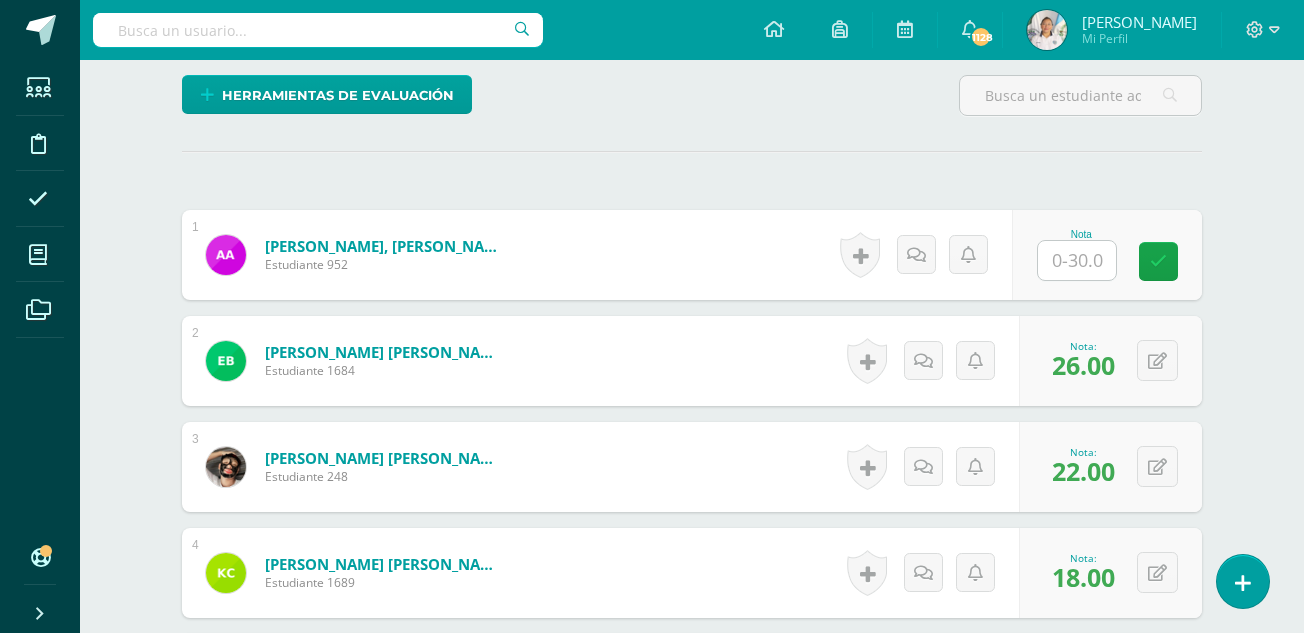 scroll, scrollTop: 495, scrollLeft: 0, axis: vertical 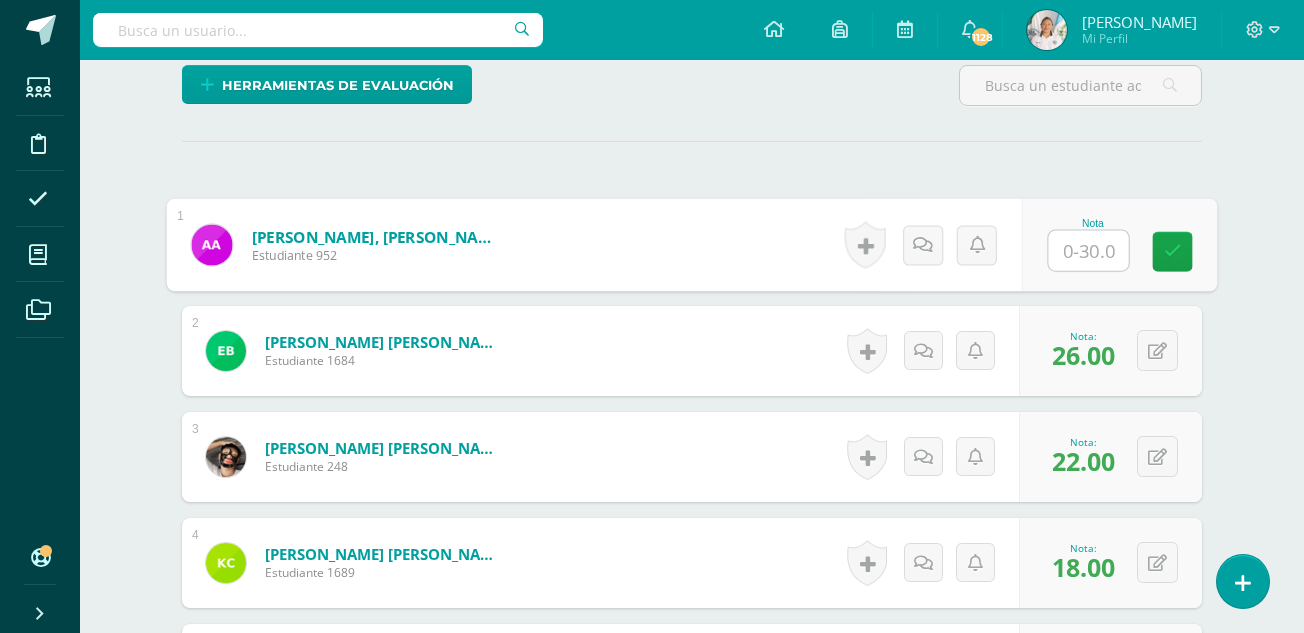 click at bounding box center (1089, 251) 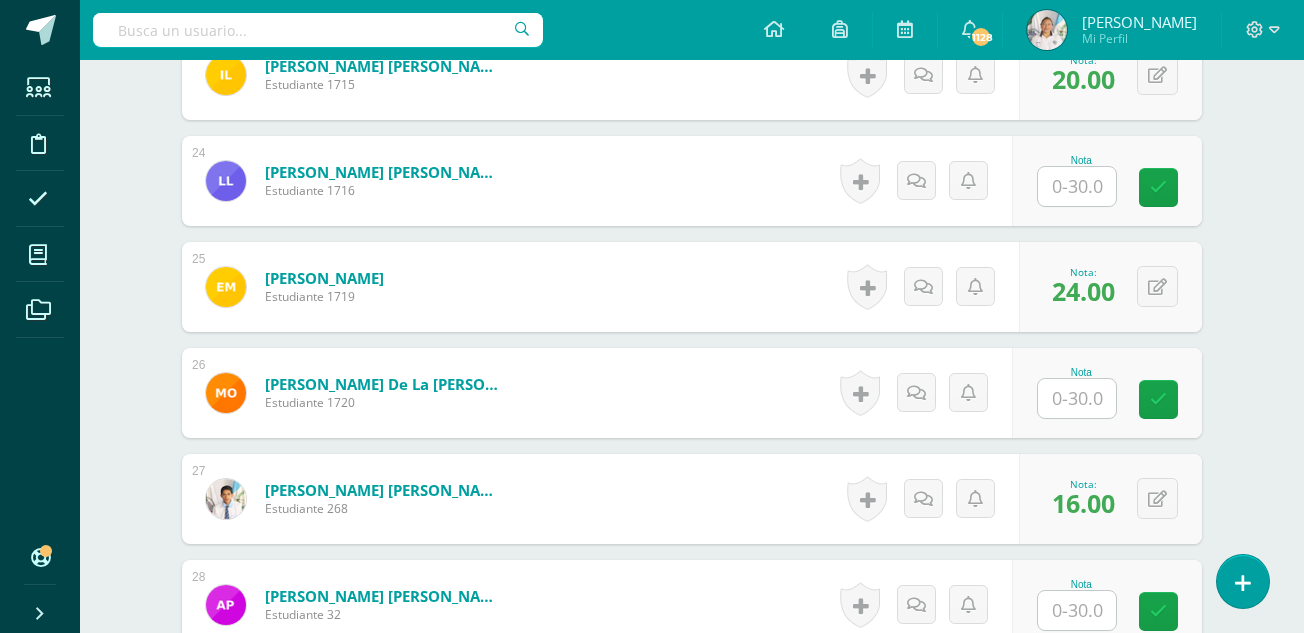 scroll, scrollTop: 3006, scrollLeft: 0, axis: vertical 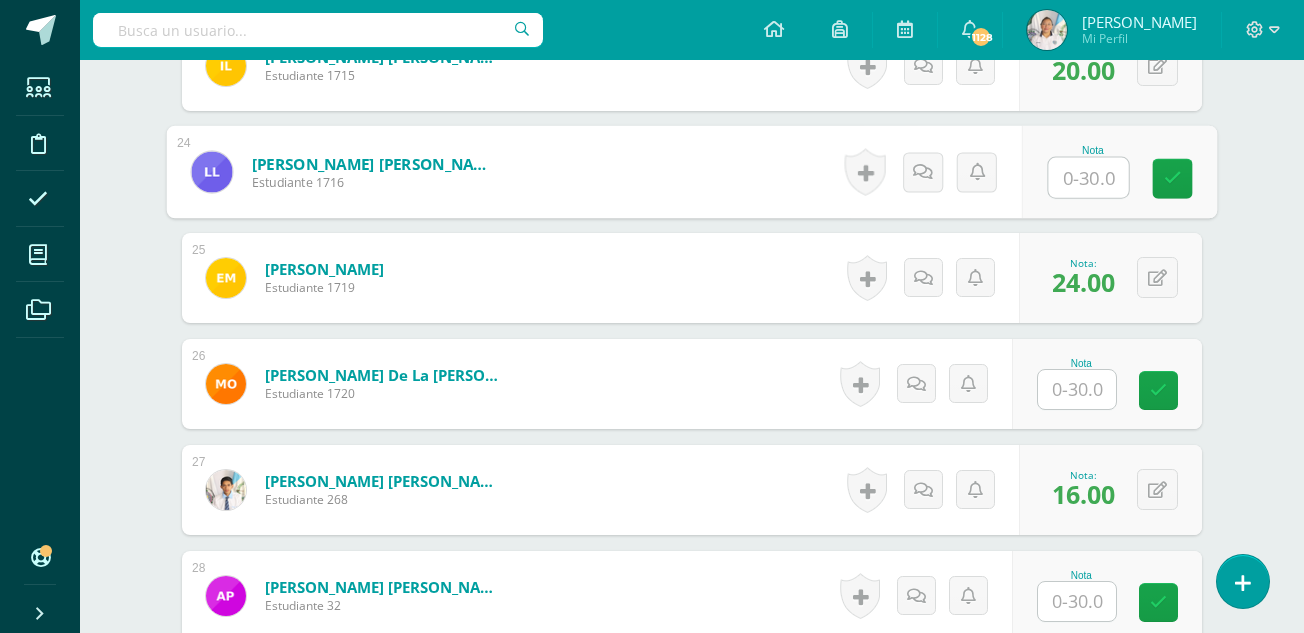 click at bounding box center (1089, 178) 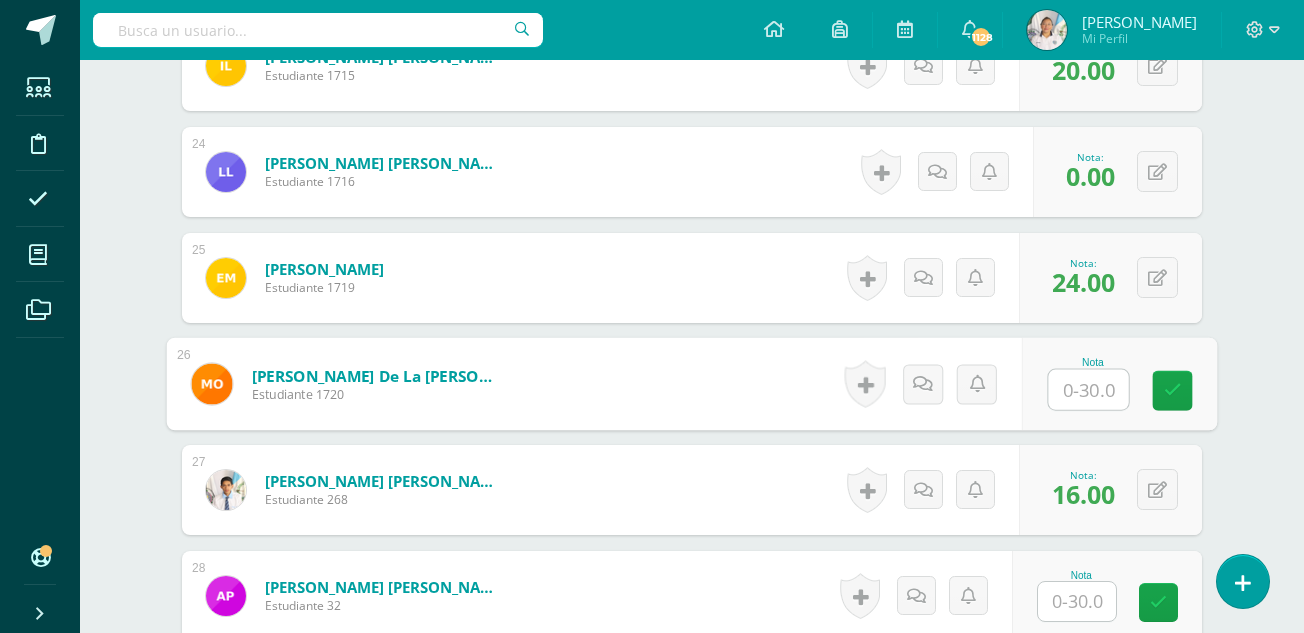 click at bounding box center (1089, 390) 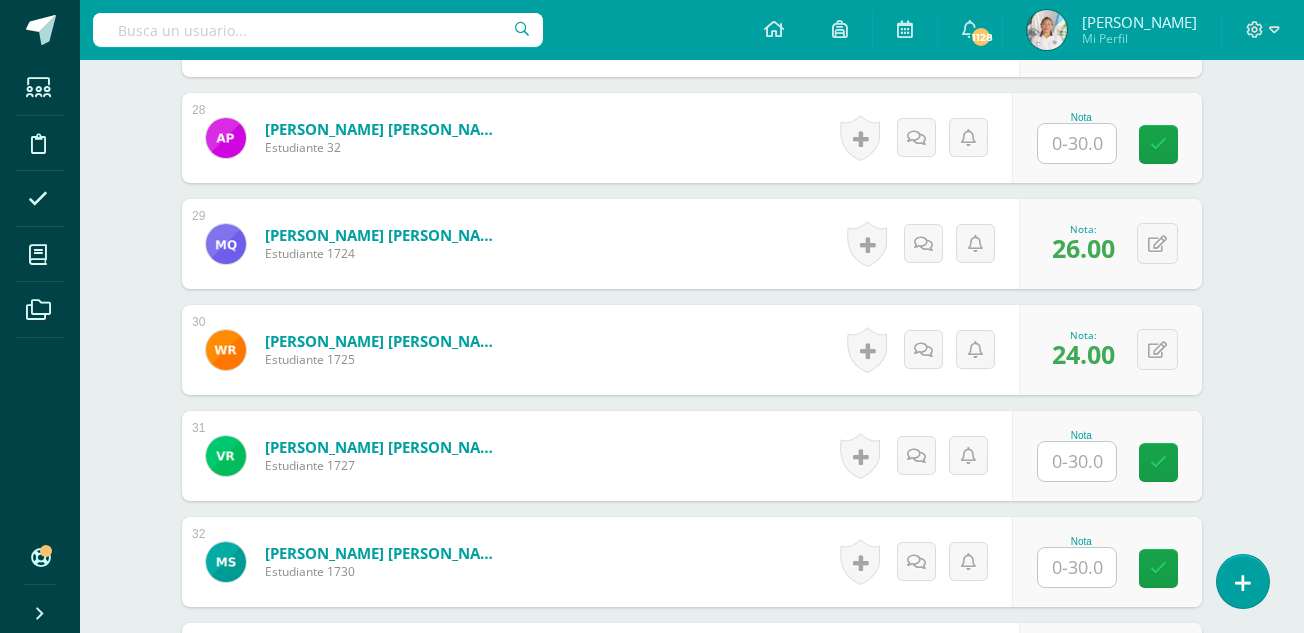scroll, scrollTop: 3473, scrollLeft: 0, axis: vertical 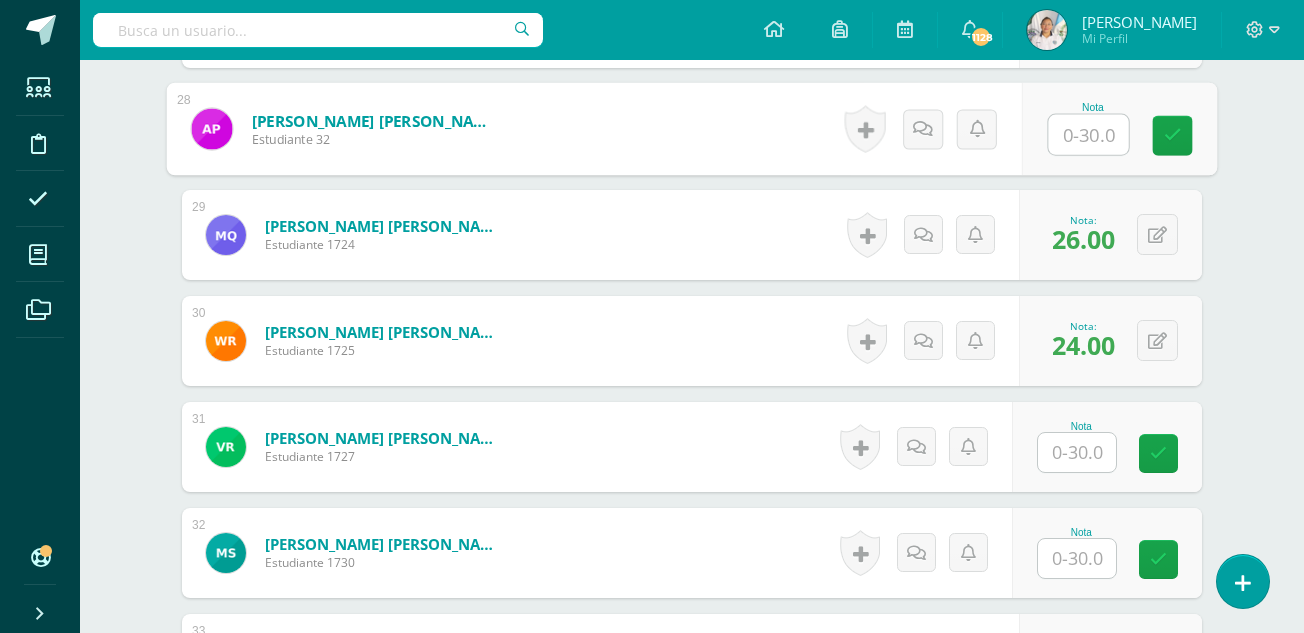 click at bounding box center (1089, 135) 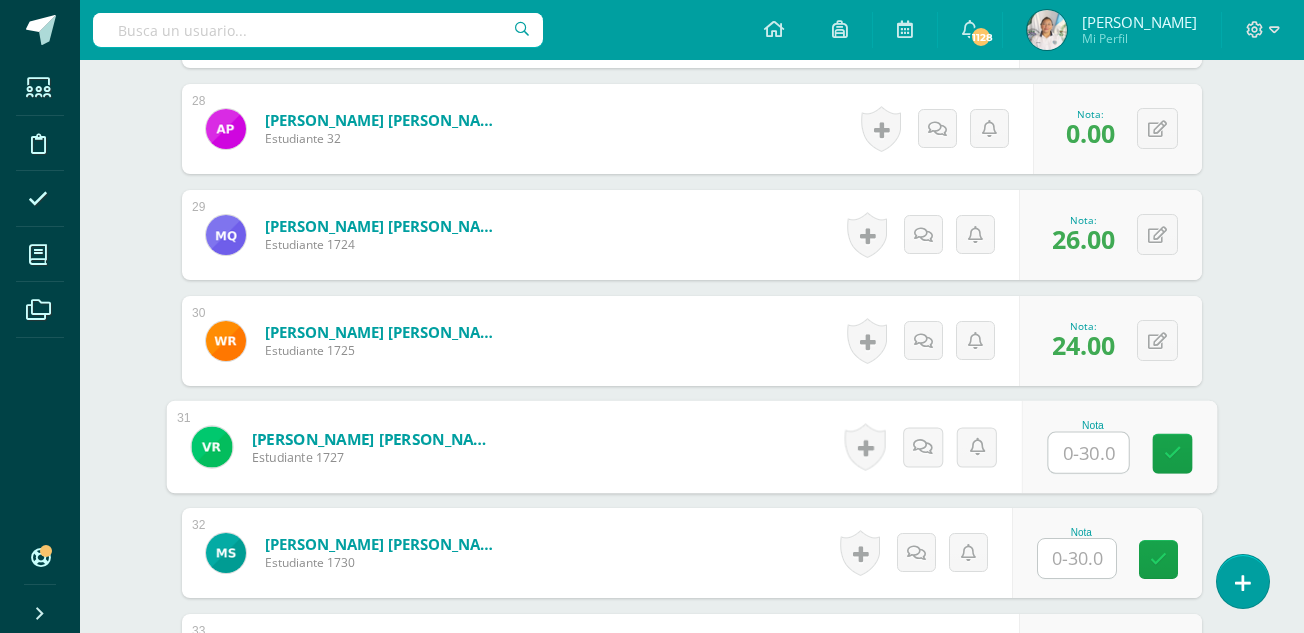 click at bounding box center (1089, 453) 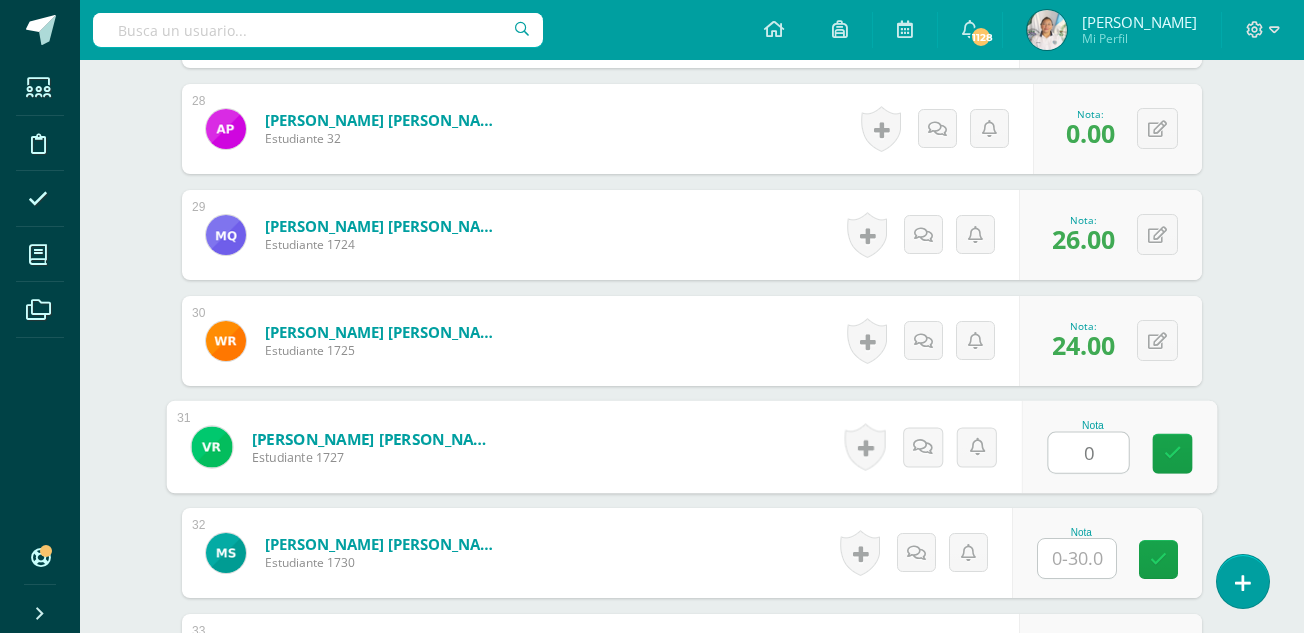 type on "0" 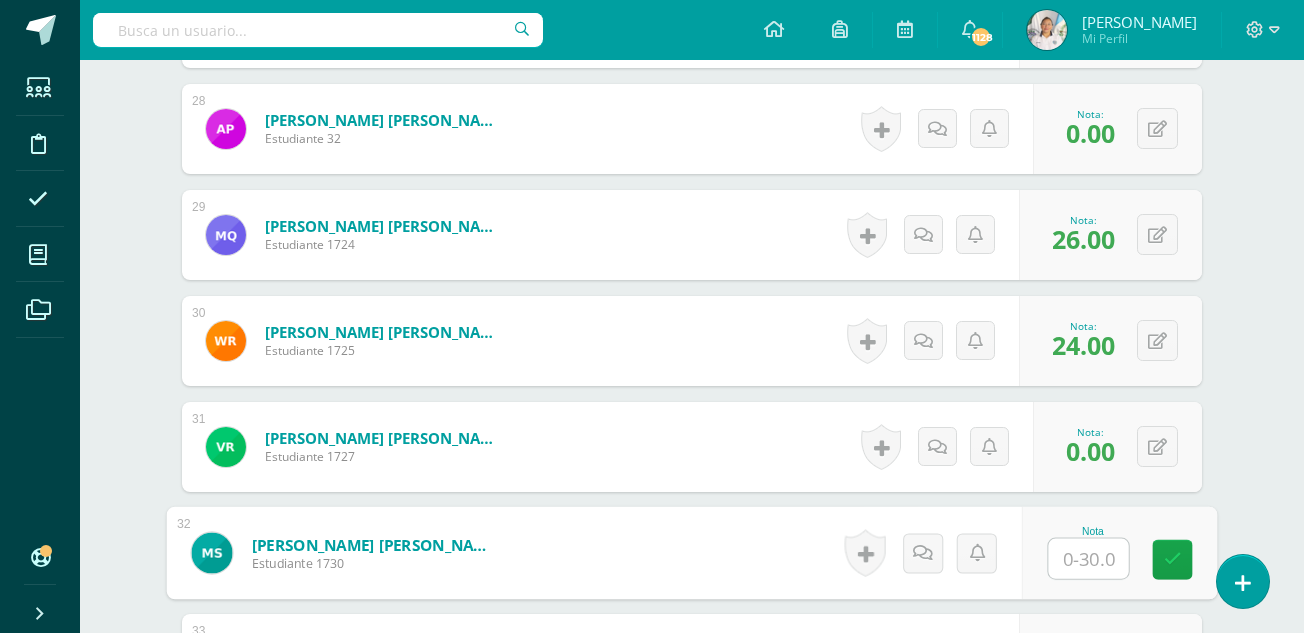 type on "0" 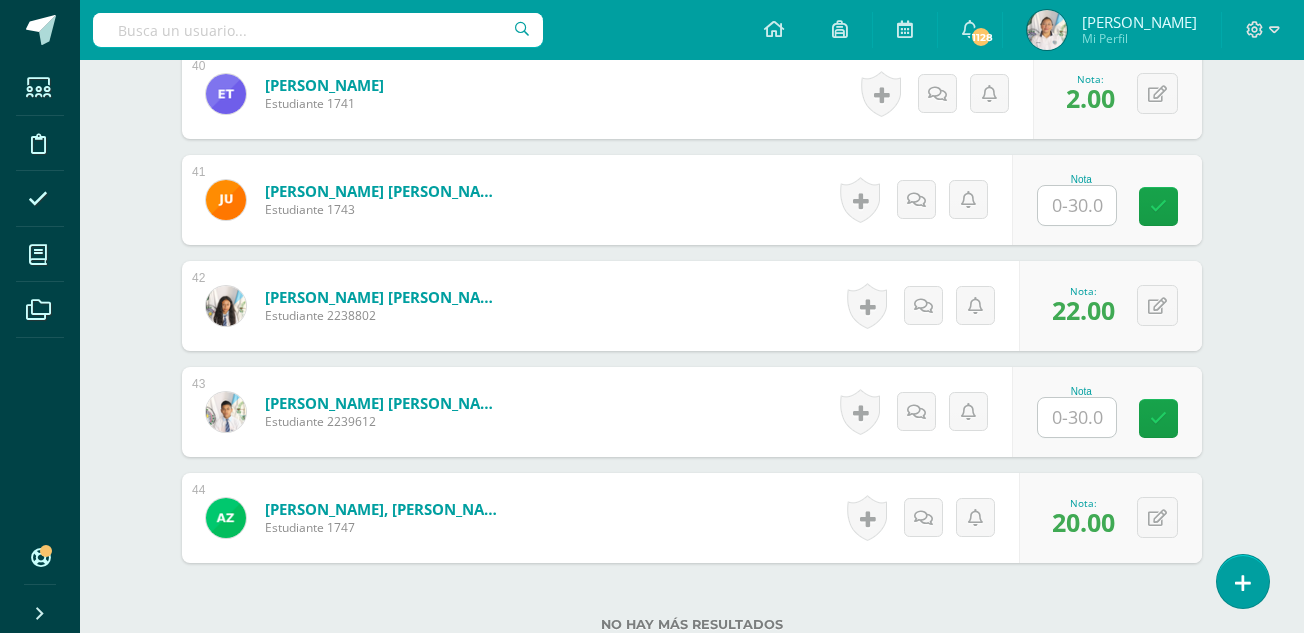 scroll, scrollTop: 4799, scrollLeft: 0, axis: vertical 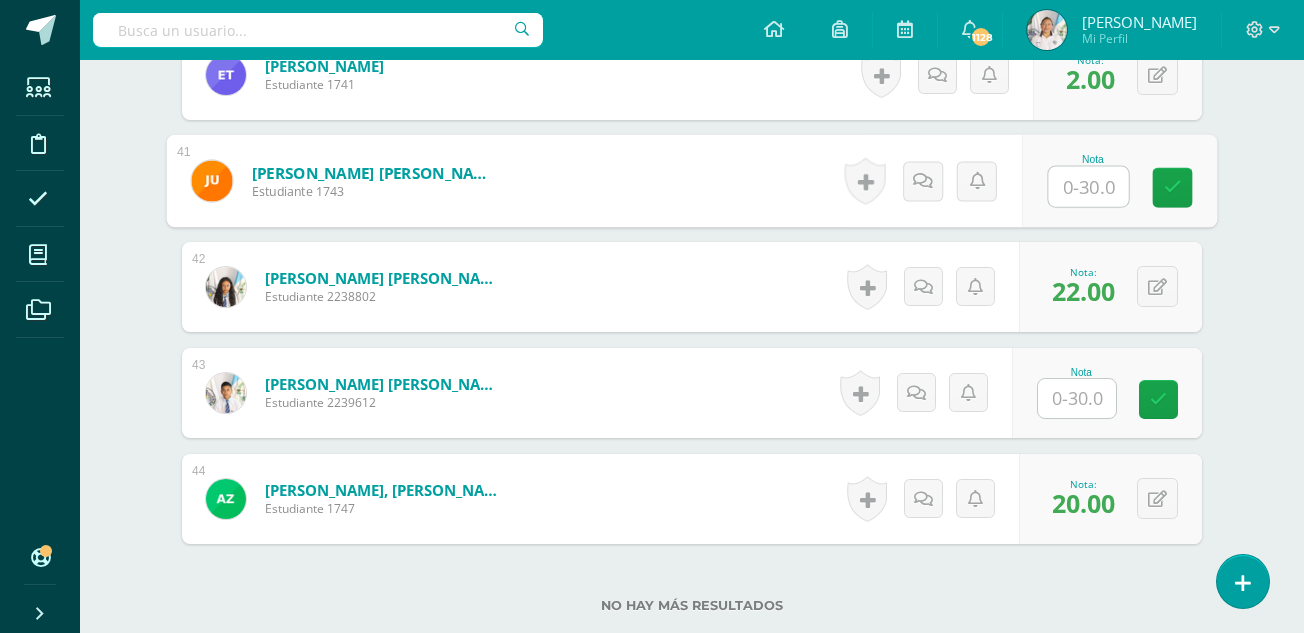 click at bounding box center [1089, 187] 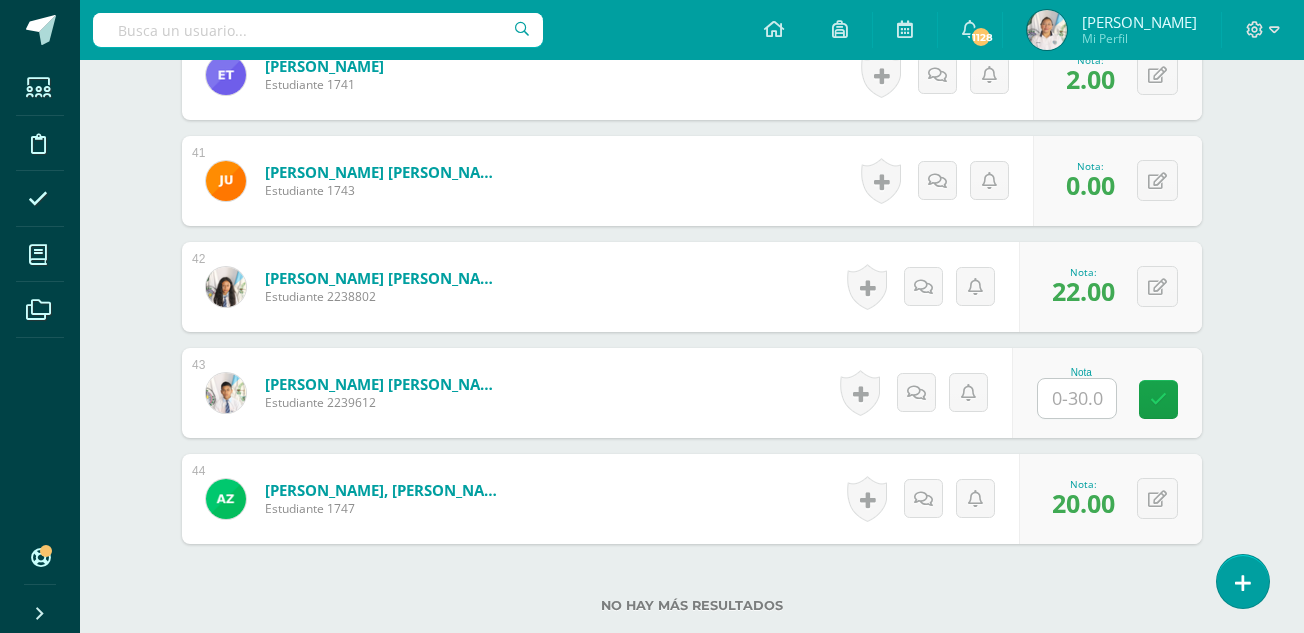 click at bounding box center (1077, 398) 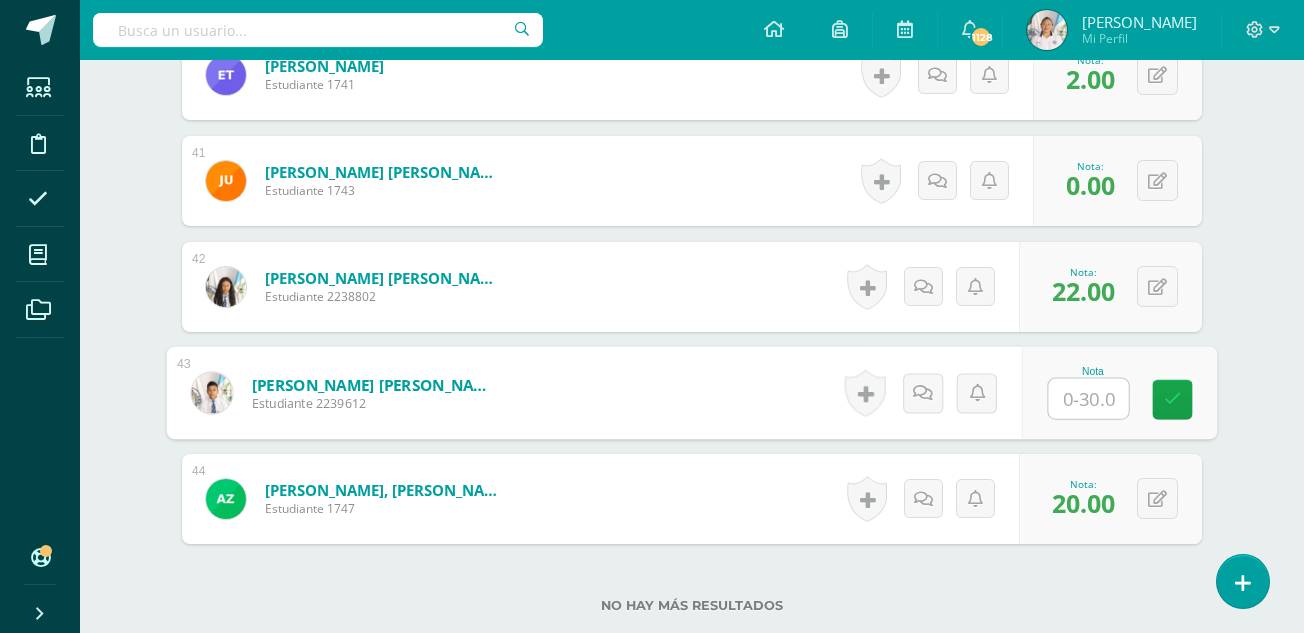 type on "0" 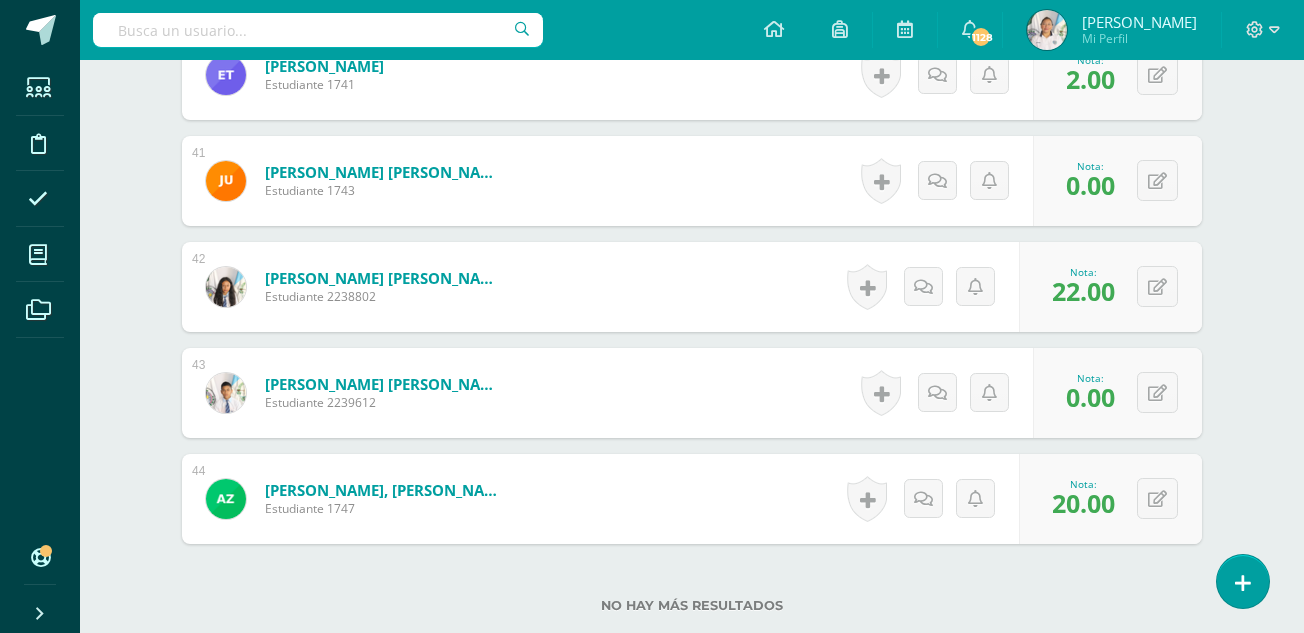 scroll, scrollTop: 4939, scrollLeft: 0, axis: vertical 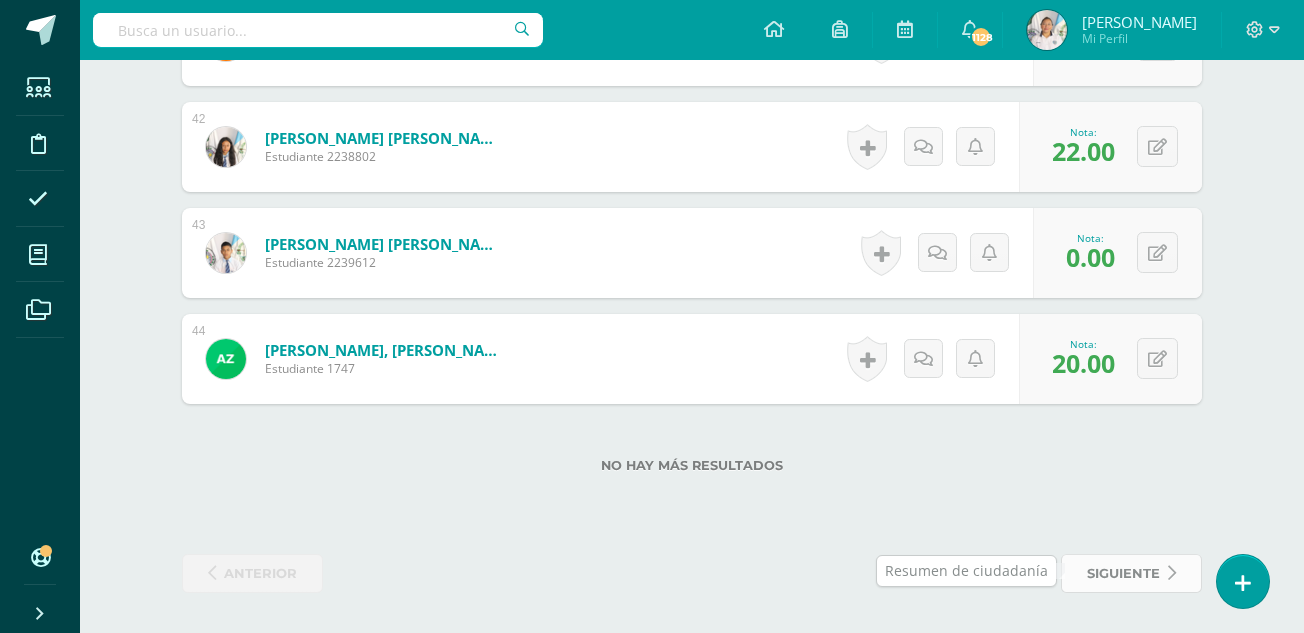 click on "siguiente" at bounding box center (1123, 573) 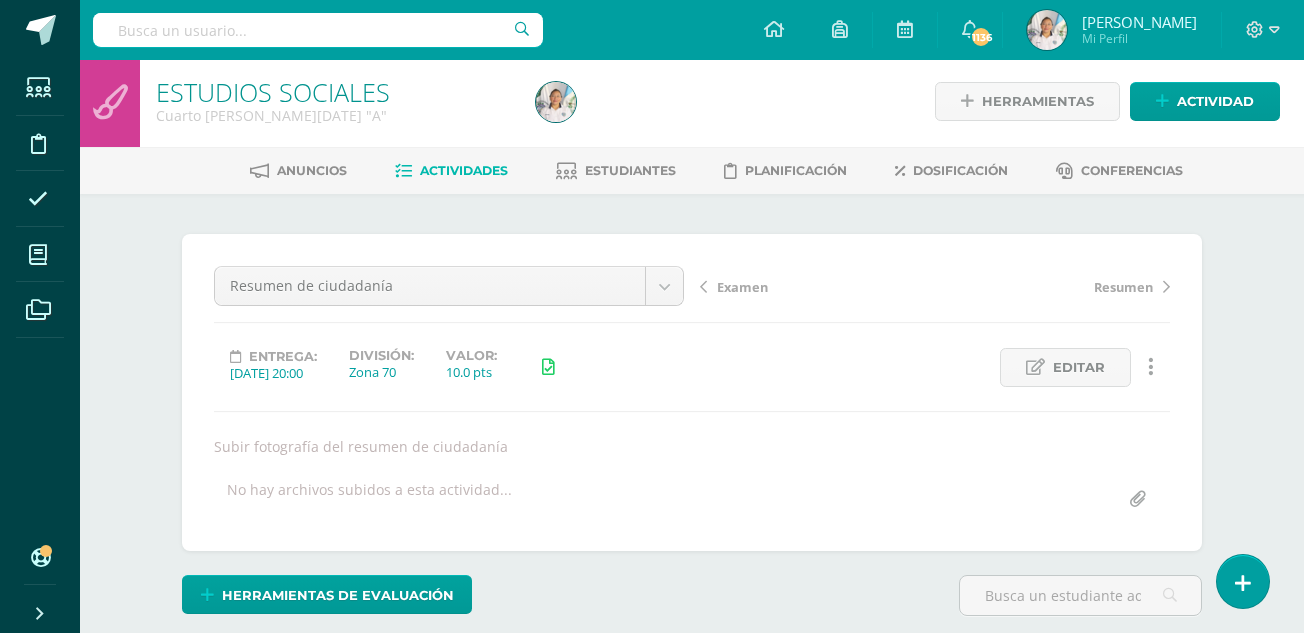 scroll, scrollTop: 5, scrollLeft: 0, axis: vertical 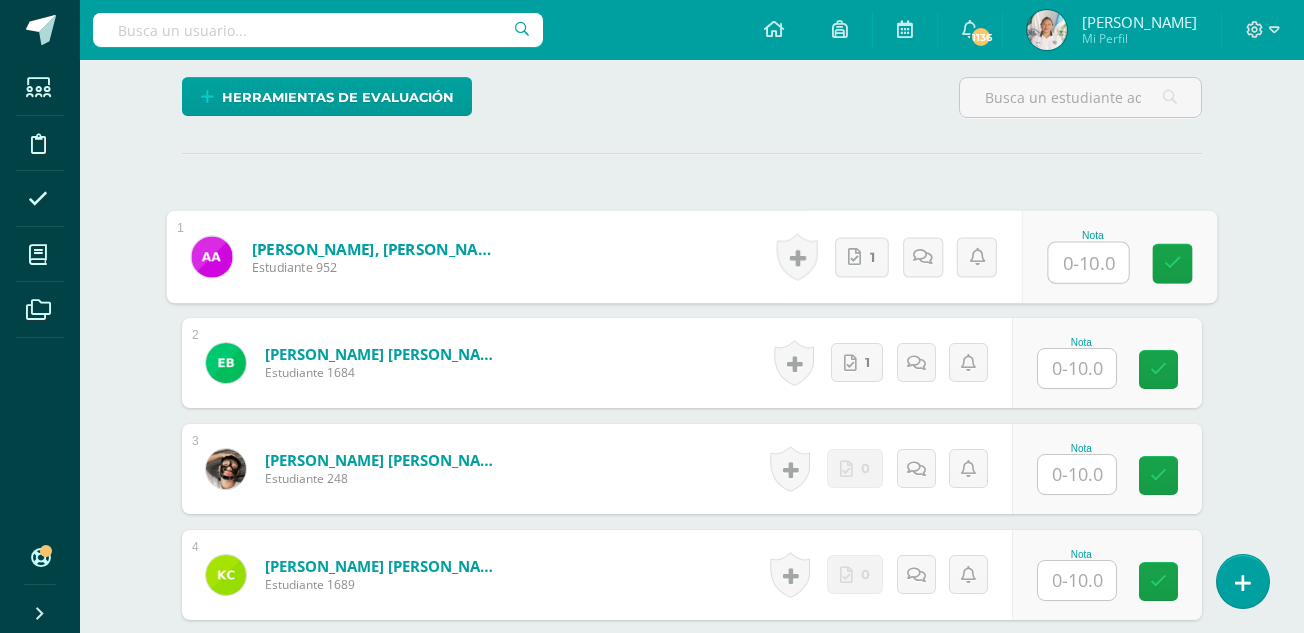 click at bounding box center [1089, 263] 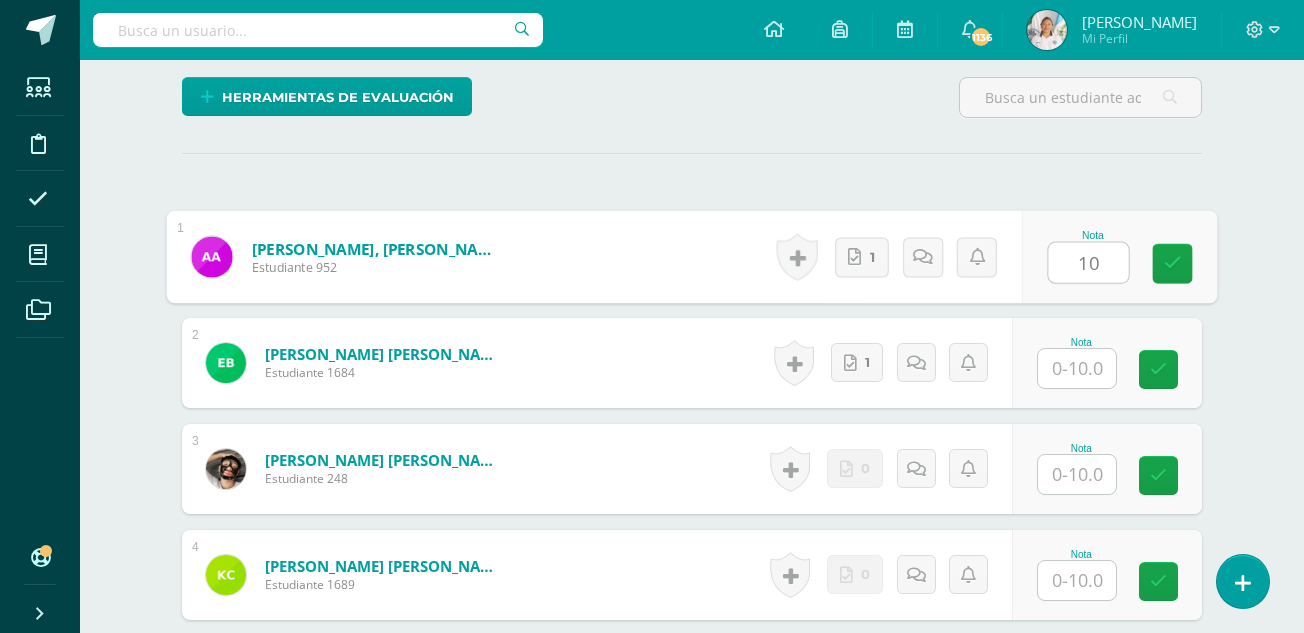 type on "10" 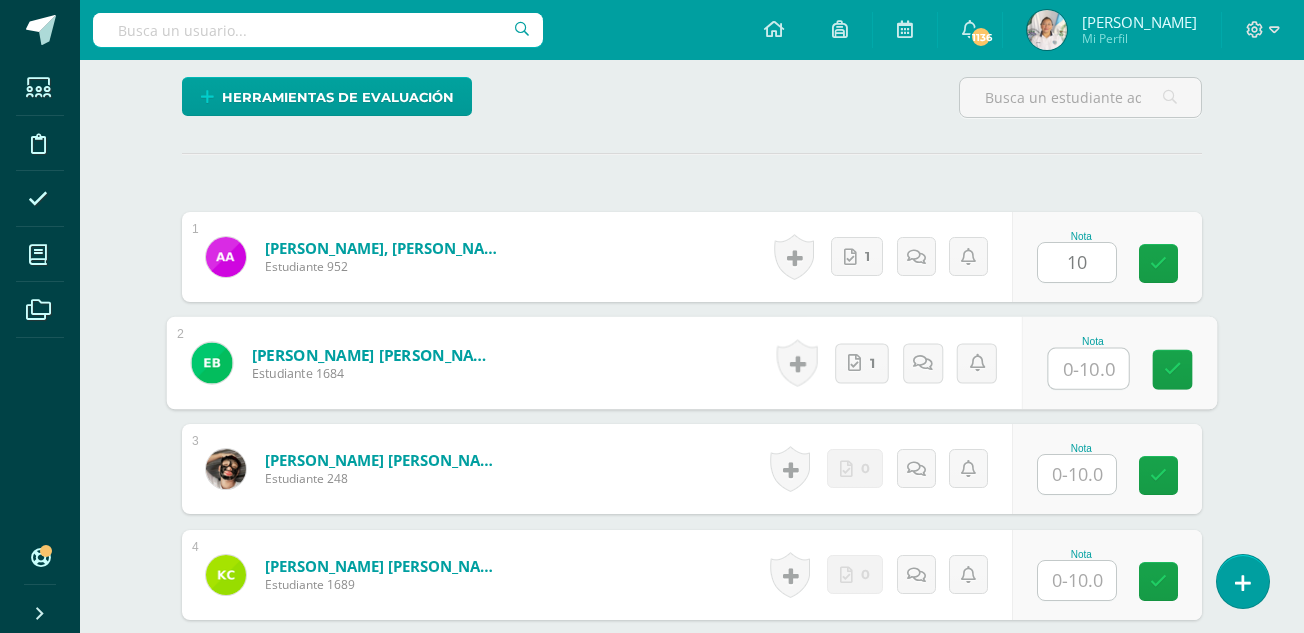 click at bounding box center [1089, 369] 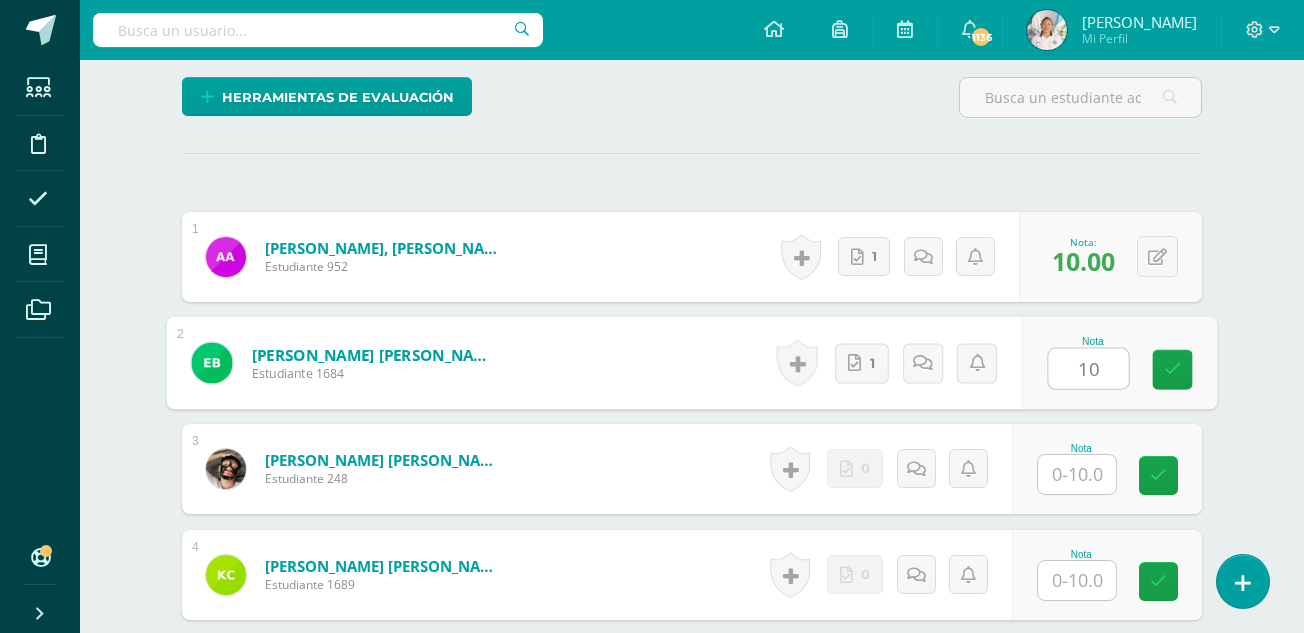 type on "10" 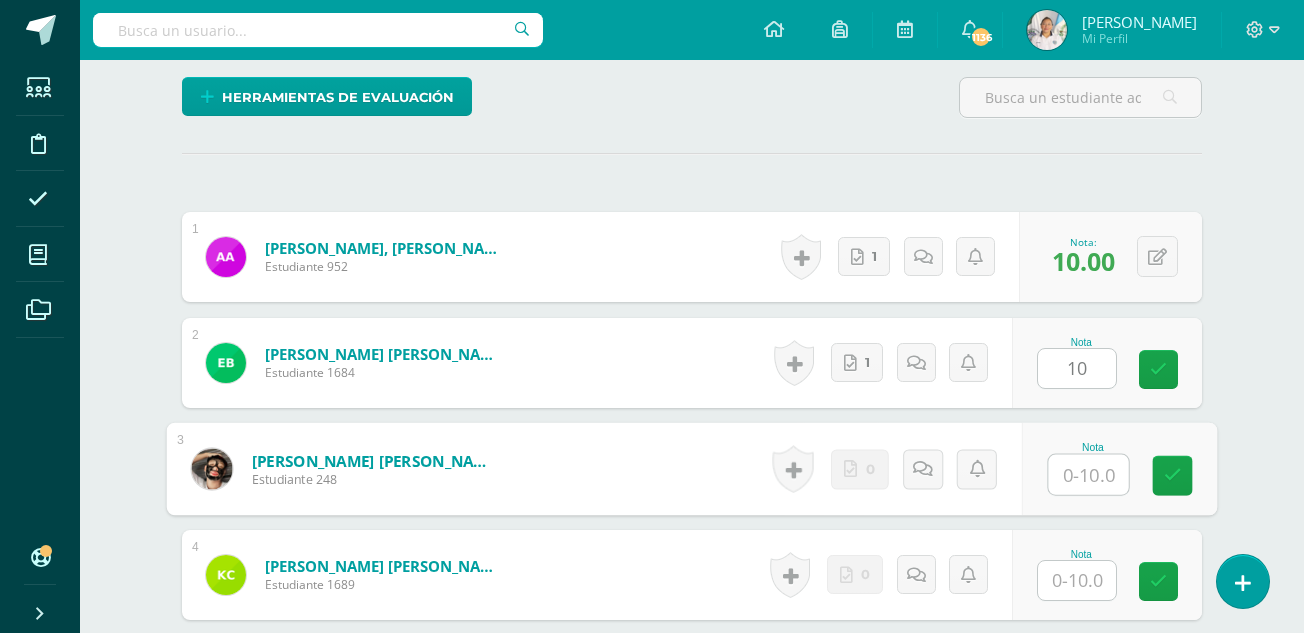 click at bounding box center [1089, 475] 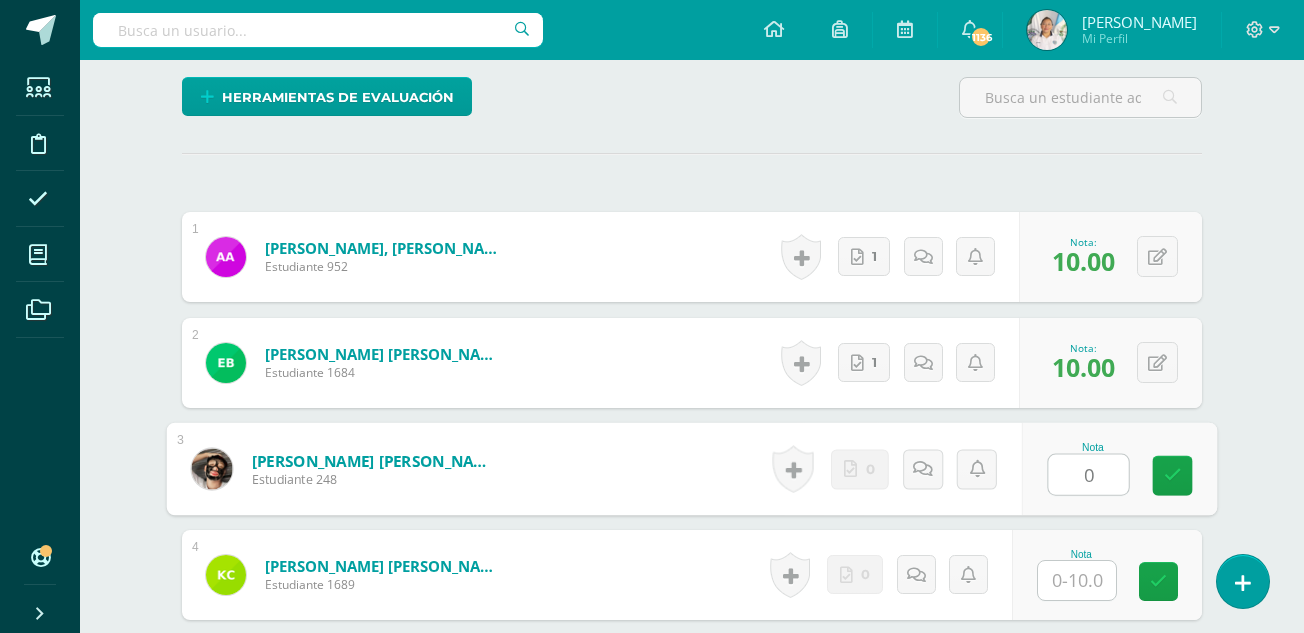 type on "0" 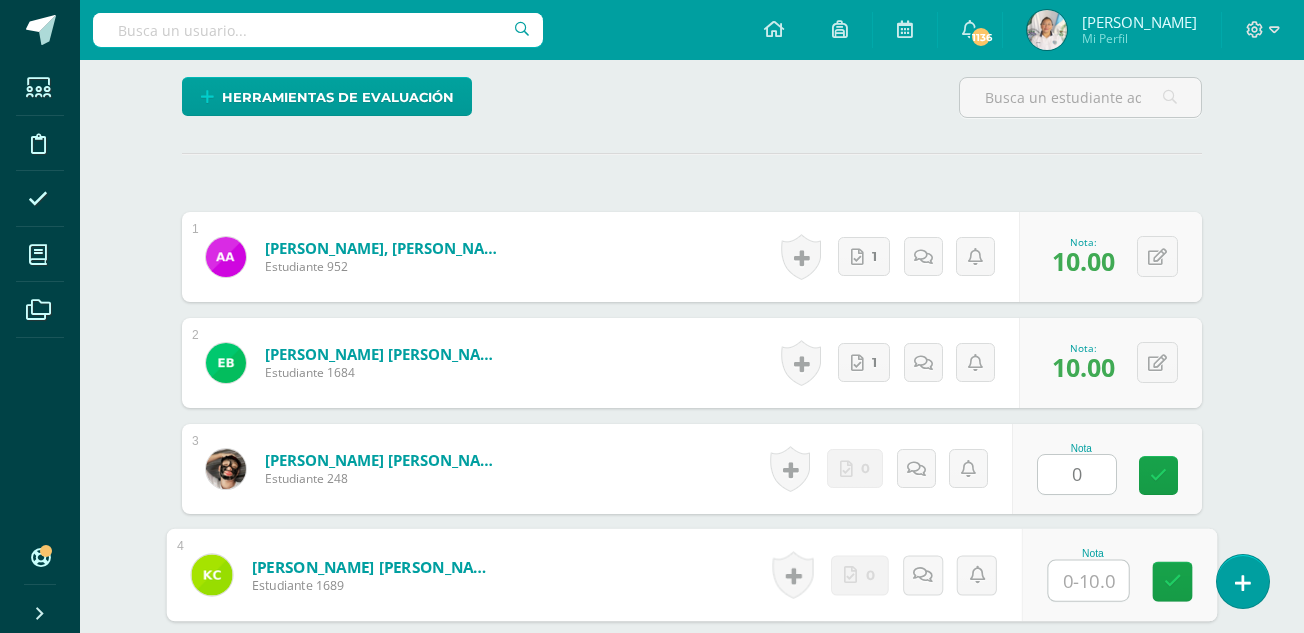 click at bounding box center (1089, 581) 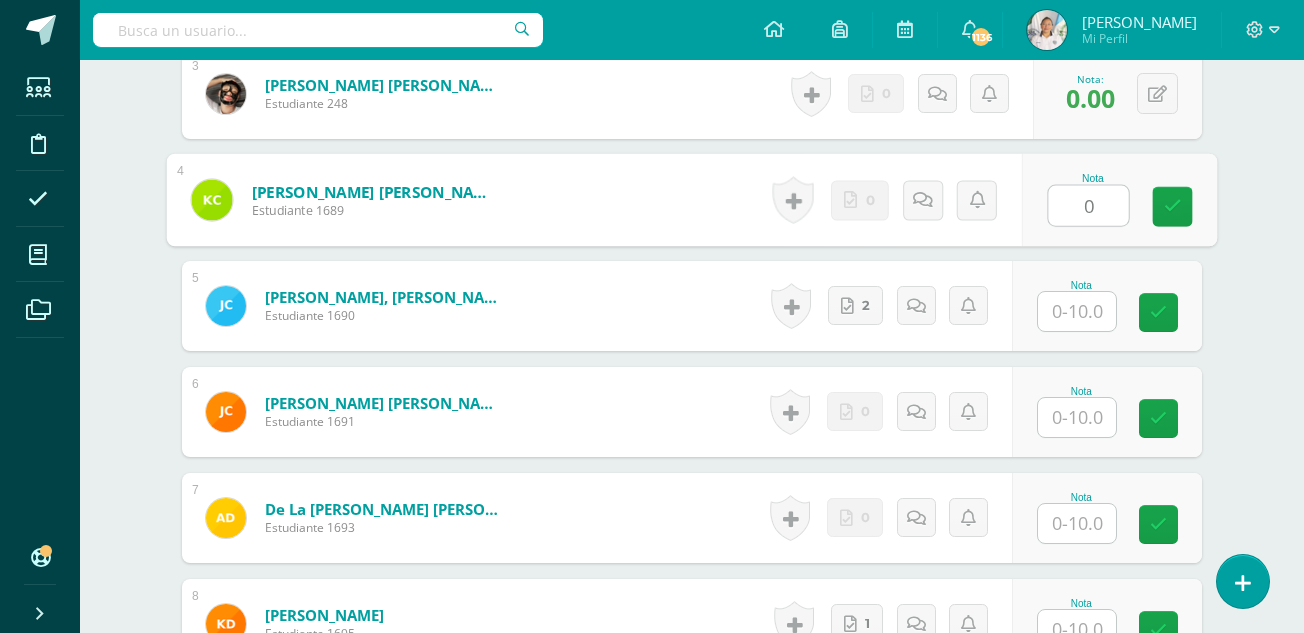 scroll, scrollTop: 895, scrollLeft: 0, axis: vertical 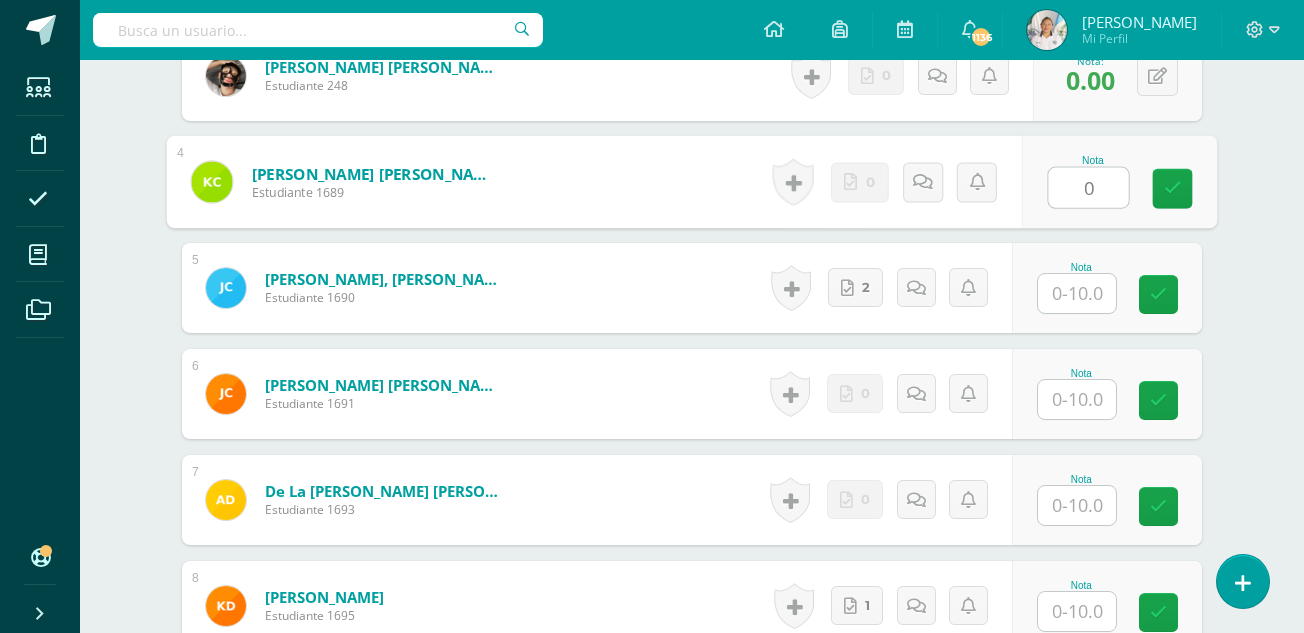 type on "0" 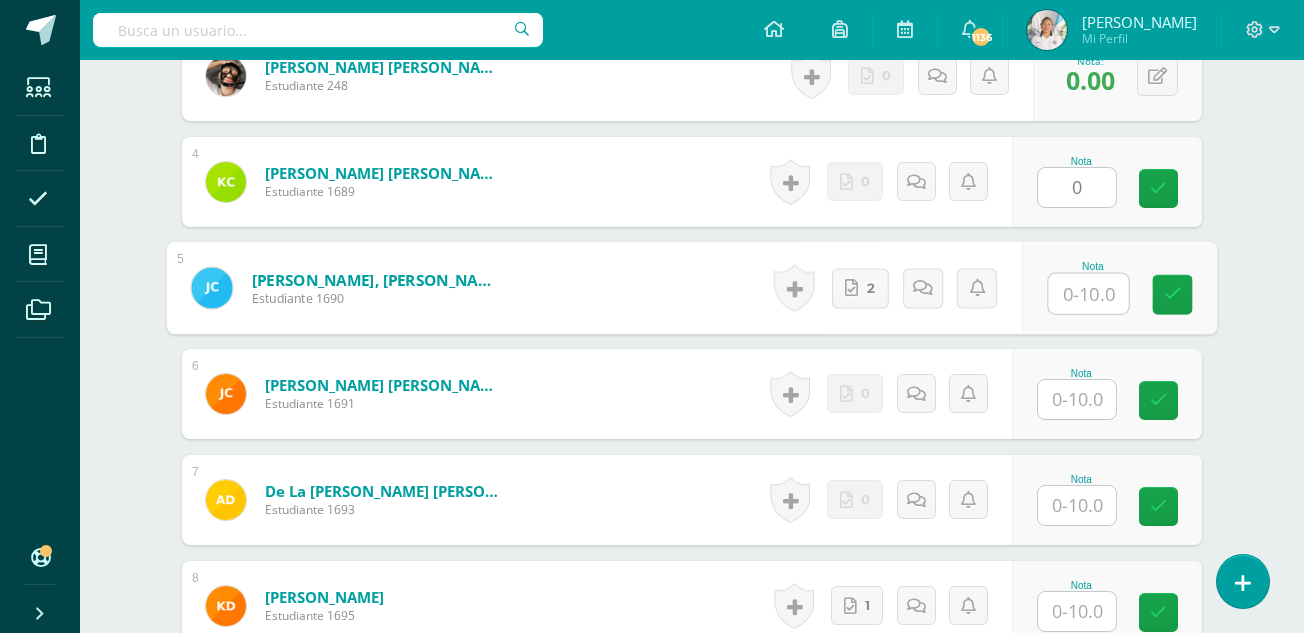 click at bounding box center [1089, 294] 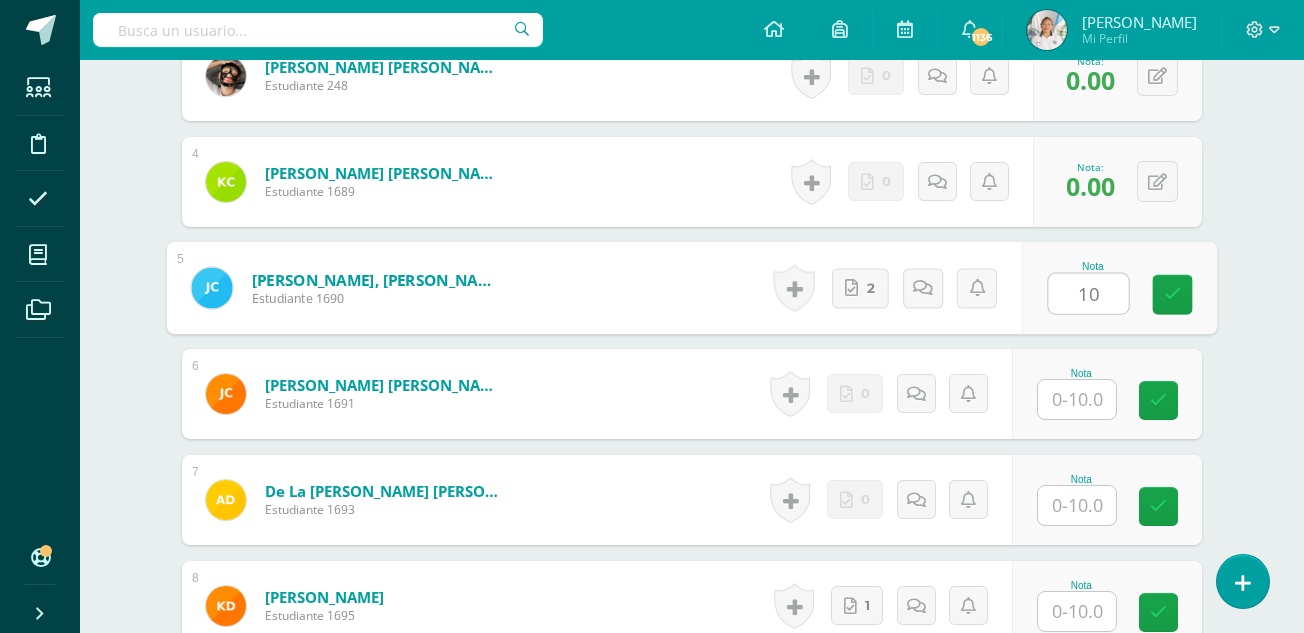 type on "10" 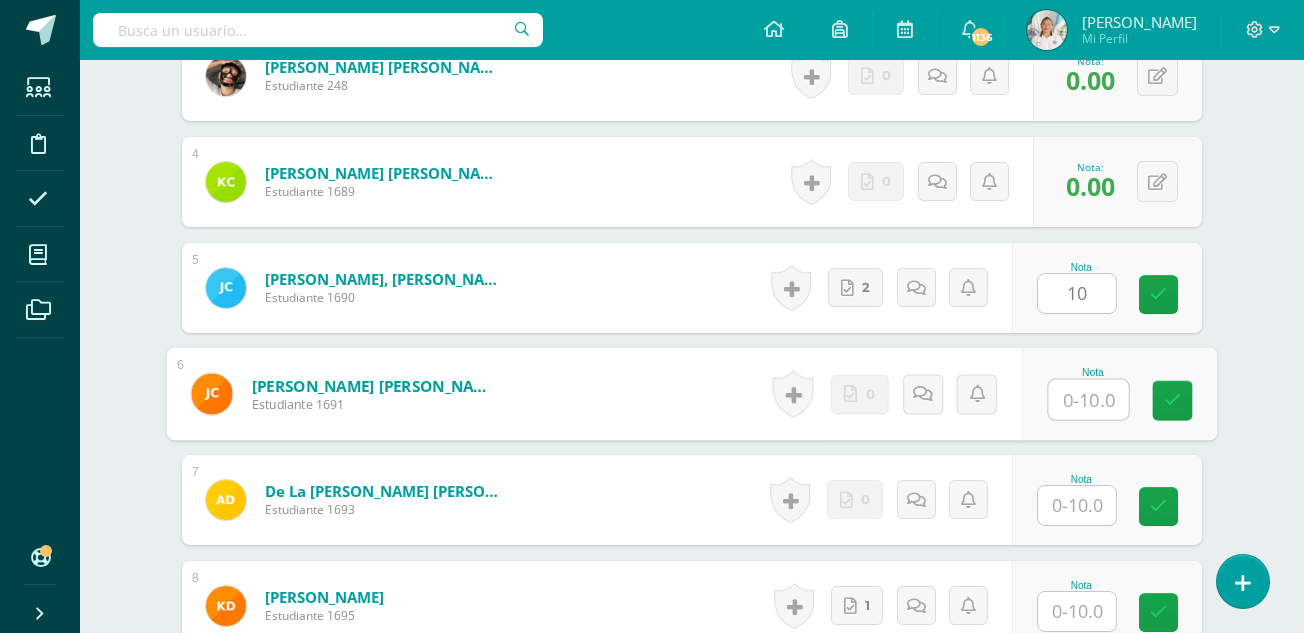 click at bounding box center [1089, 400] 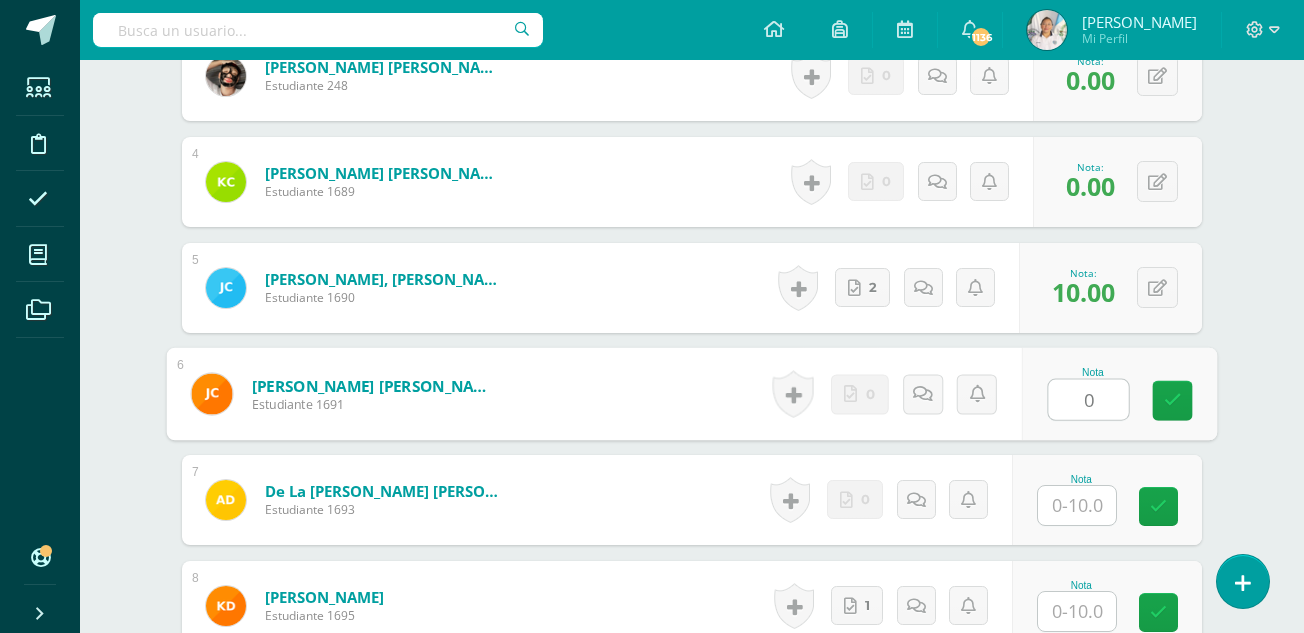type on "0" 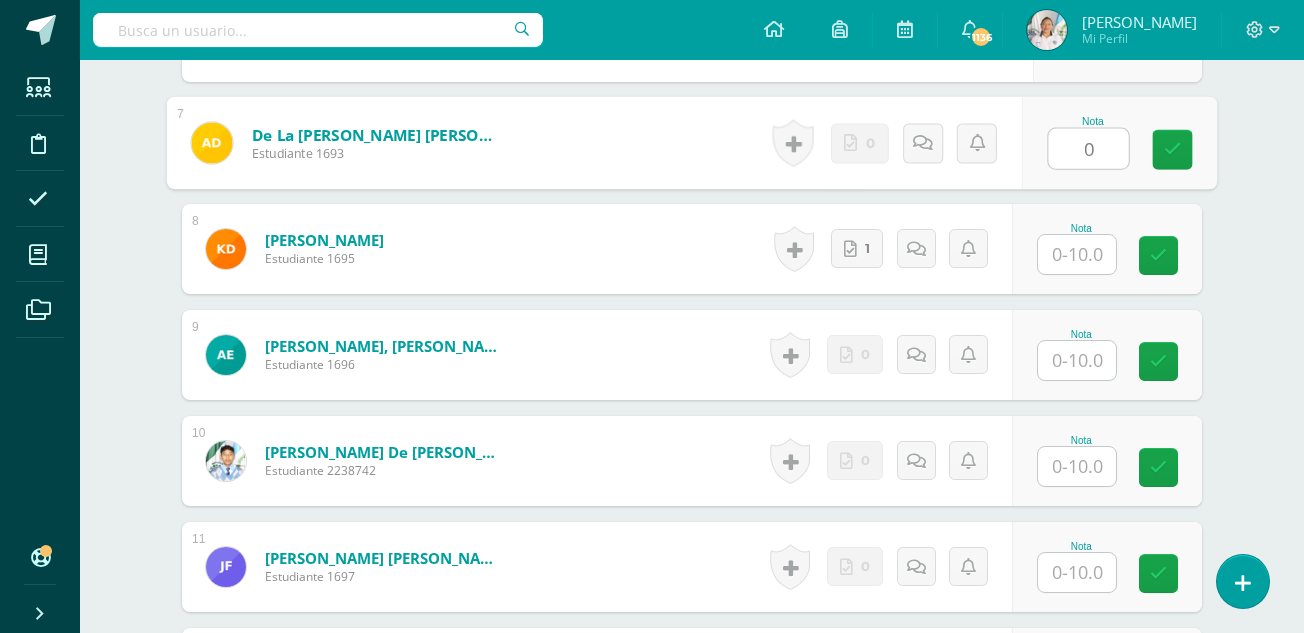 scroll, scrollTop: 1317, scrollLeft: 0, axis: vertical 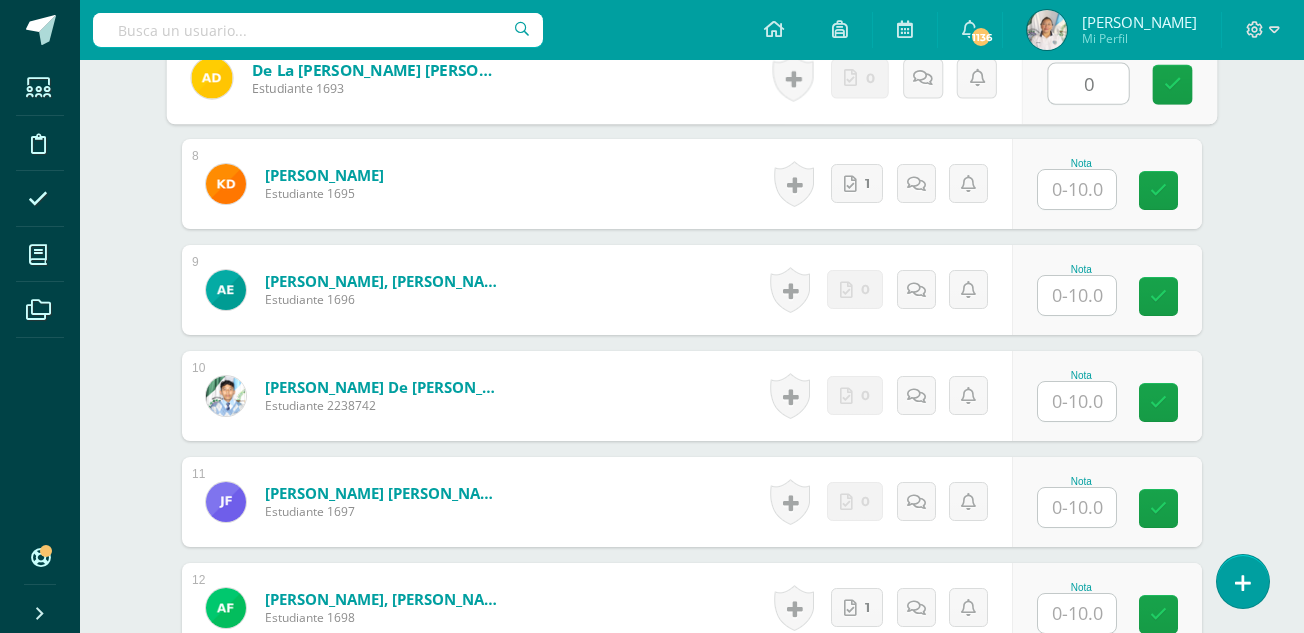 type on "0" 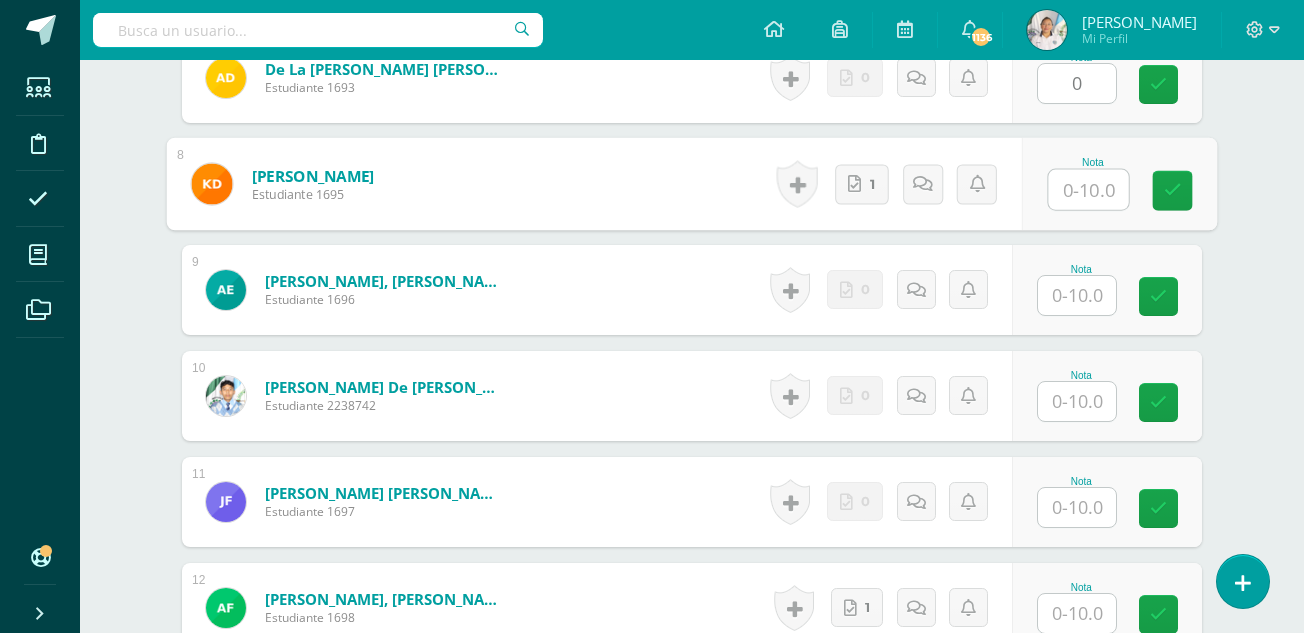 click at bounding box center [1089, 190] 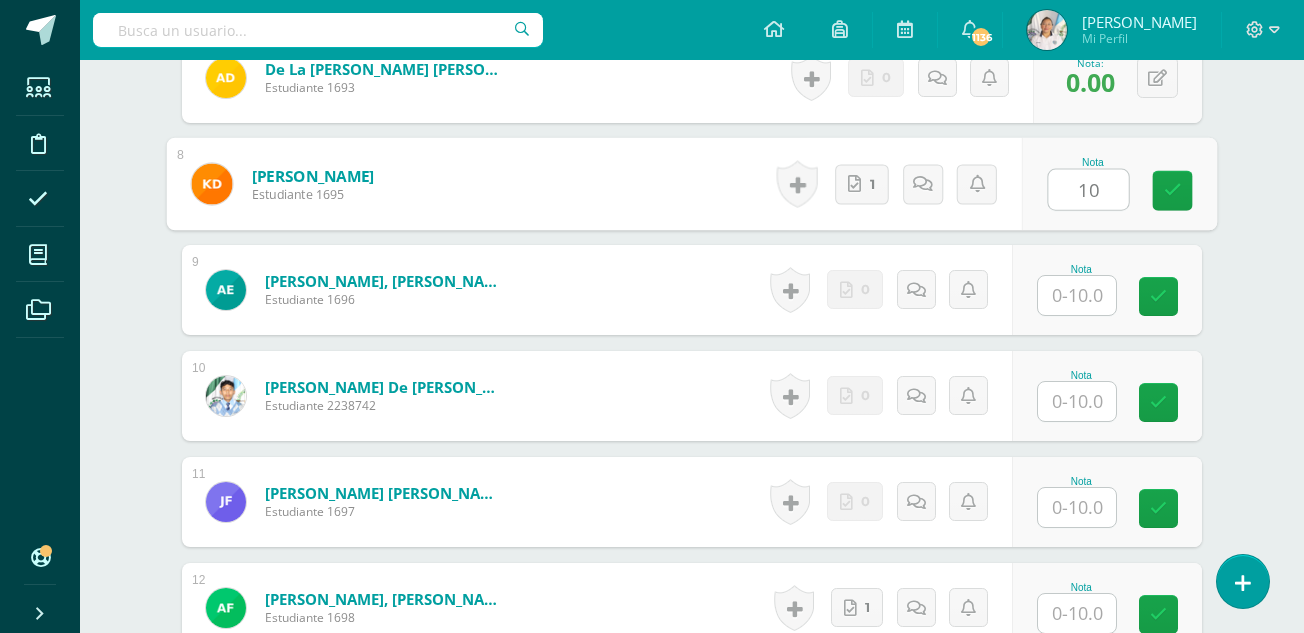 type on "10" 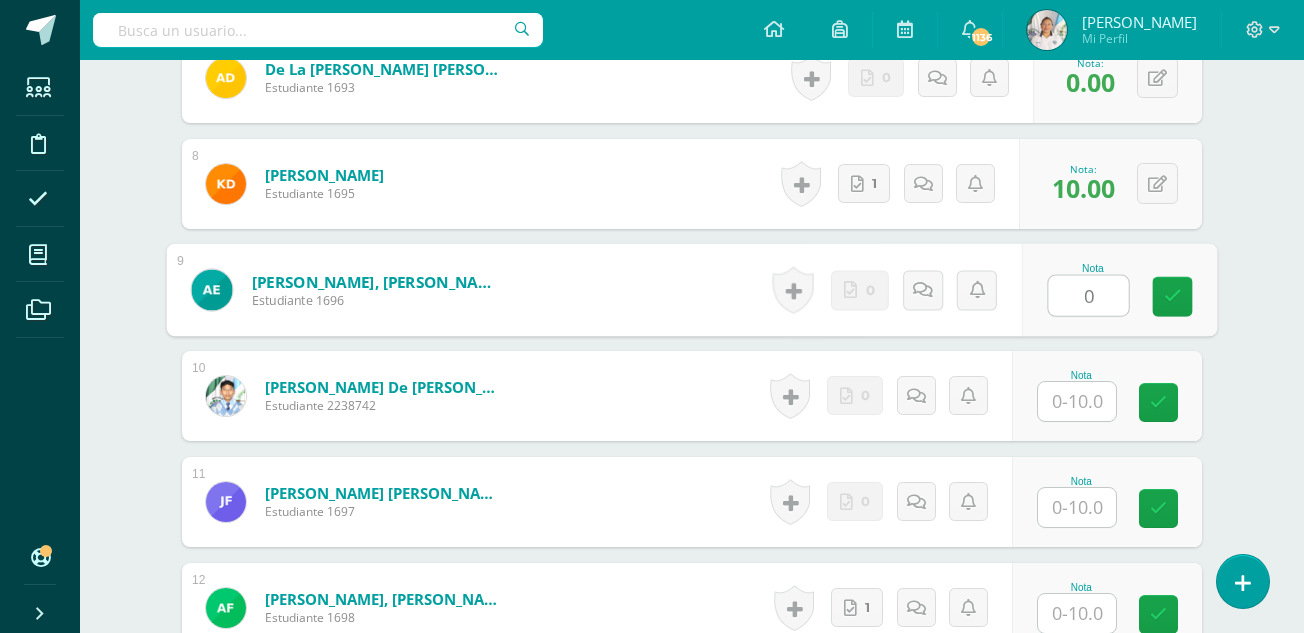 type on "0" 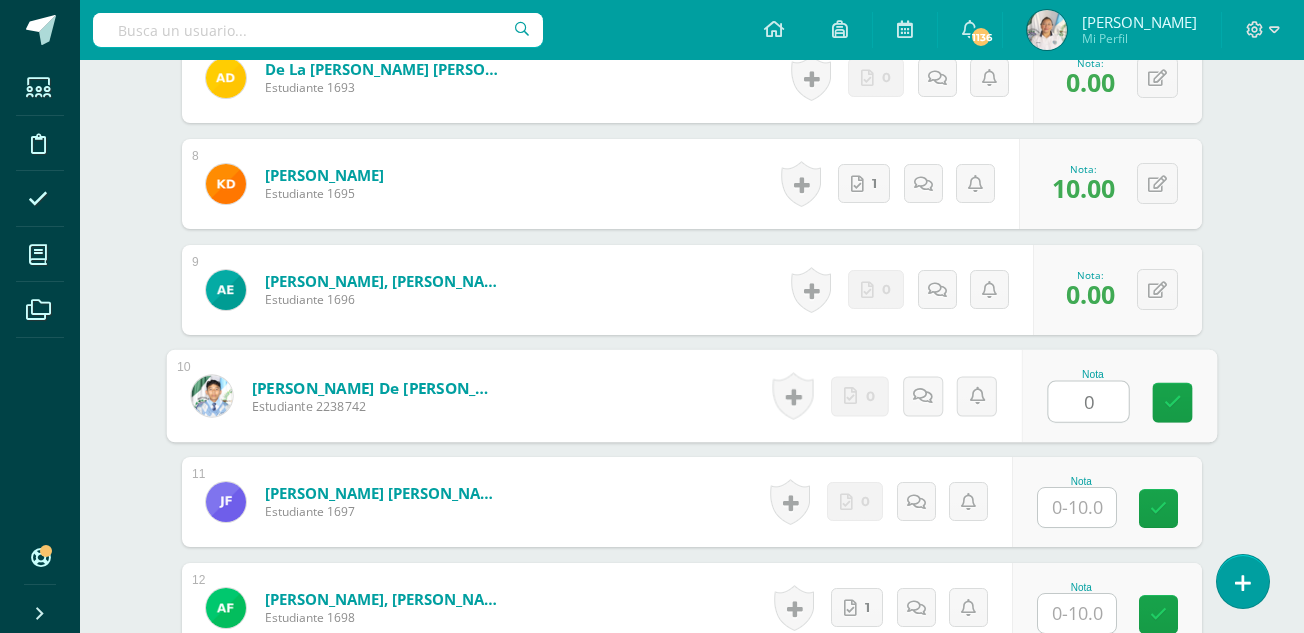type on "0" 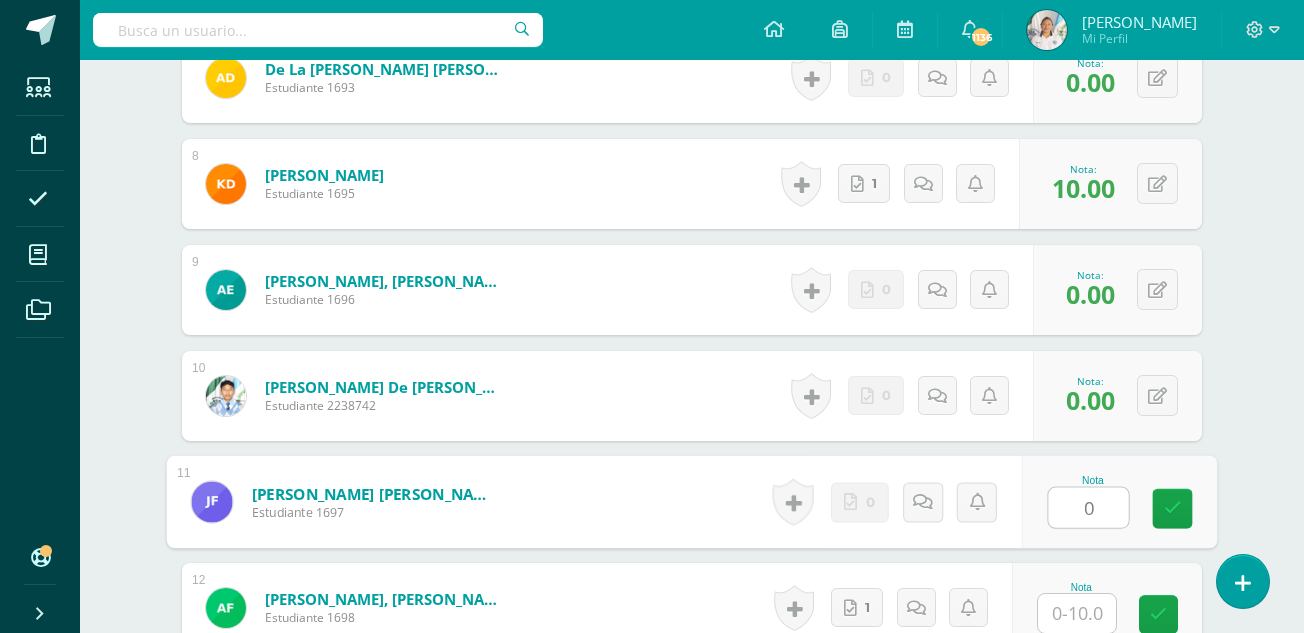 type on "0" 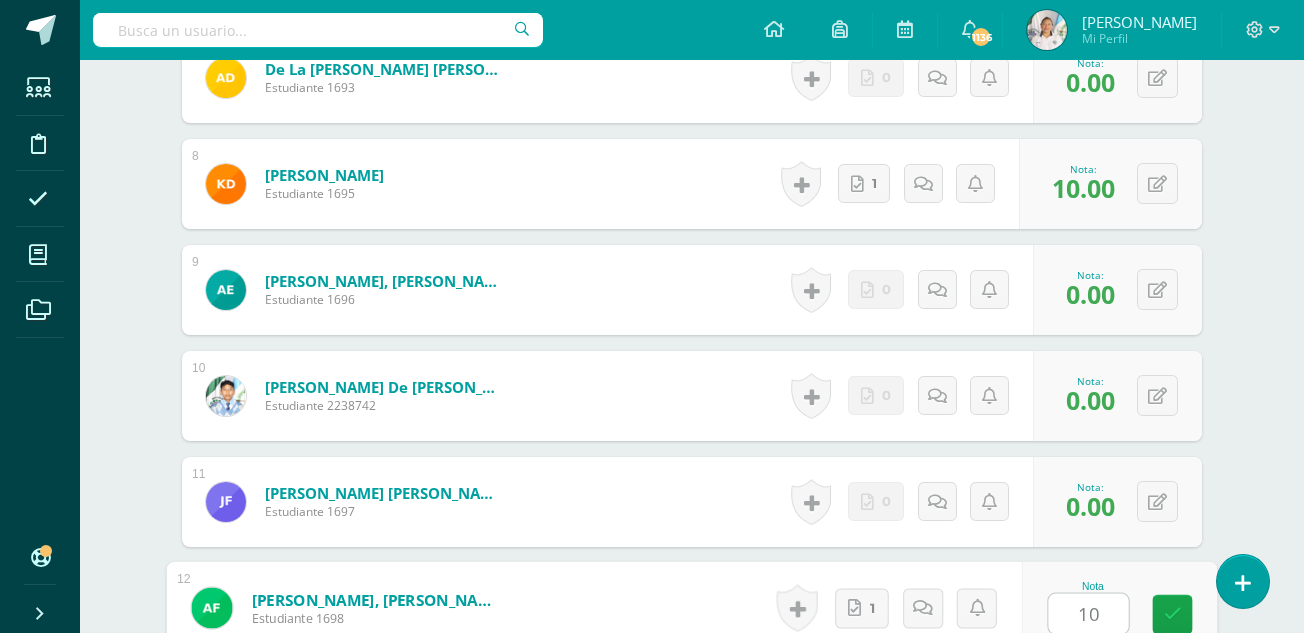 type on "10" 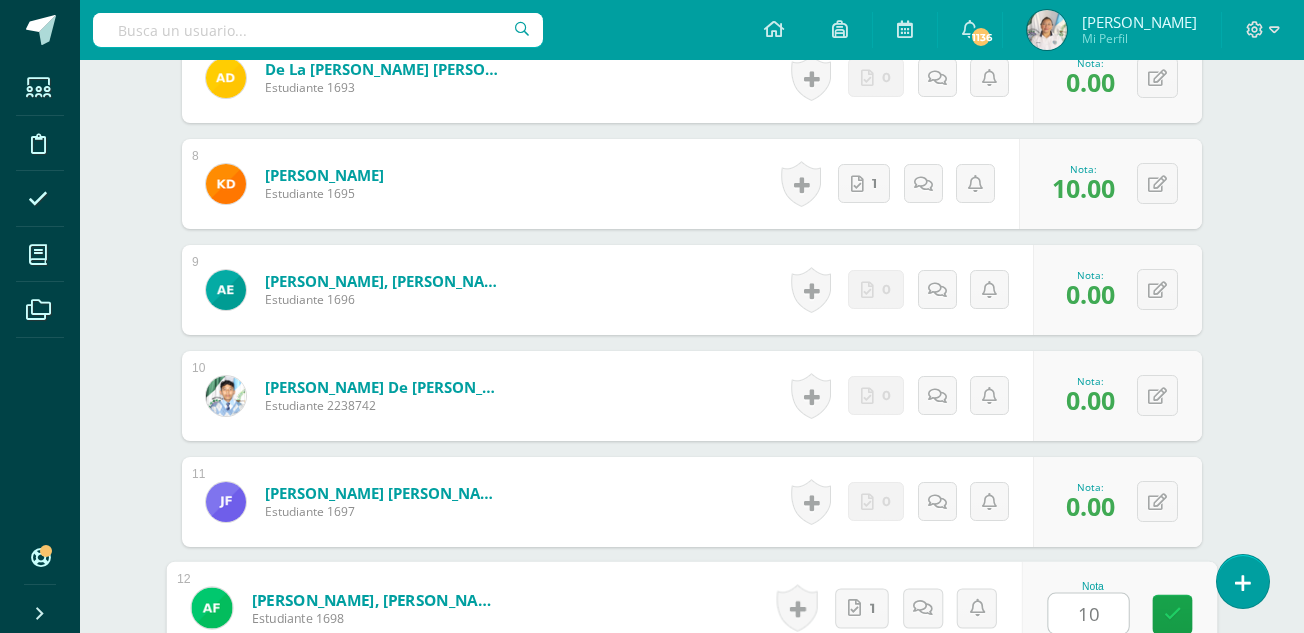 click on "ESTUDIOS SOCIALES
Cuarto [PERSON_NAME][DATE] "A"
Herramientas
Detalle de asistencias
Actividad
Anuncios
Actividades
Estudiantes
Planificación
Dosificación
Conferencias
¿Estás seguro que quieres  eliminar  esta actividad?
Esto borrará la actividad y cualquier nota que hayas registrado
permanentemente. Esta acción no se puede revertir. Cancelar Eliminar
Administración de escalas de valoración
escala de valoración
Aún no has creado una escala de valoración.
Cancelar Agregar nueva escala de valoración: Cancelar     Mostrar todos     1" at bounding box center (692, 1508) 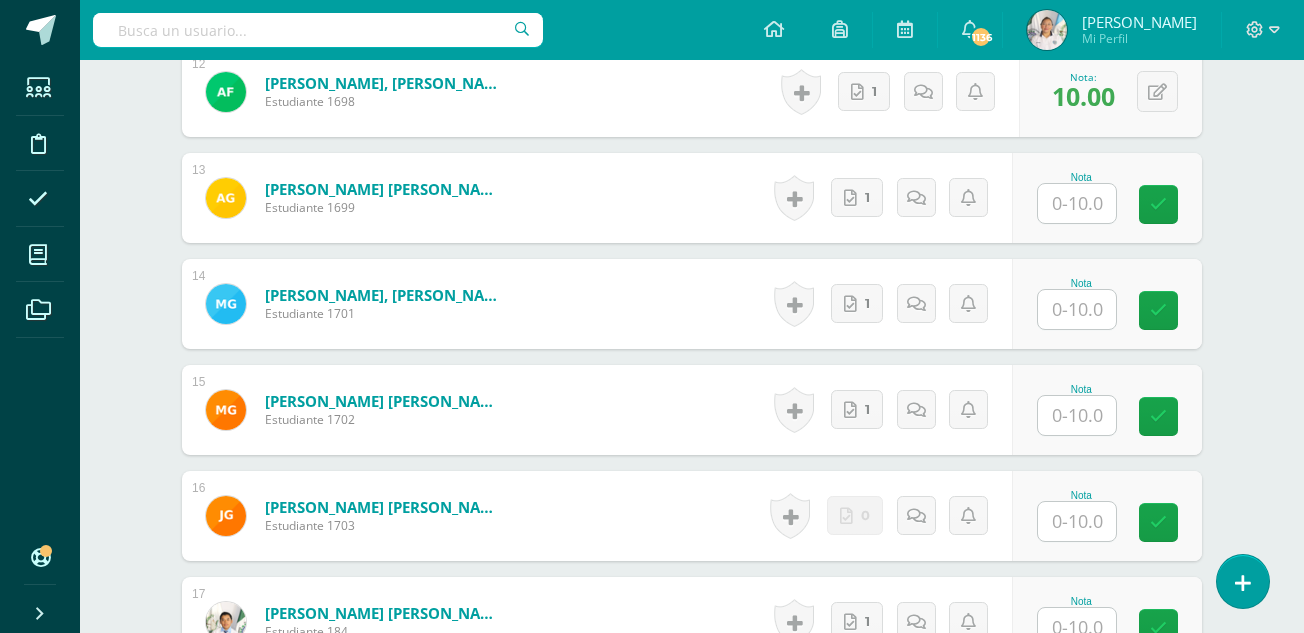 scroll, scrollTop: 1851, scrollLeft: 0, axis: vertical 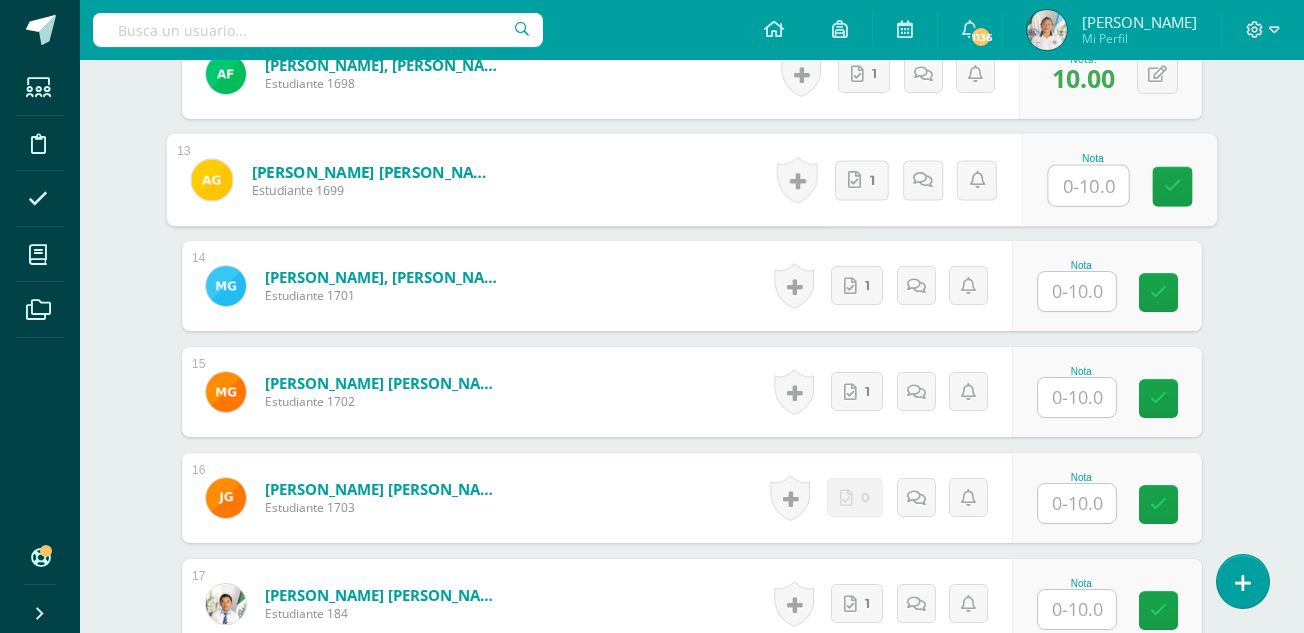 click at bounding box center [1089, 186] 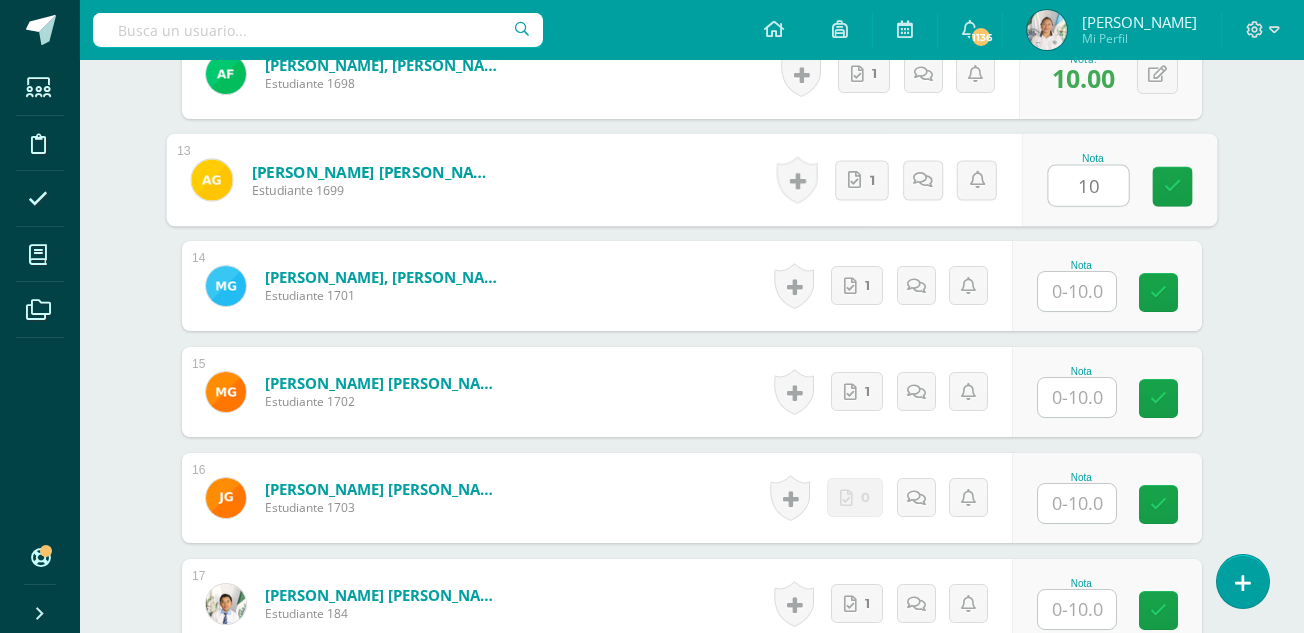 type on "10" 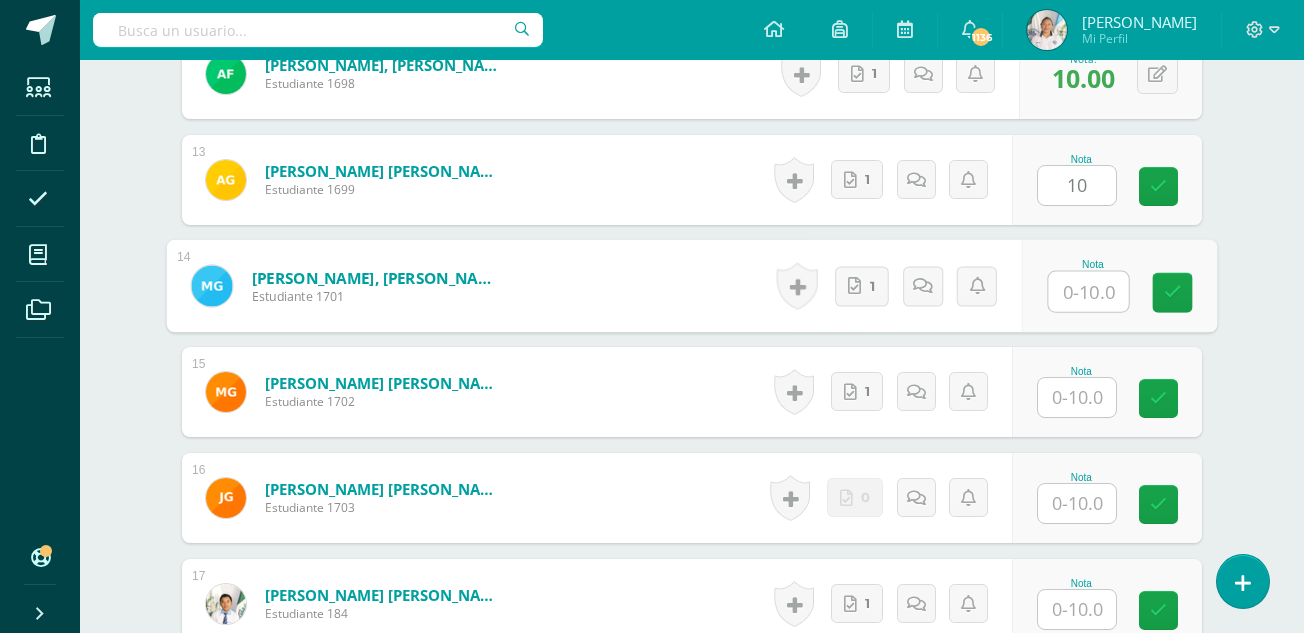 click at bounding box center [1089, 292] 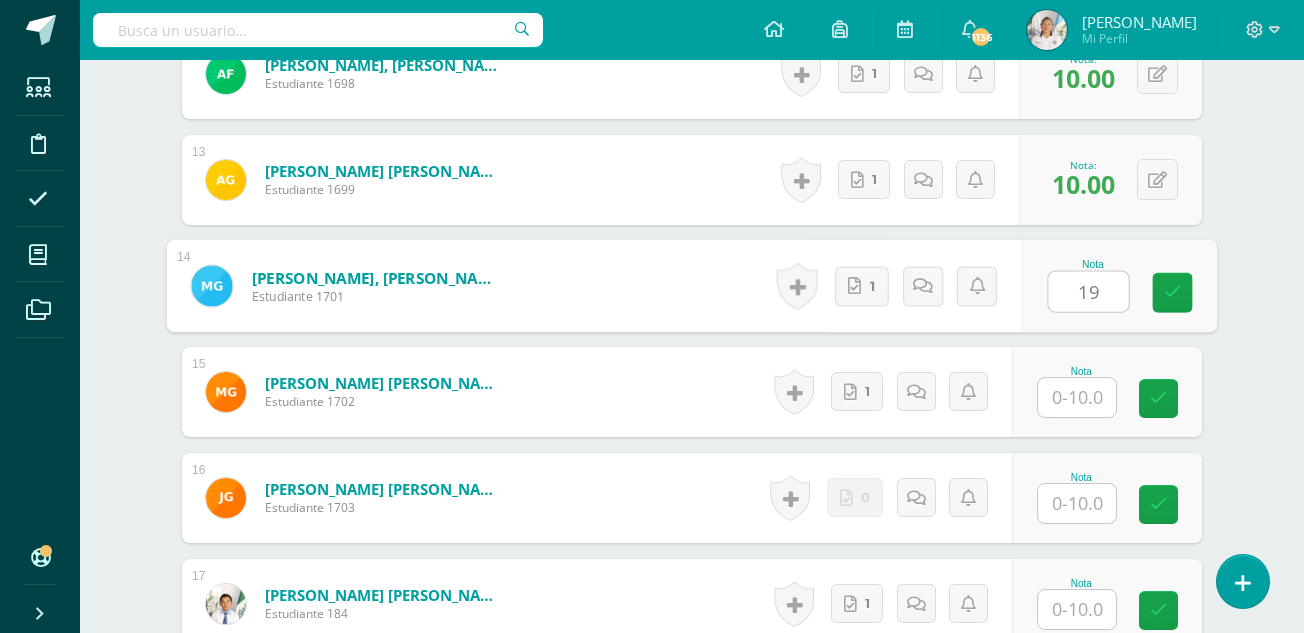 type on "1" 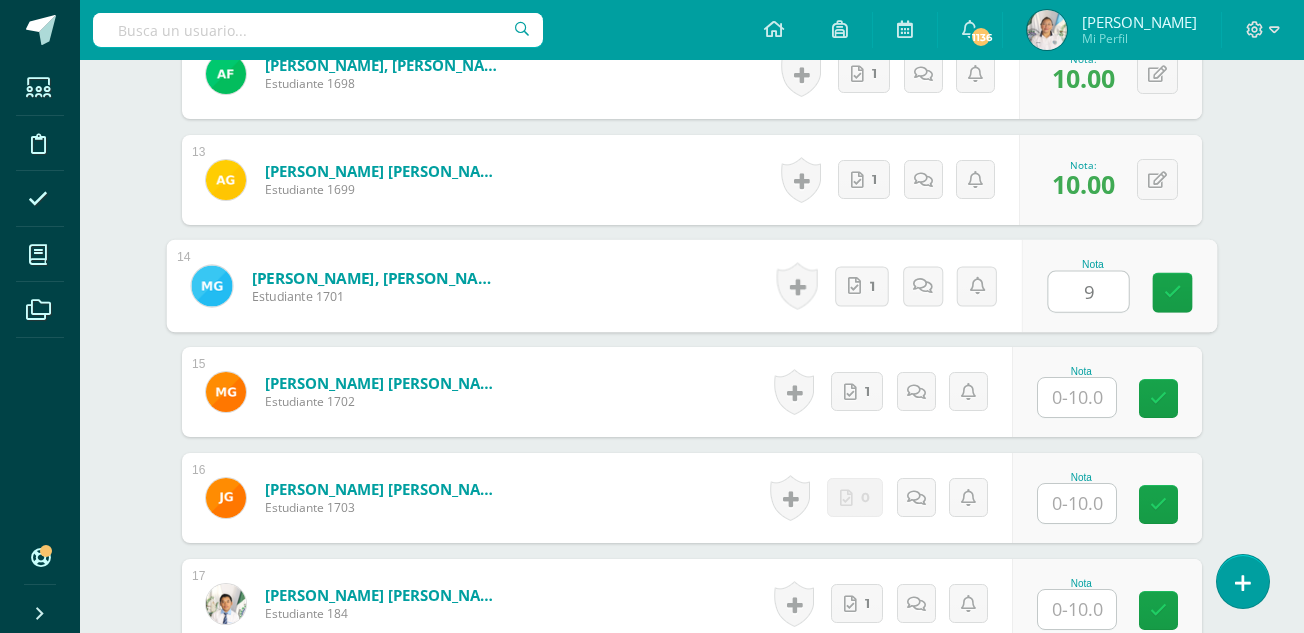 type on "9" 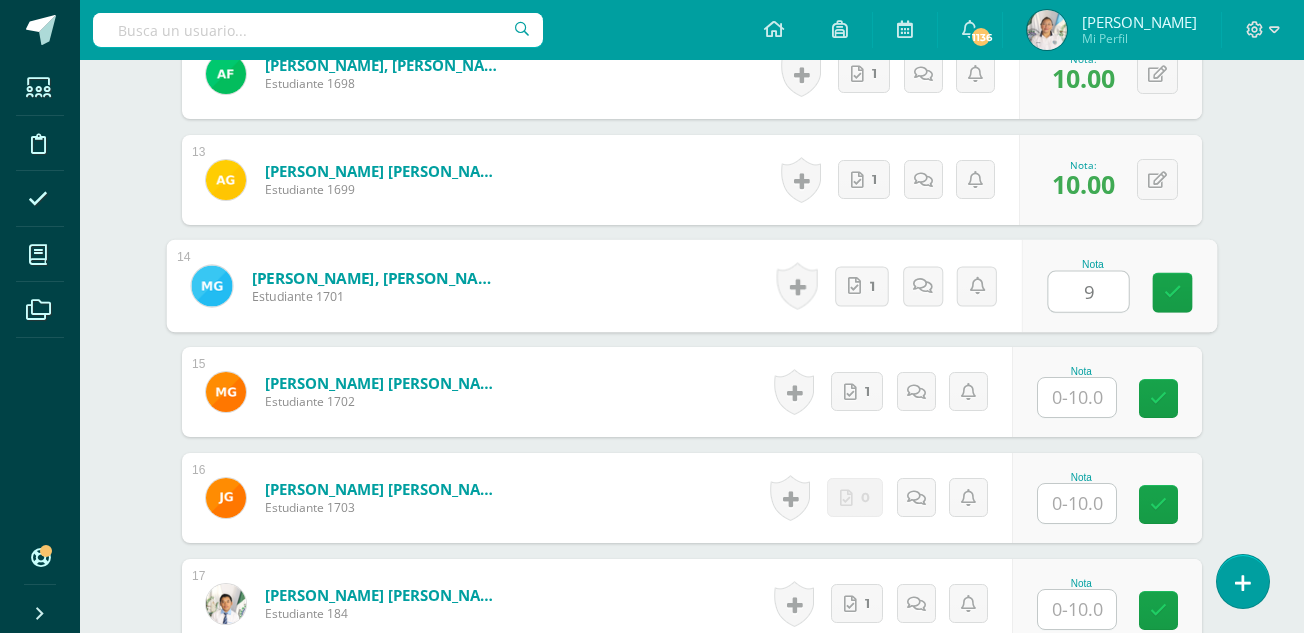 click at bounding box center (1077, 397) 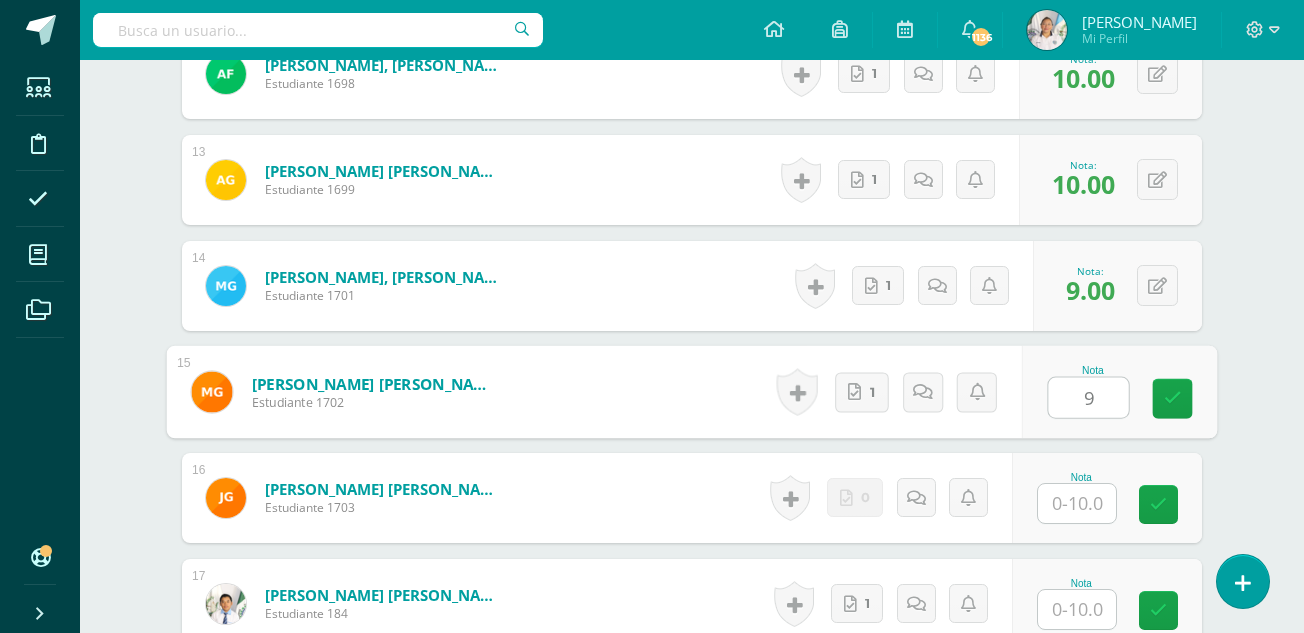 type on "9" 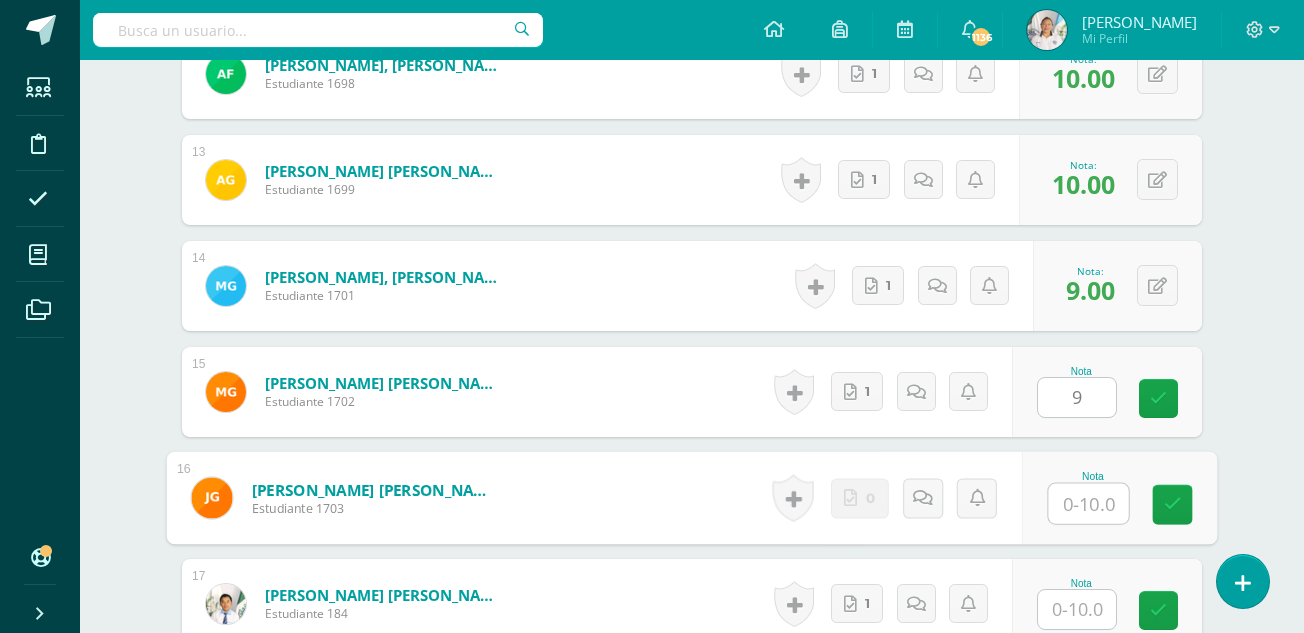 type on "0" 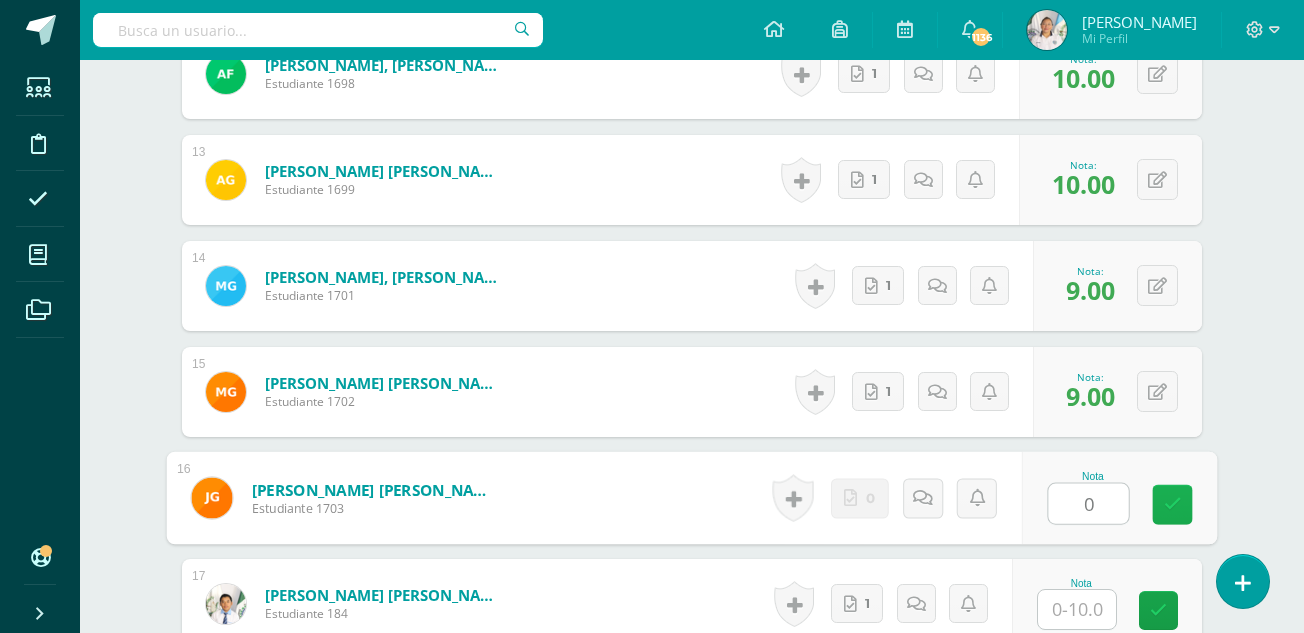 click at bounding box center (1173, 504) 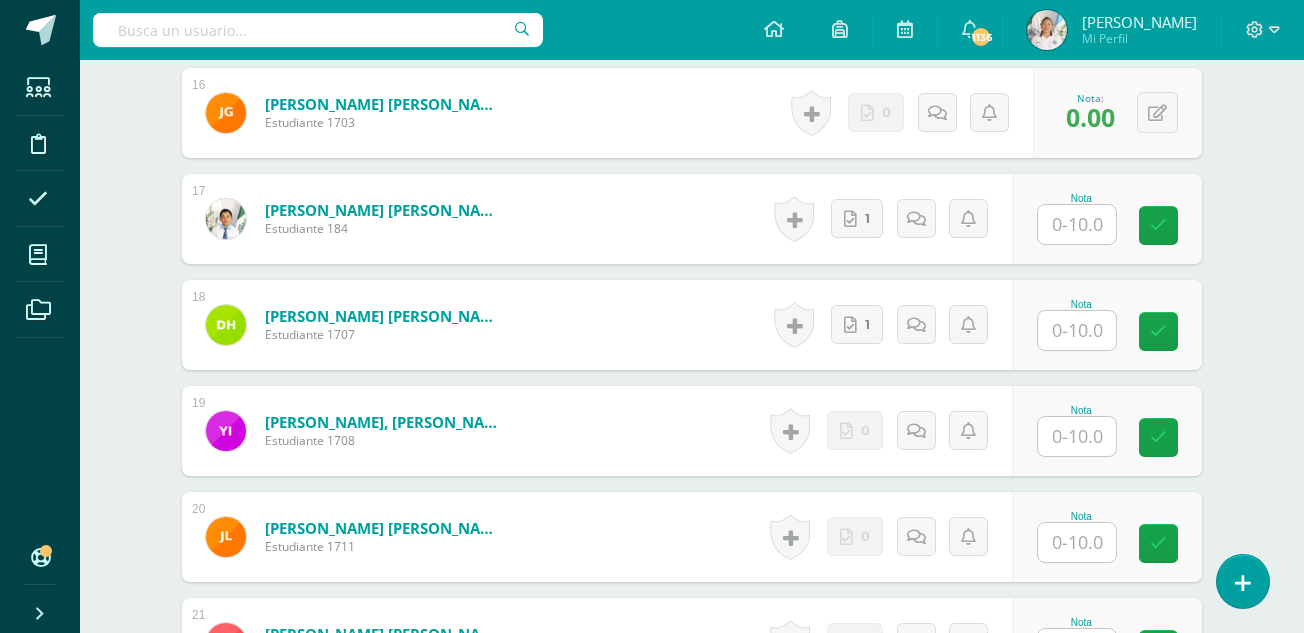 scroll, scrollTop: 2282, scrollLeft: 0, axis: vertical 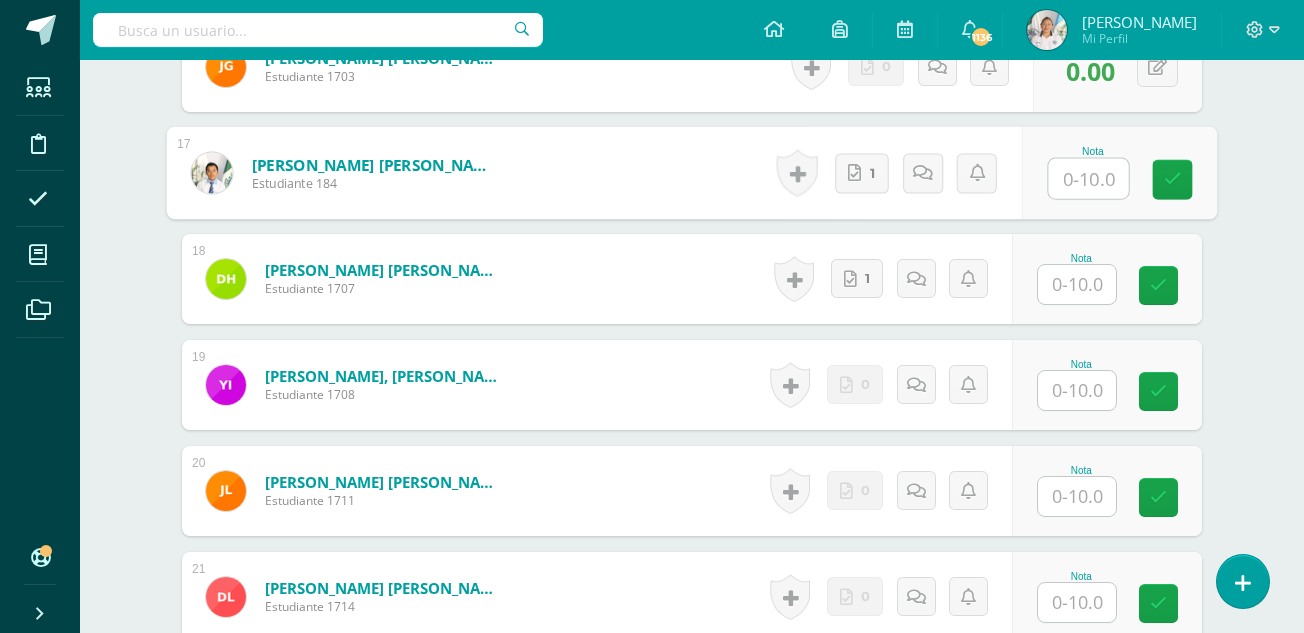 click at bounding box center (1089, 179) 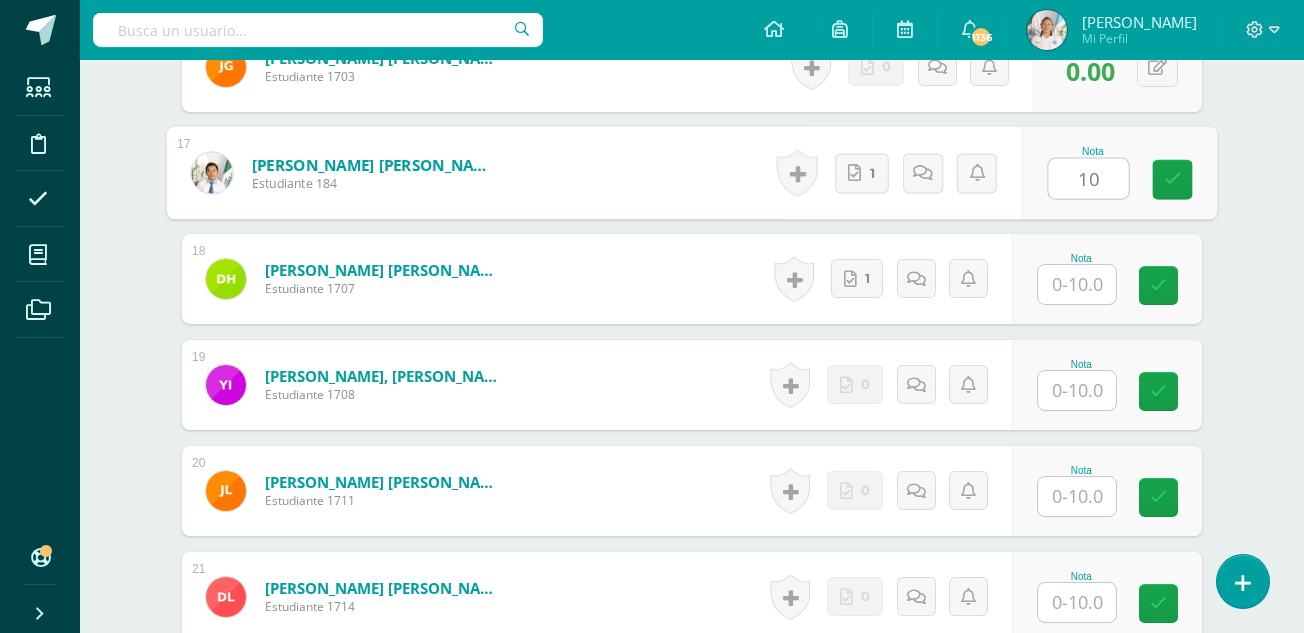 type on "10" 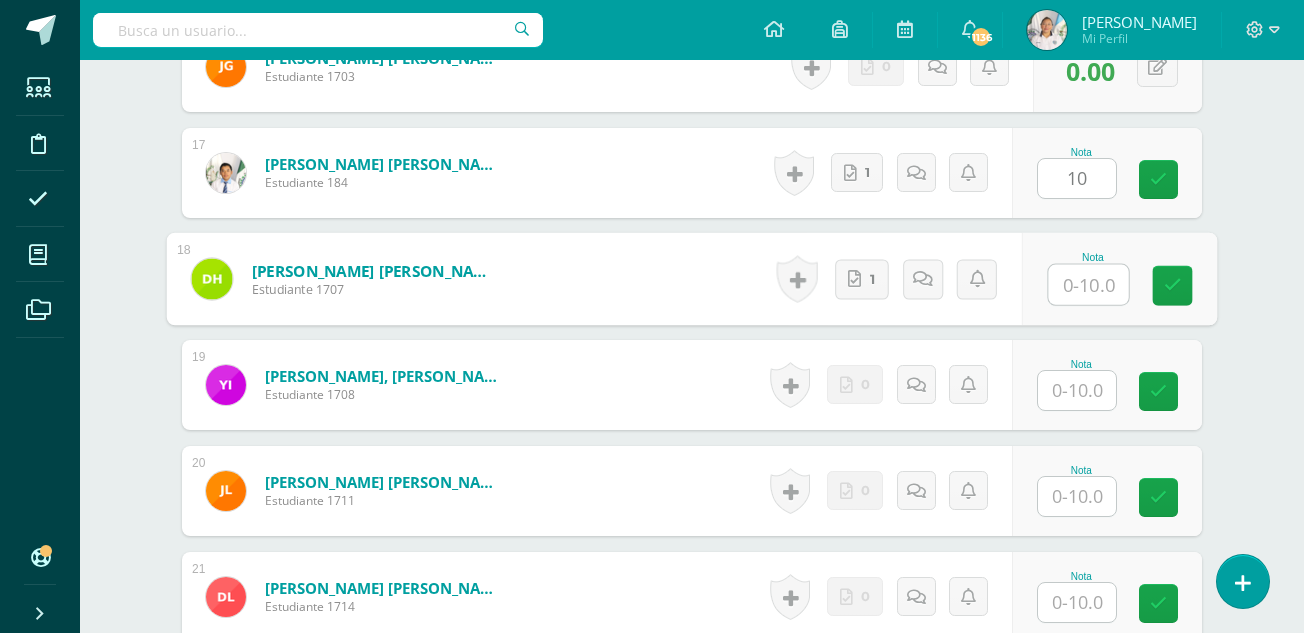 click at bounding box center [1089, 285] 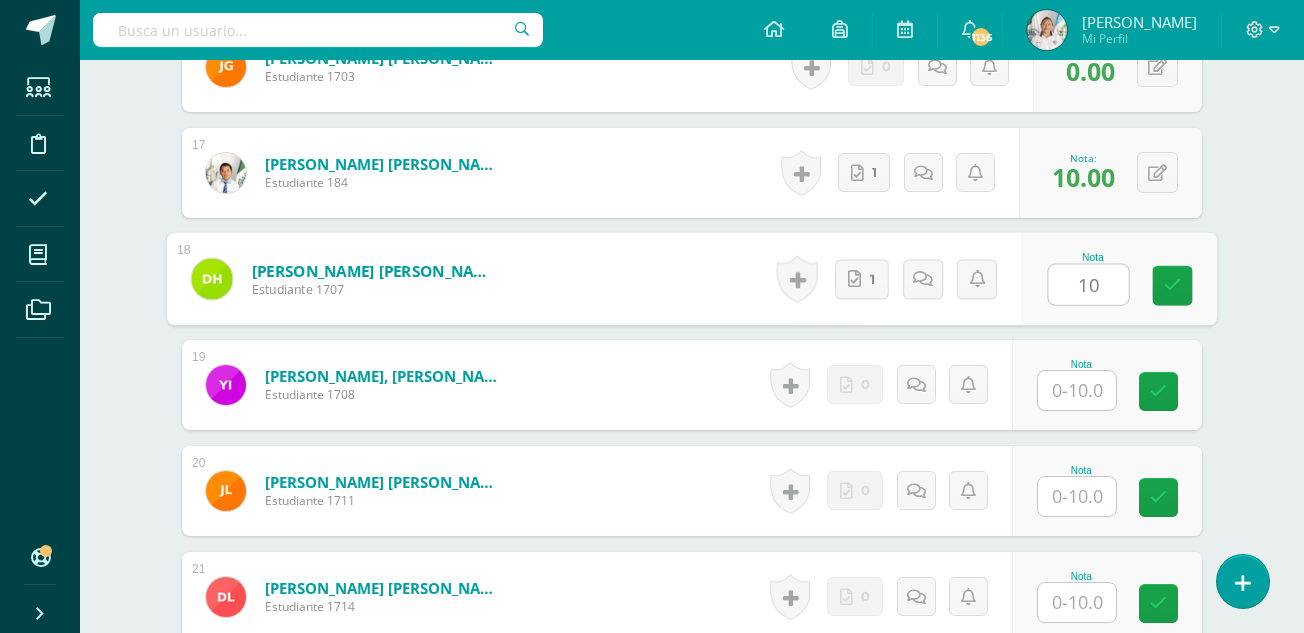 type on "10" 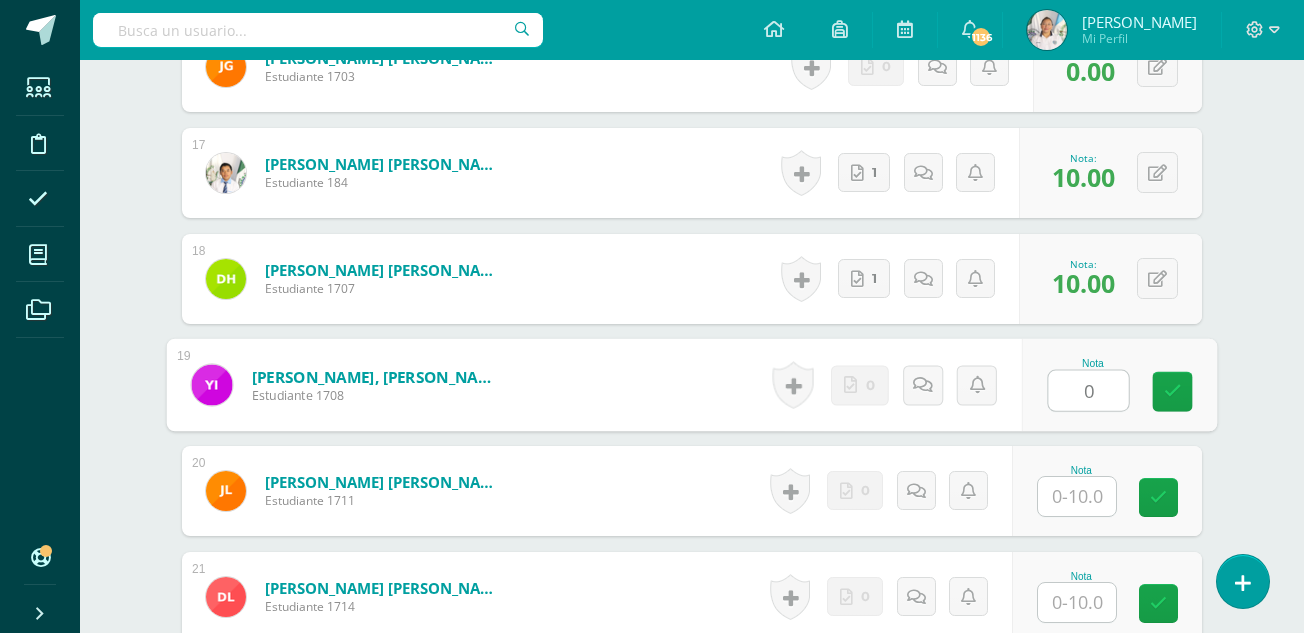type on "0" 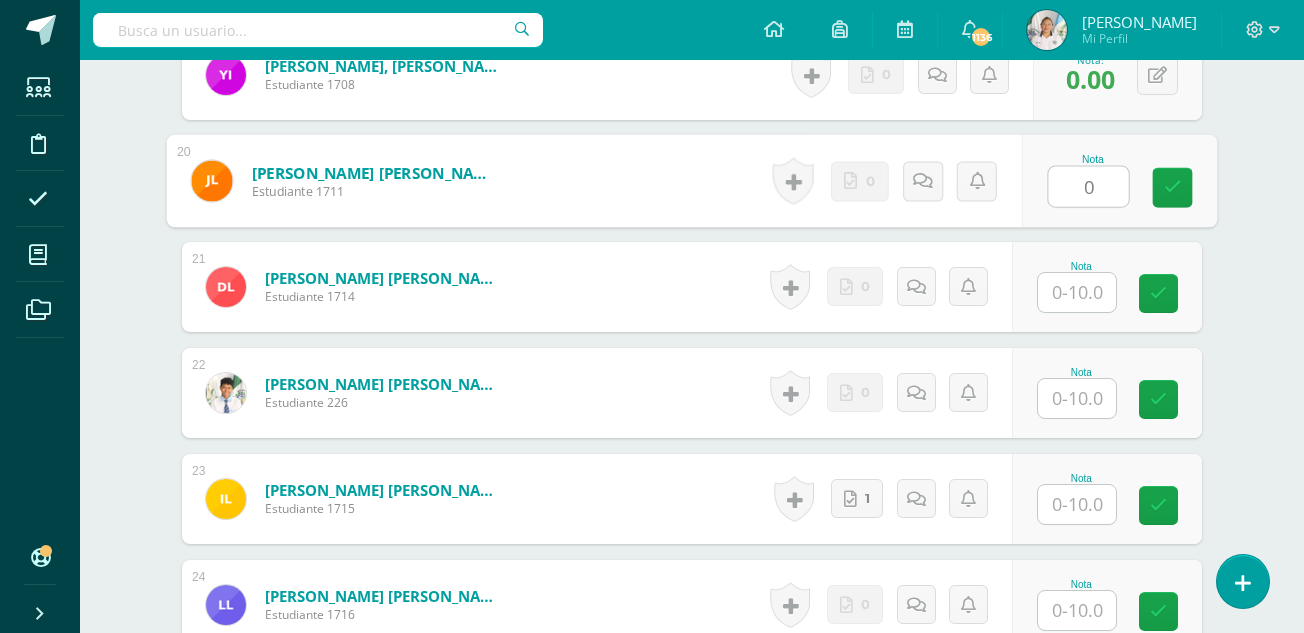 scroll, scrollTop: 2601, scrollLeft: 0, axis: vertical 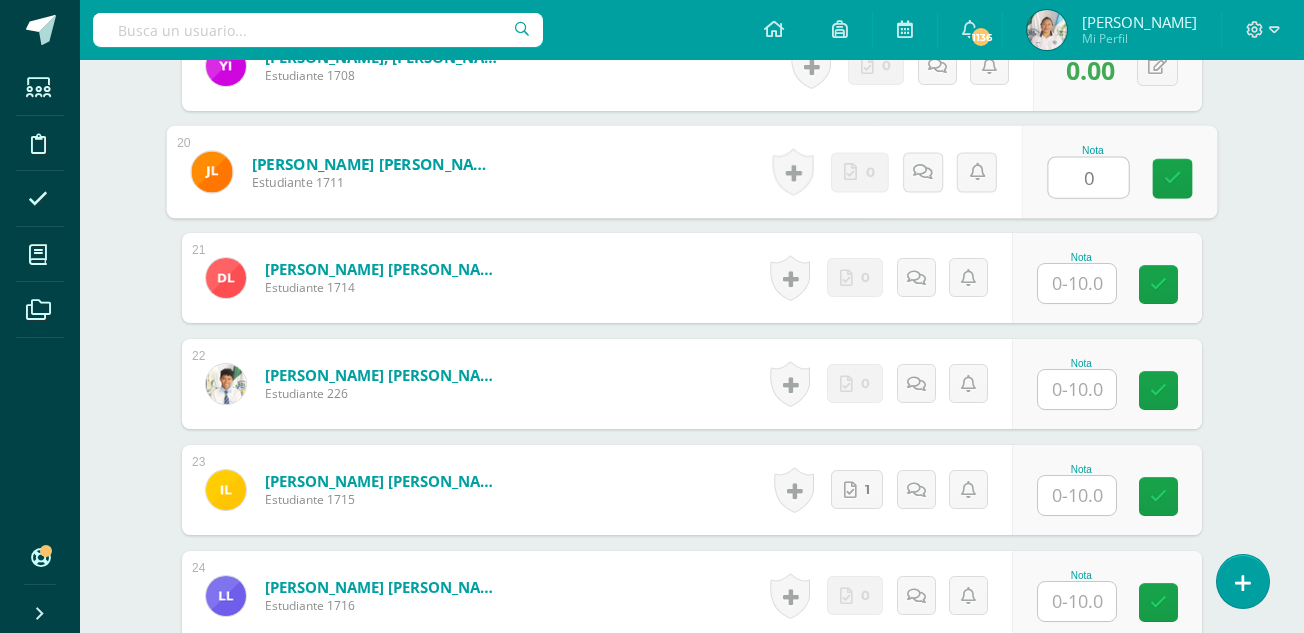 type on "0" 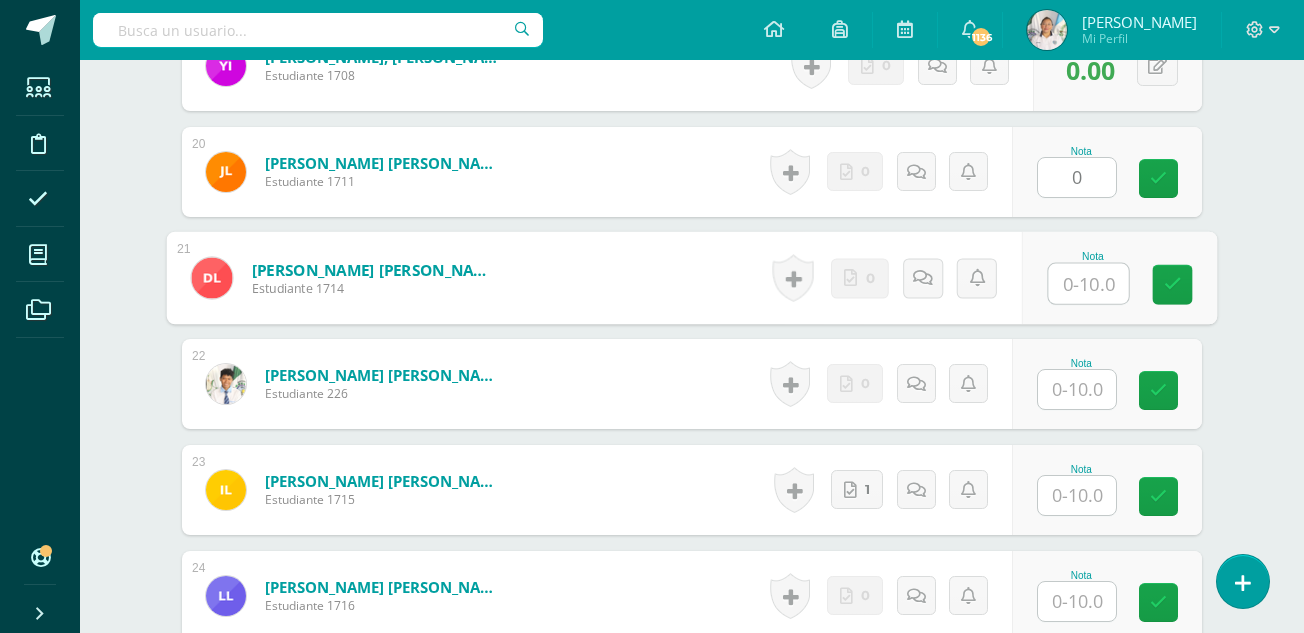 click at bounding box center (1089, 284) 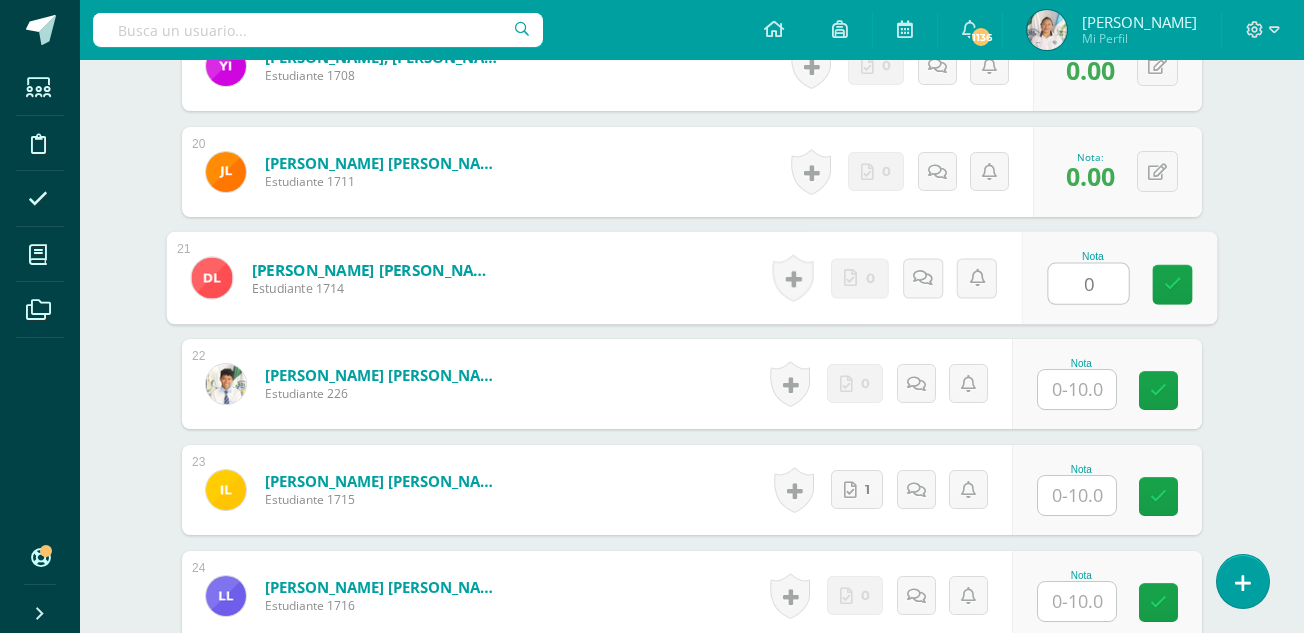 type on "0" 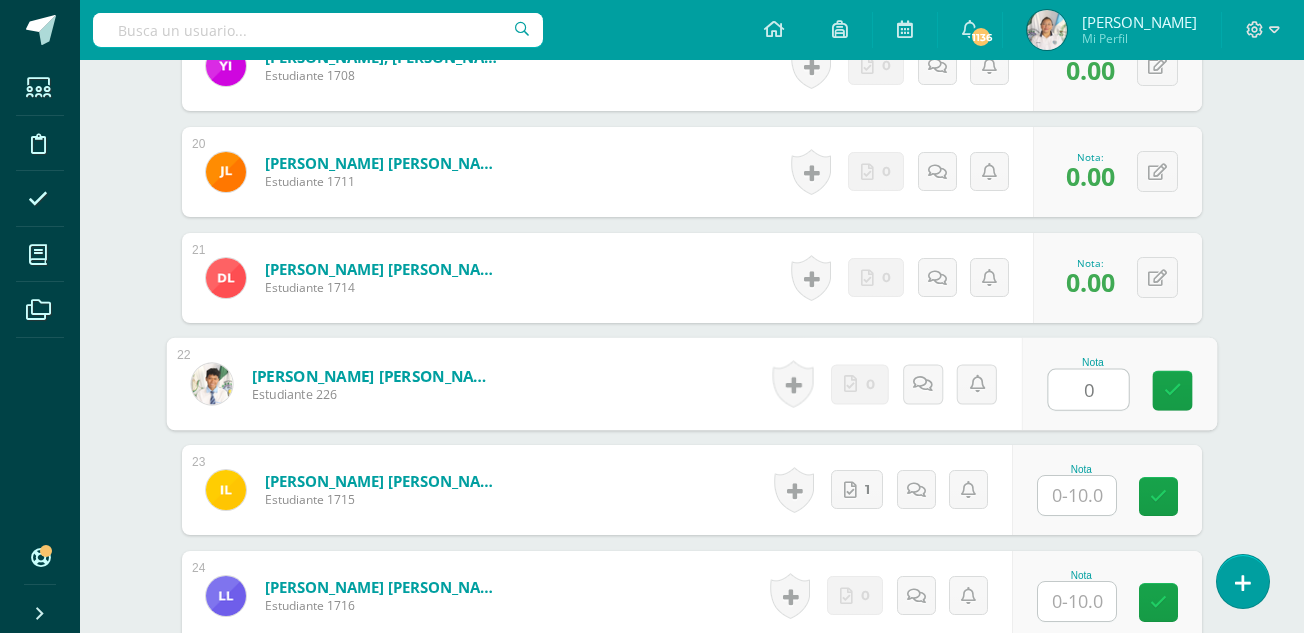 type on "0" 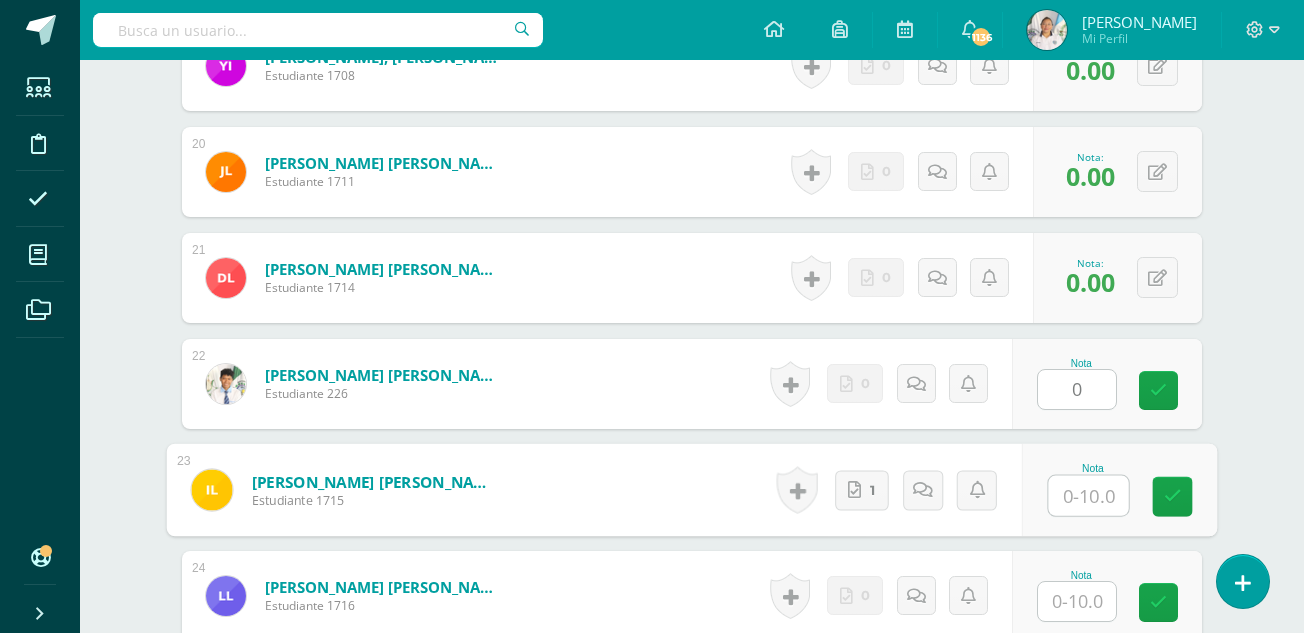 click at bounding box center [1089, 496] 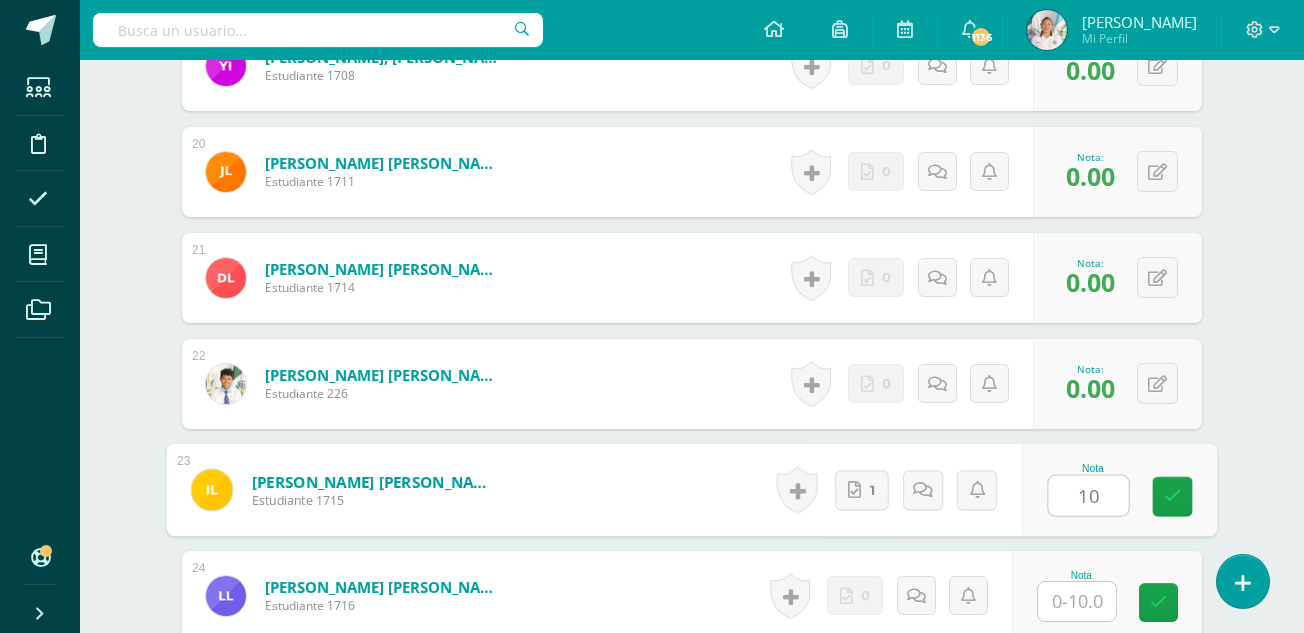 type on "10" 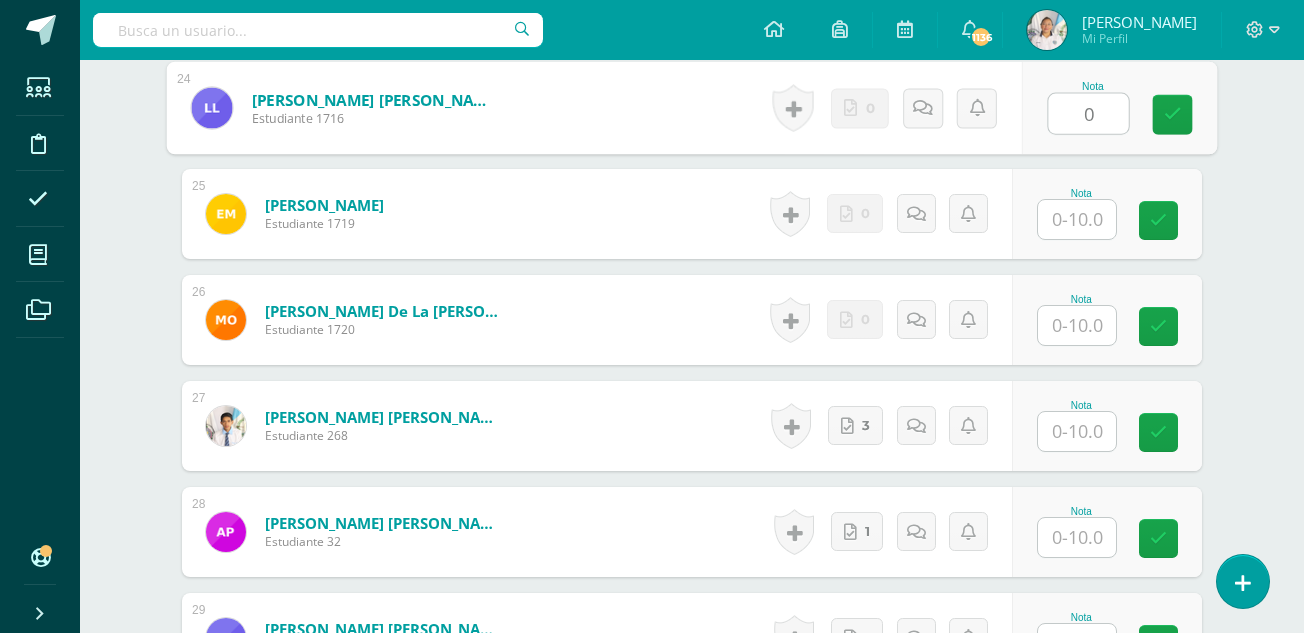scroll, scrollTop: 3126, scrollLeft: 0, axis: vertical 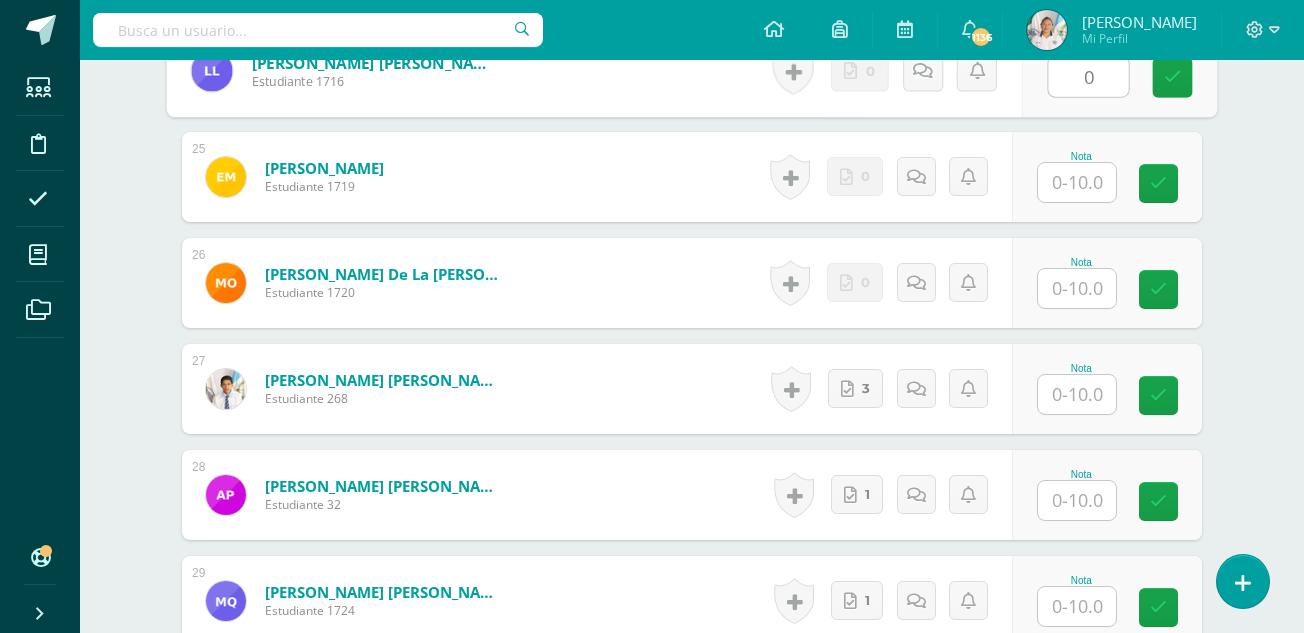 type on "0" 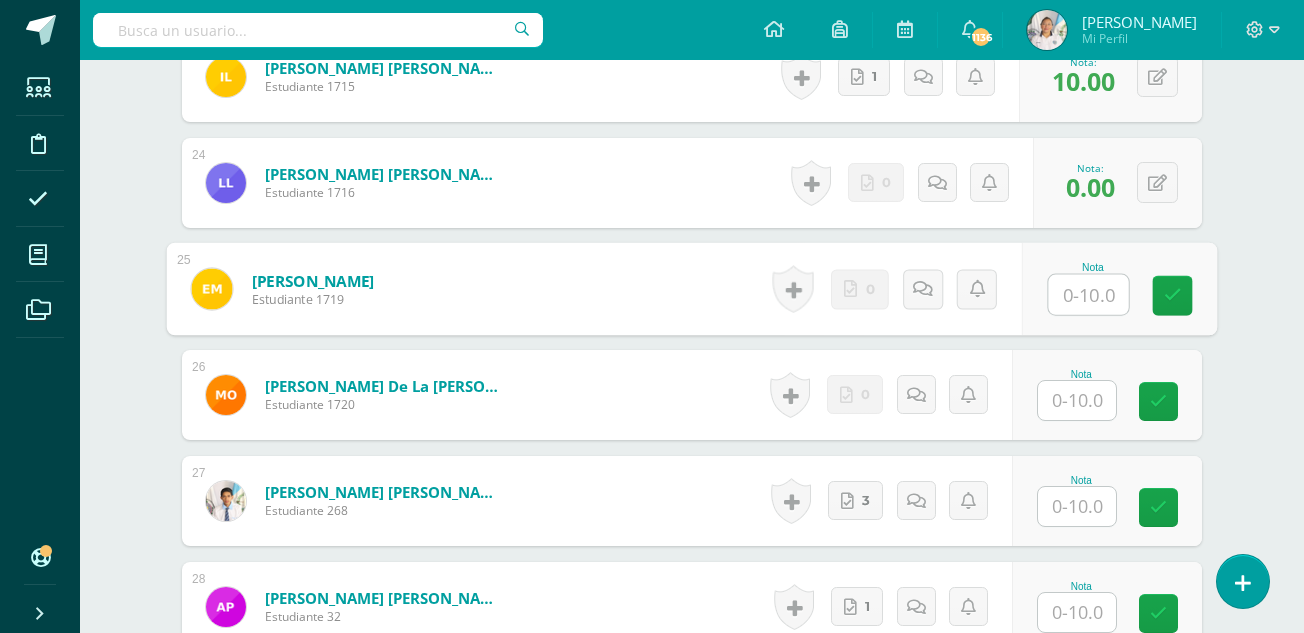 scroll, scrollTop: 3023, scrollLeft: 0, axis: vertical 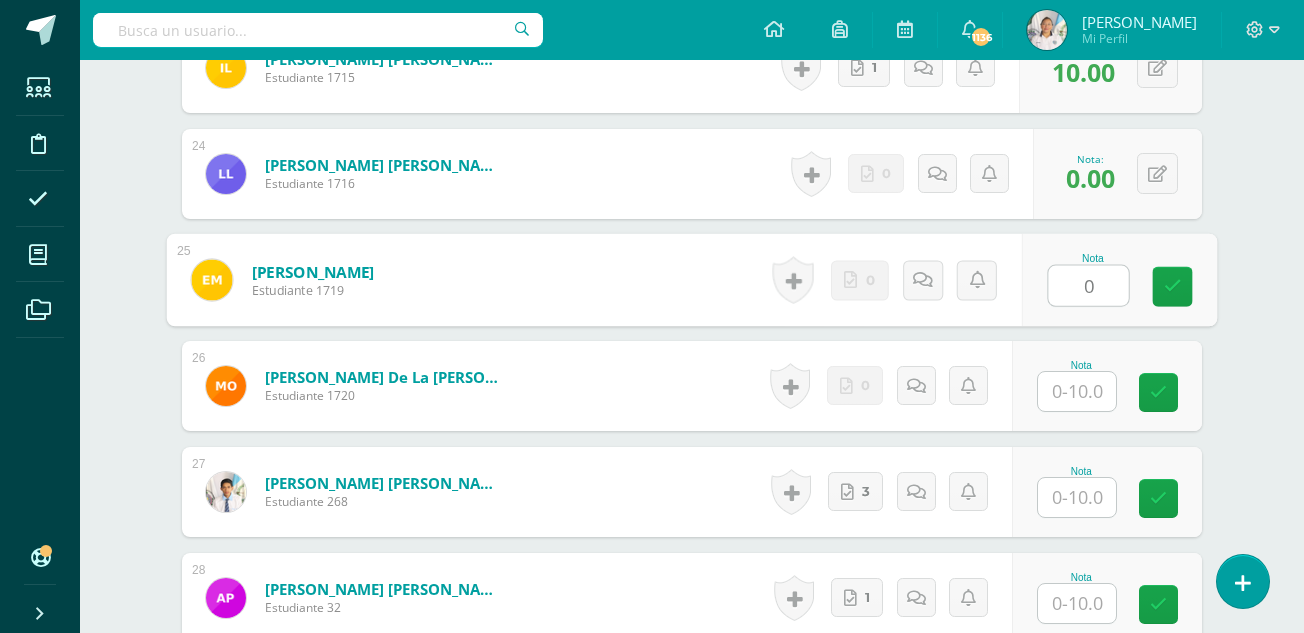 type on "0" 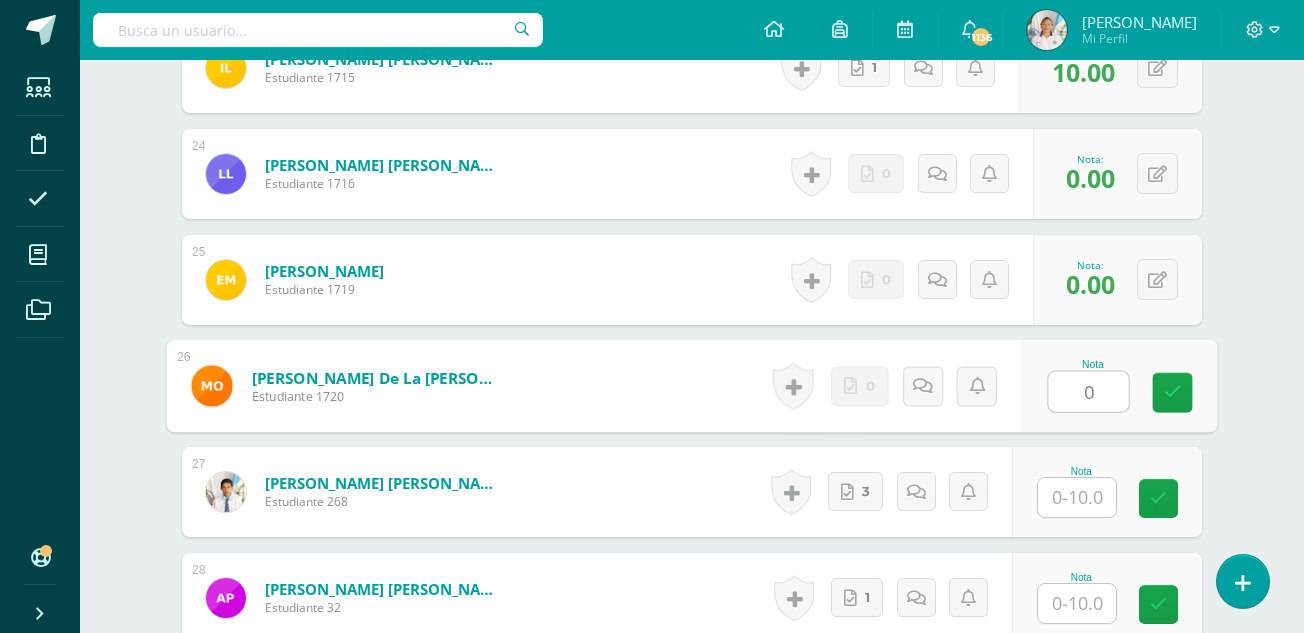 type on "0" 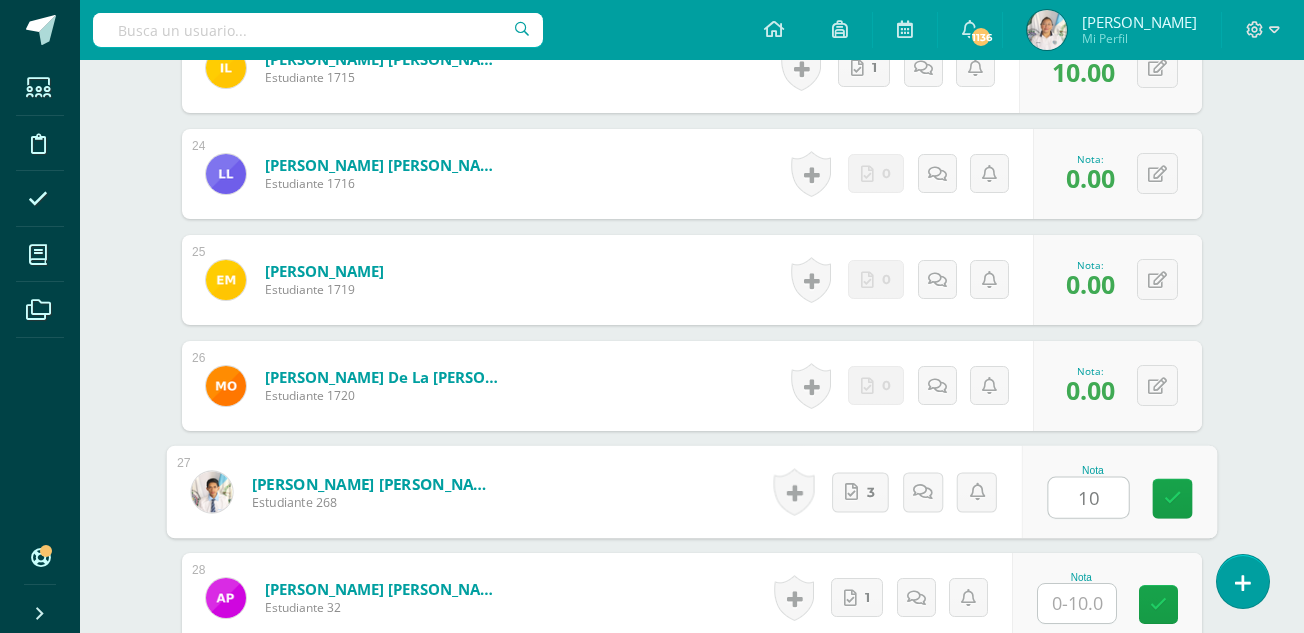 type on "10" 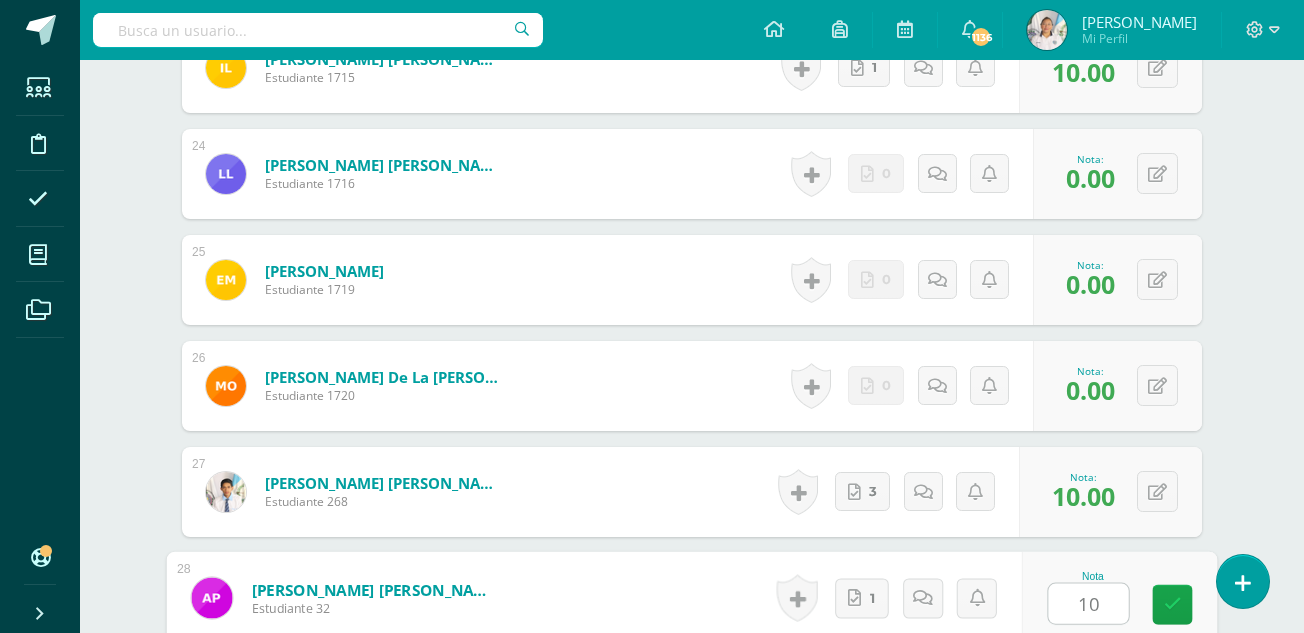 type on "10" 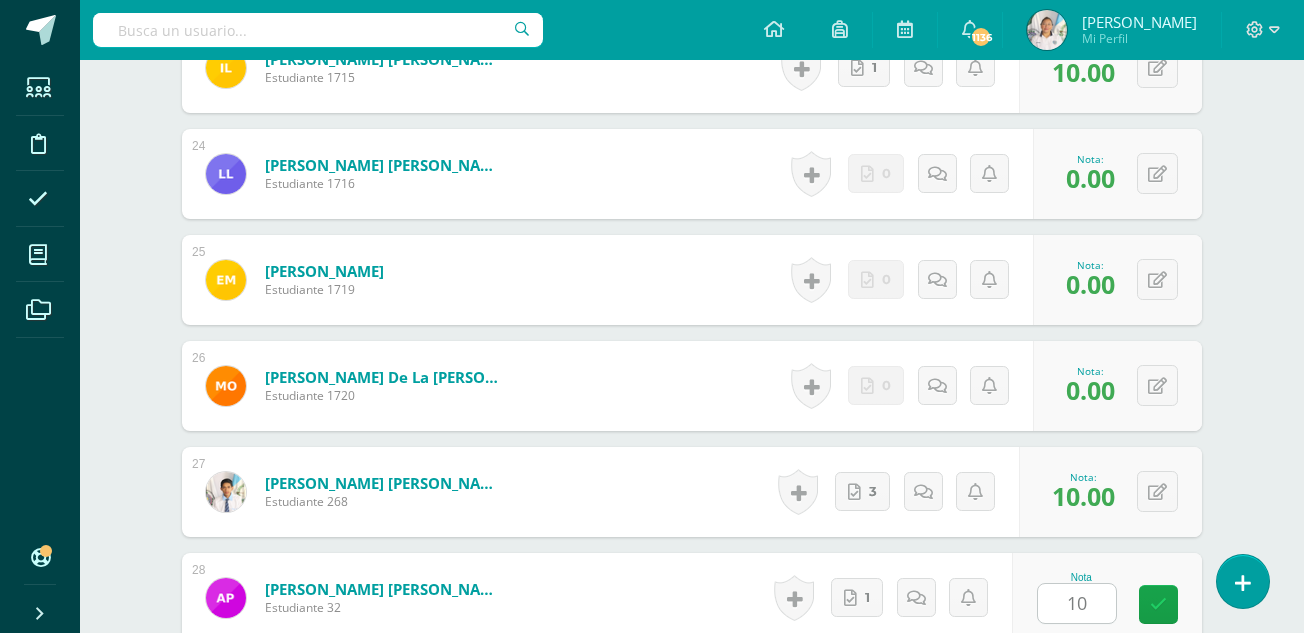 scroll, scrollTop: 3416, scrollLeft: 0, axis: vertical 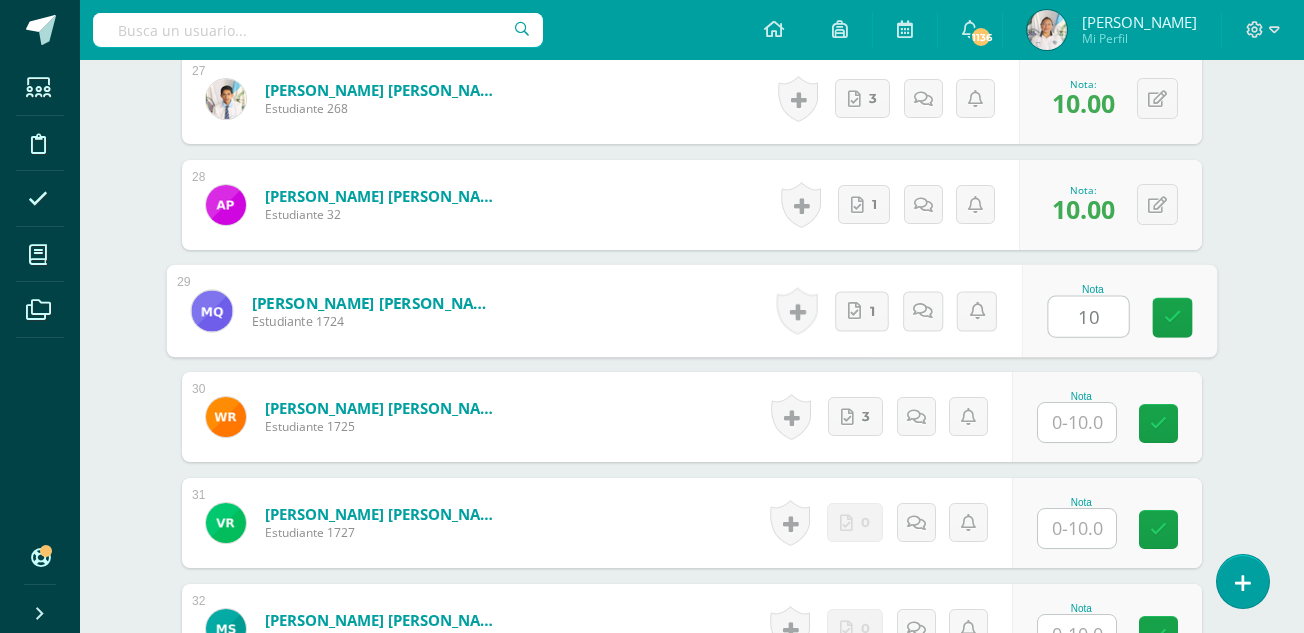 type on "10" 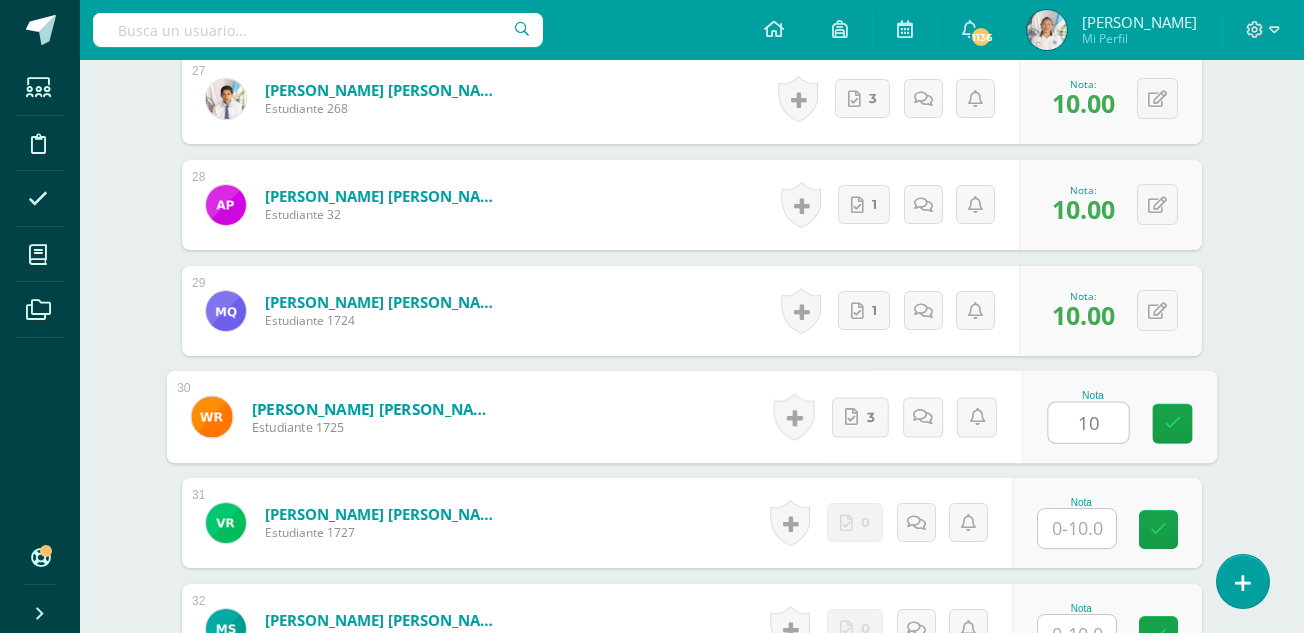 type on "10" 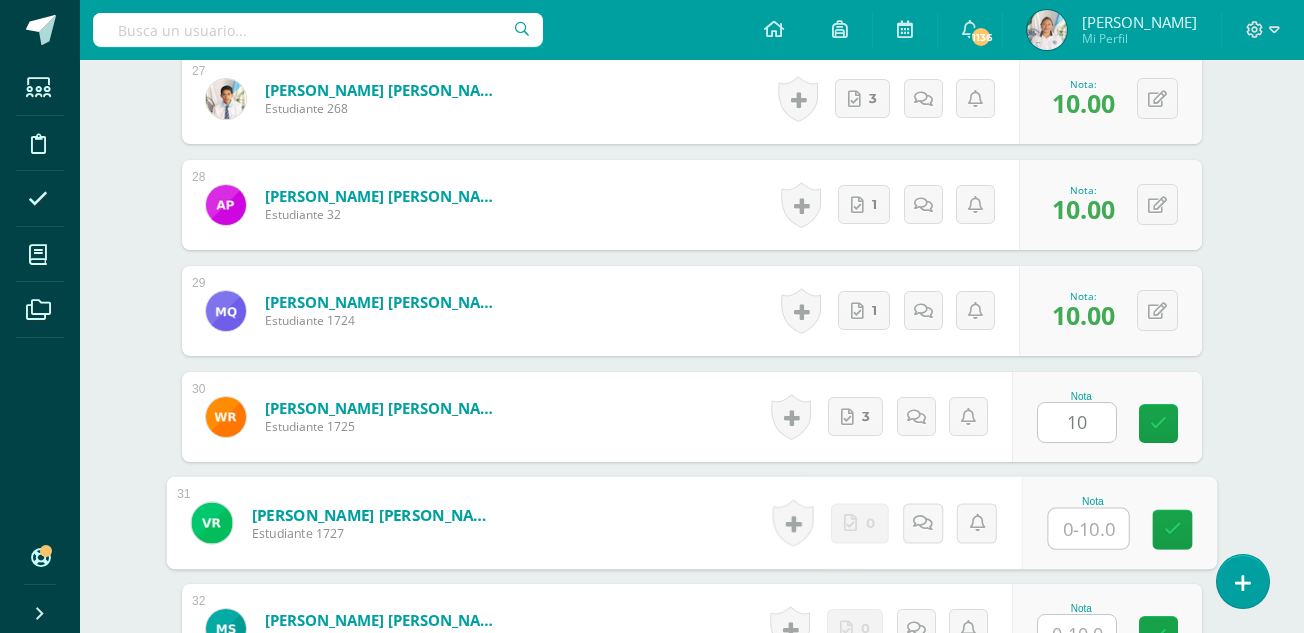 click at bounding box center [1089, 529] 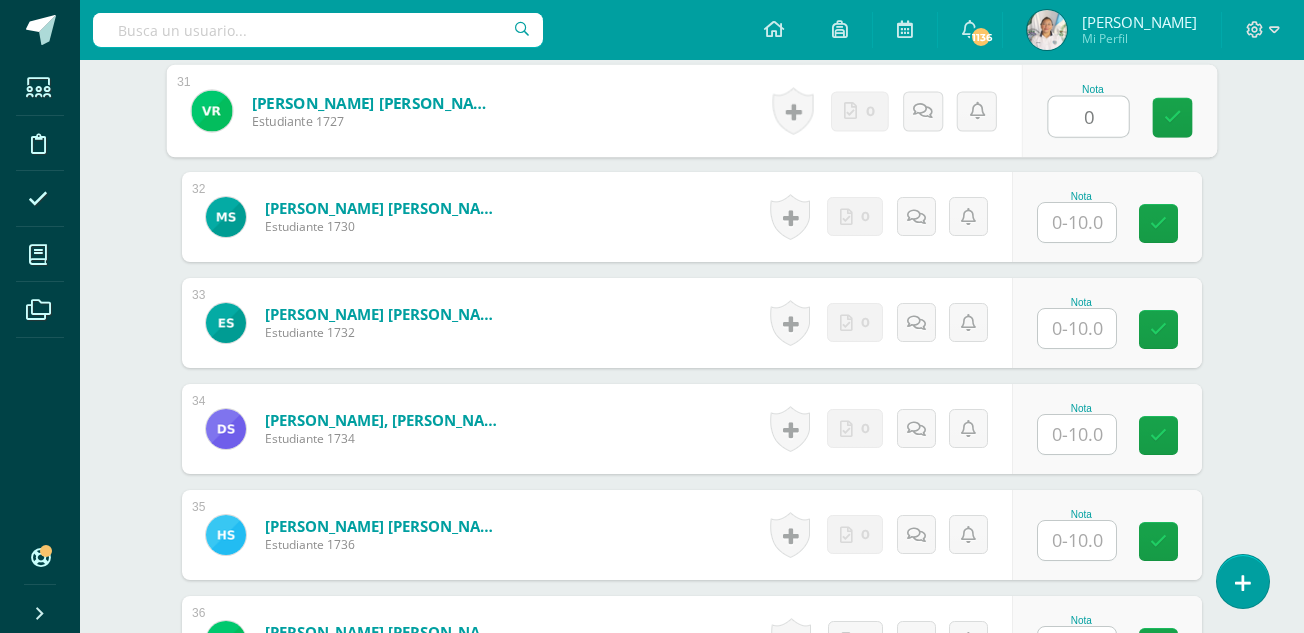 scroll, scrollTop: 3847, scrollLeft: 0, axis: vertical 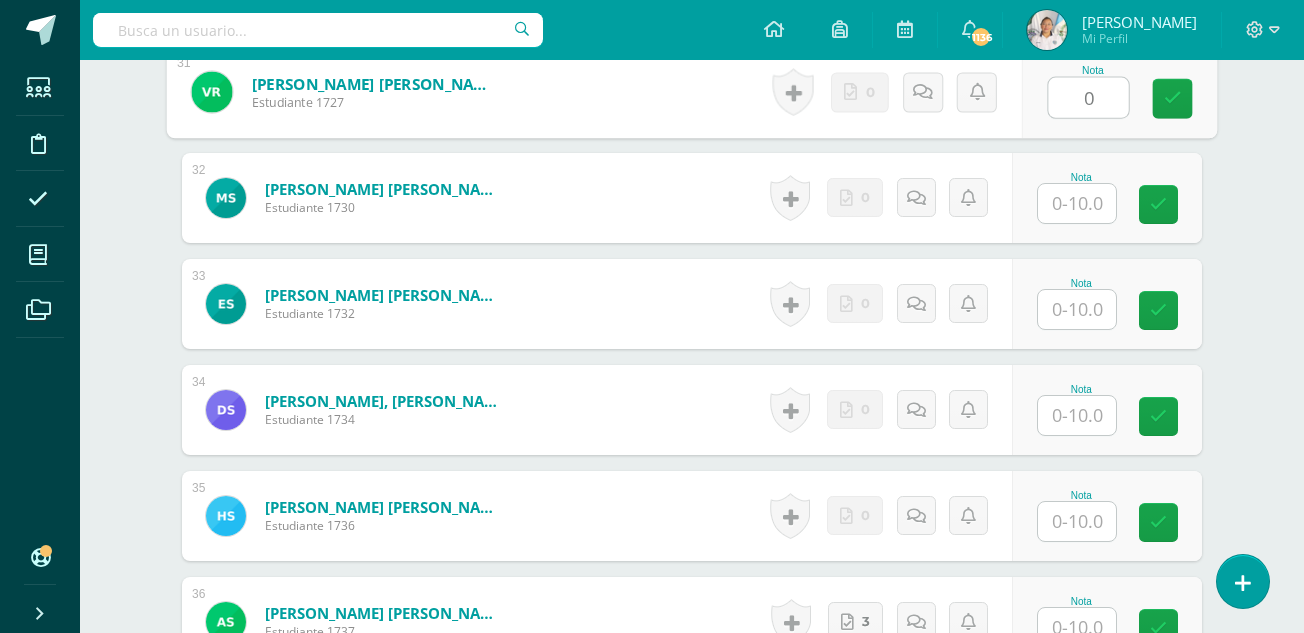 type on "0" 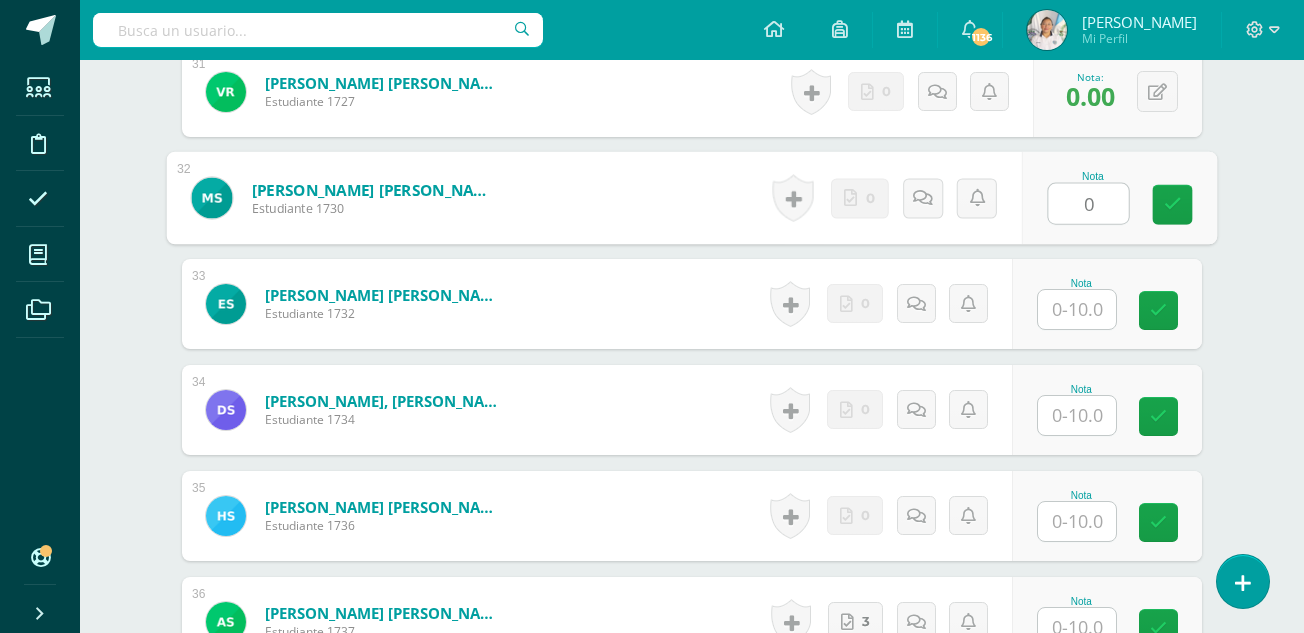 type on "0" 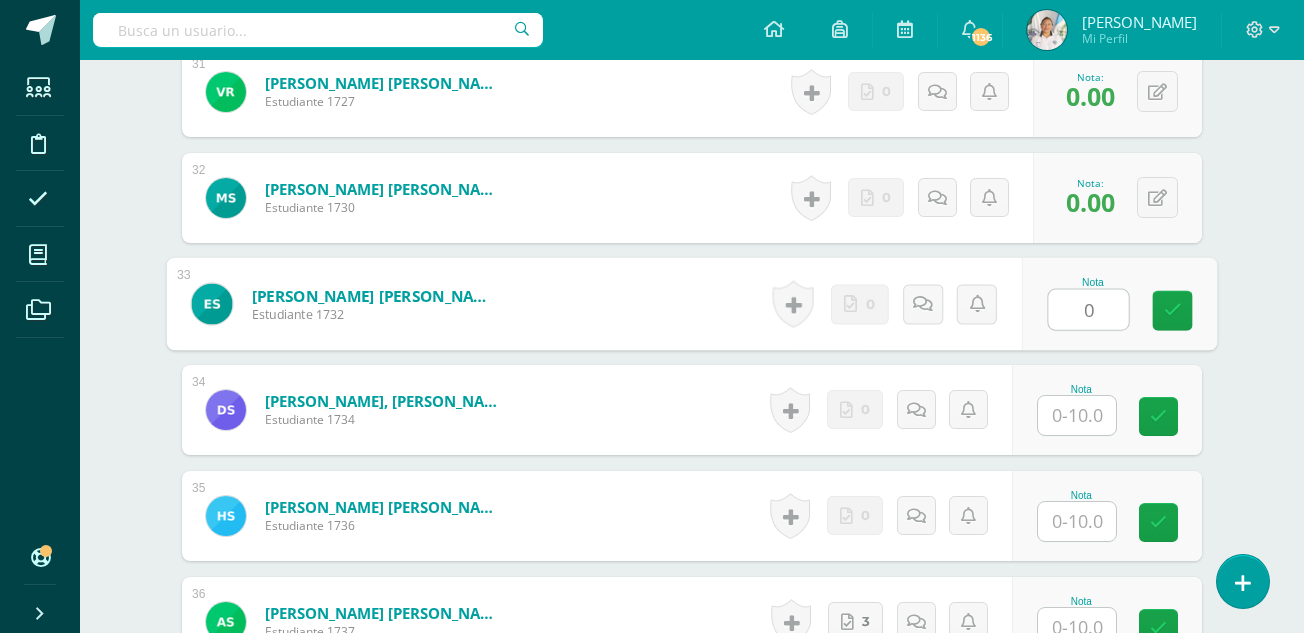 type on "0" 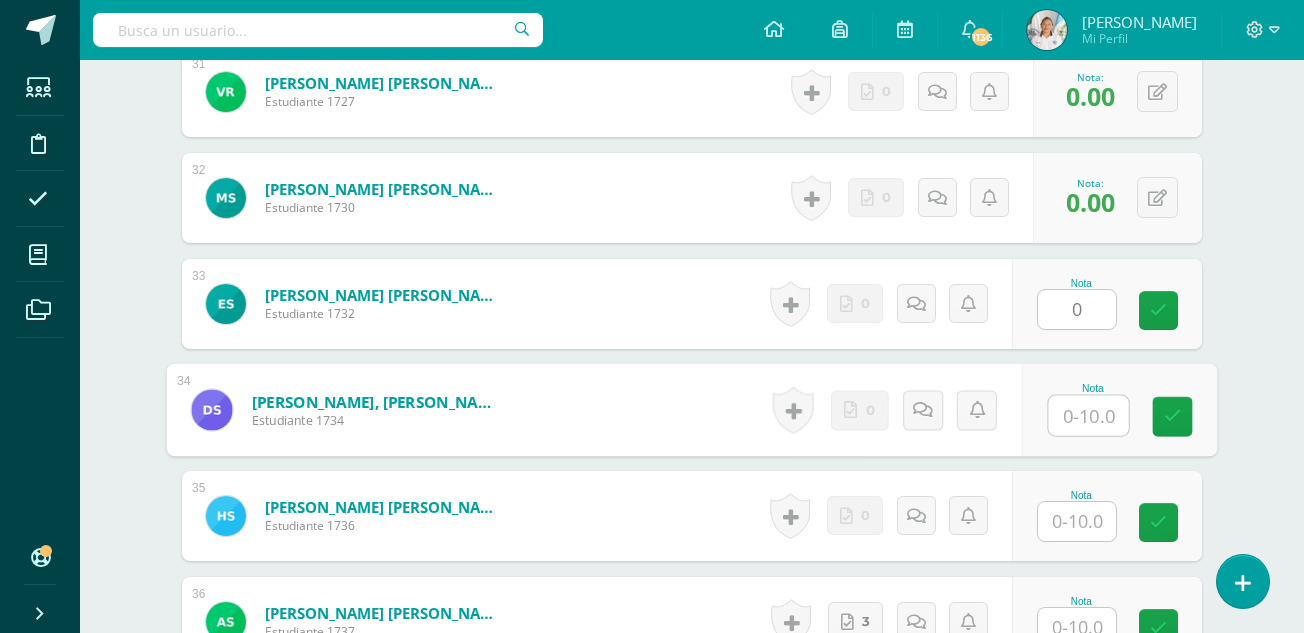 click at bounding box center (1089, 416) 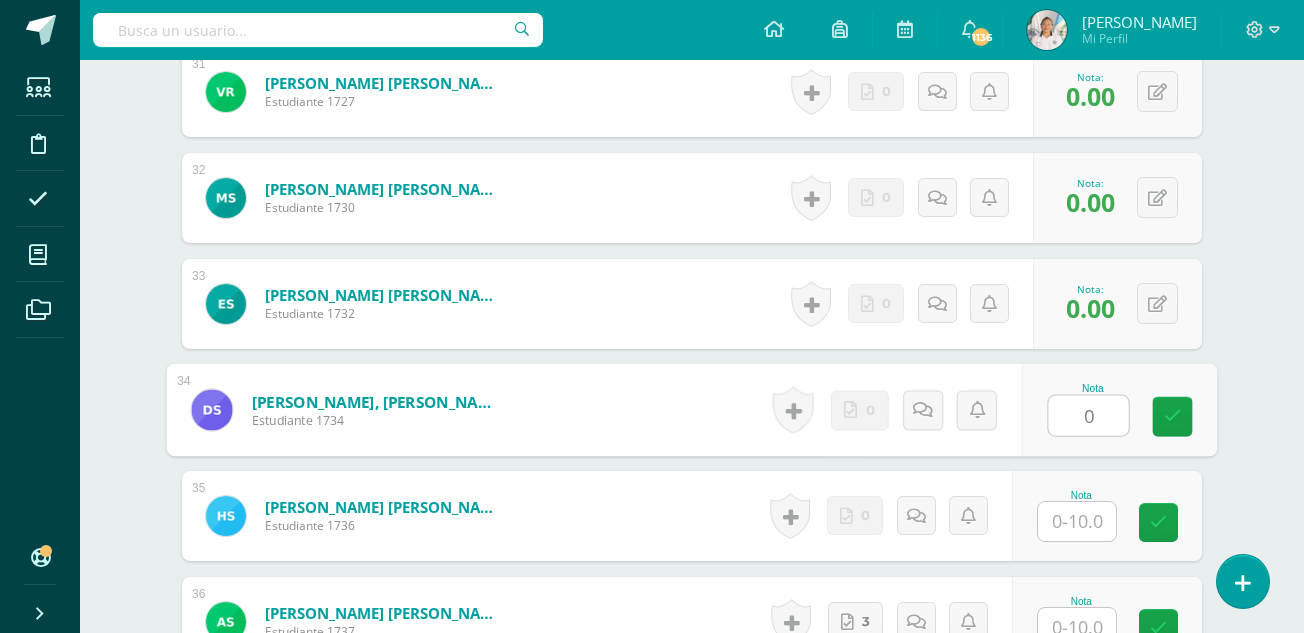 type on "0" 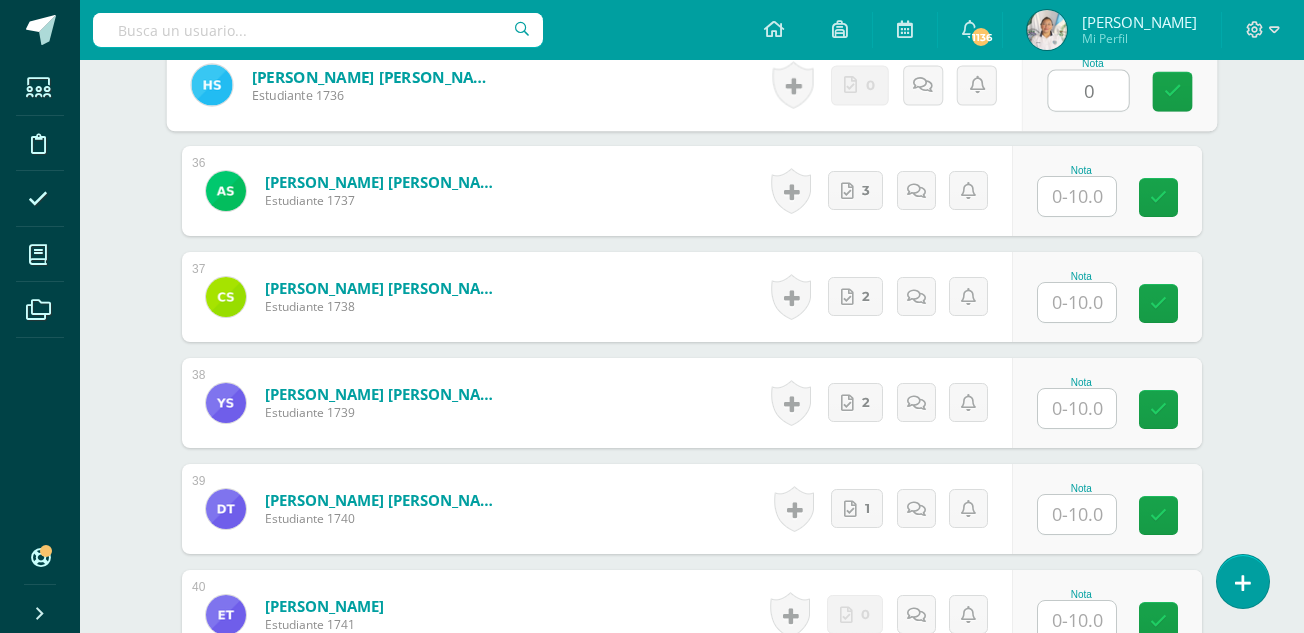 scroll, scrollTop: 4288, scrollLeft: 0, axis: vertical 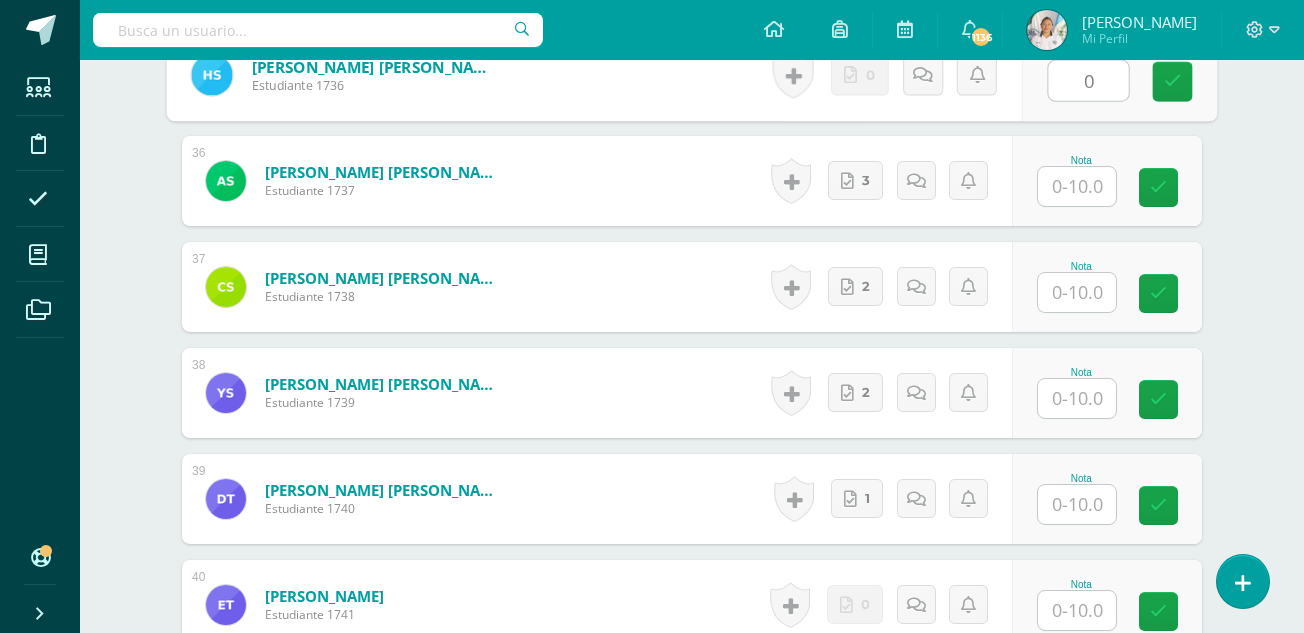 type on "0" 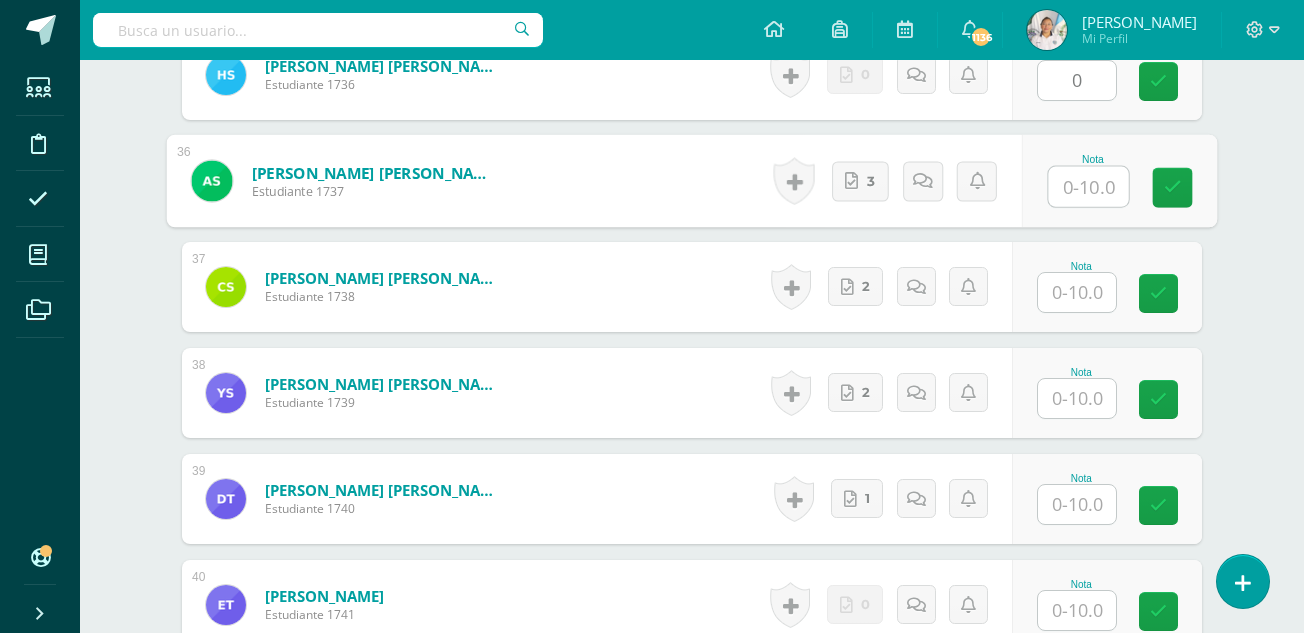 click at bounding box center (1089, 187) 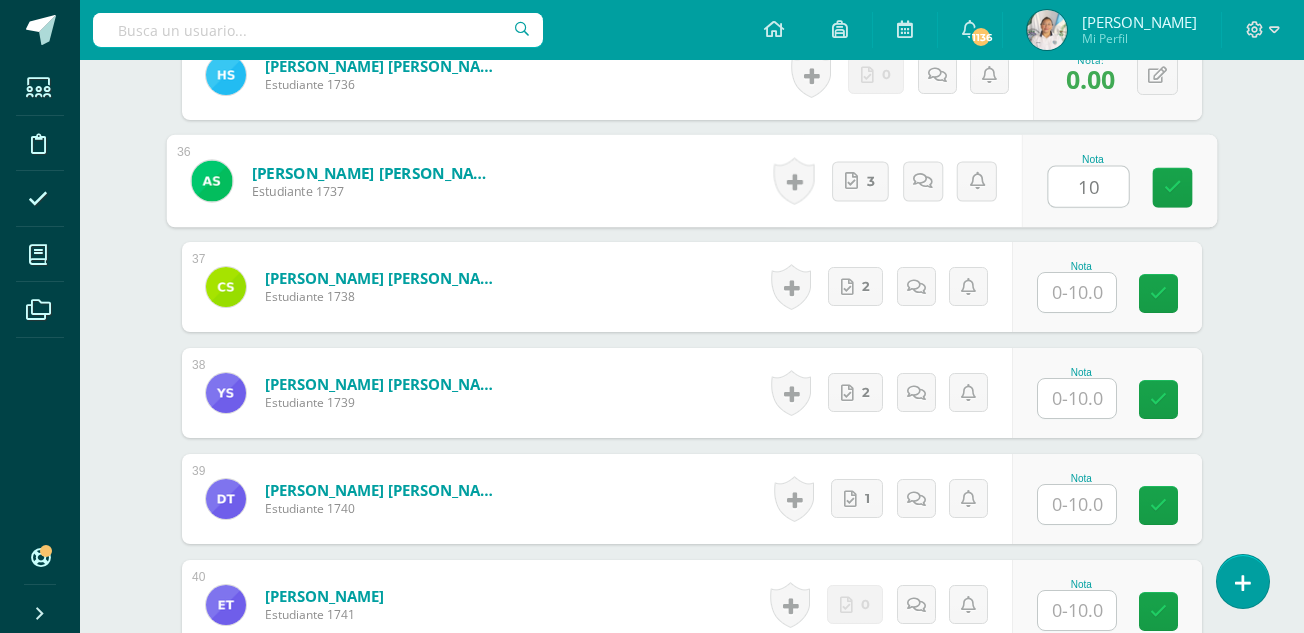 type on "10" 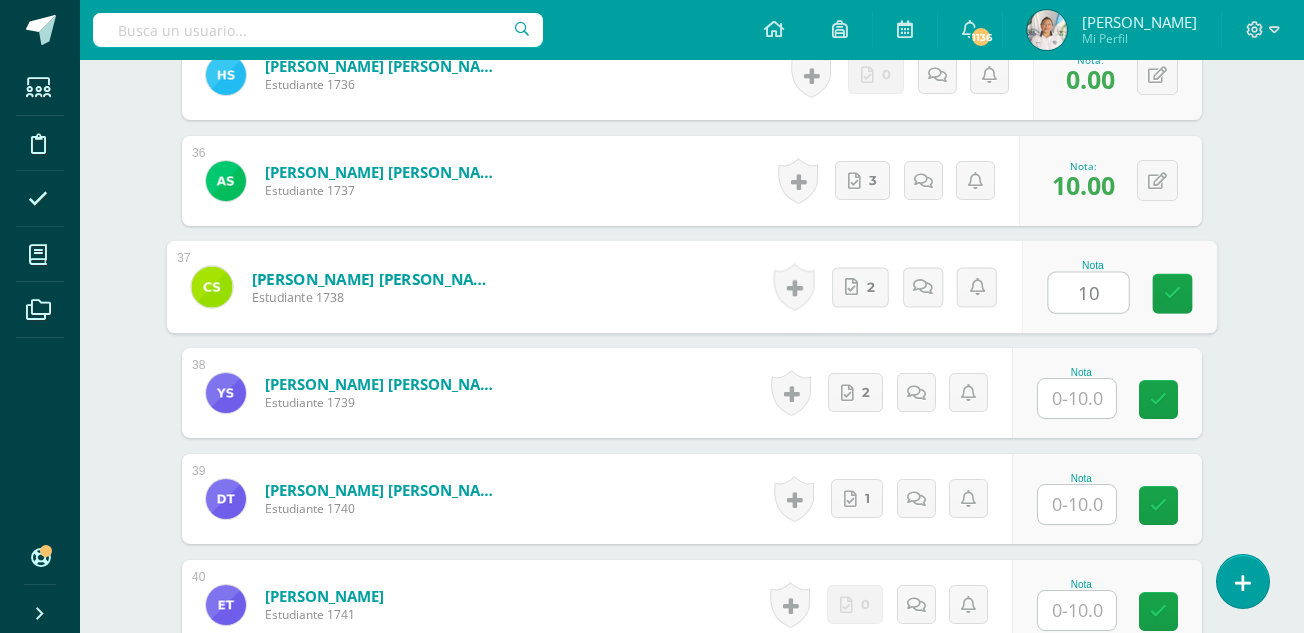 type on "10" 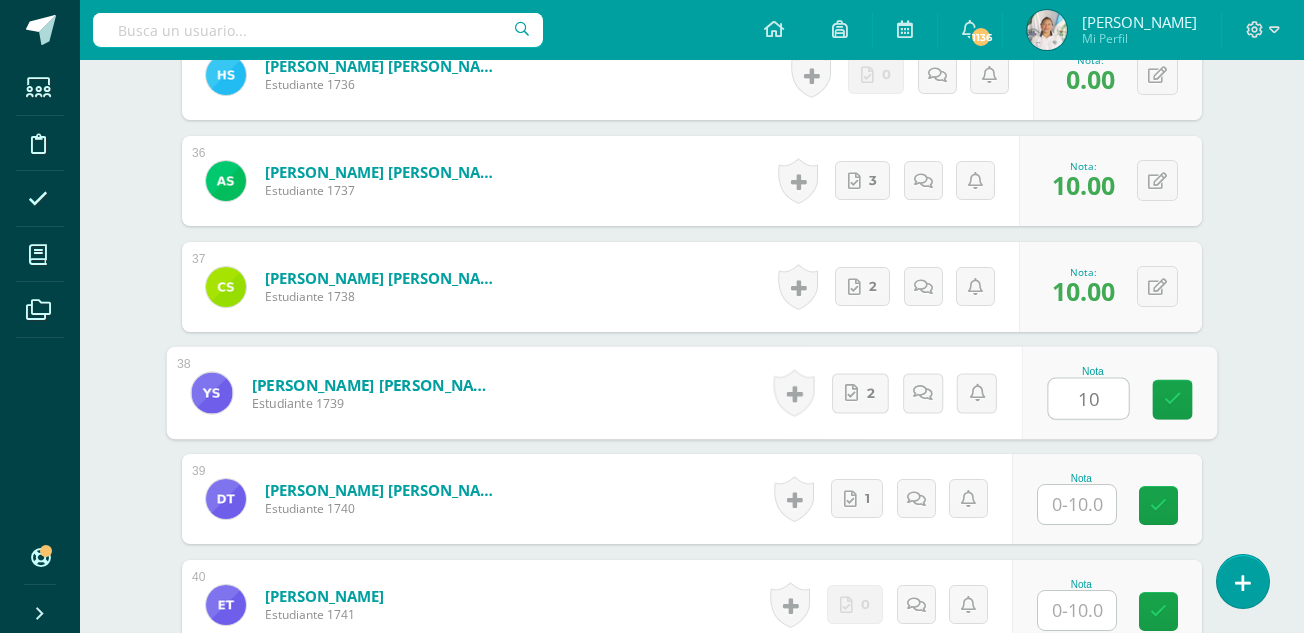 type on "10" 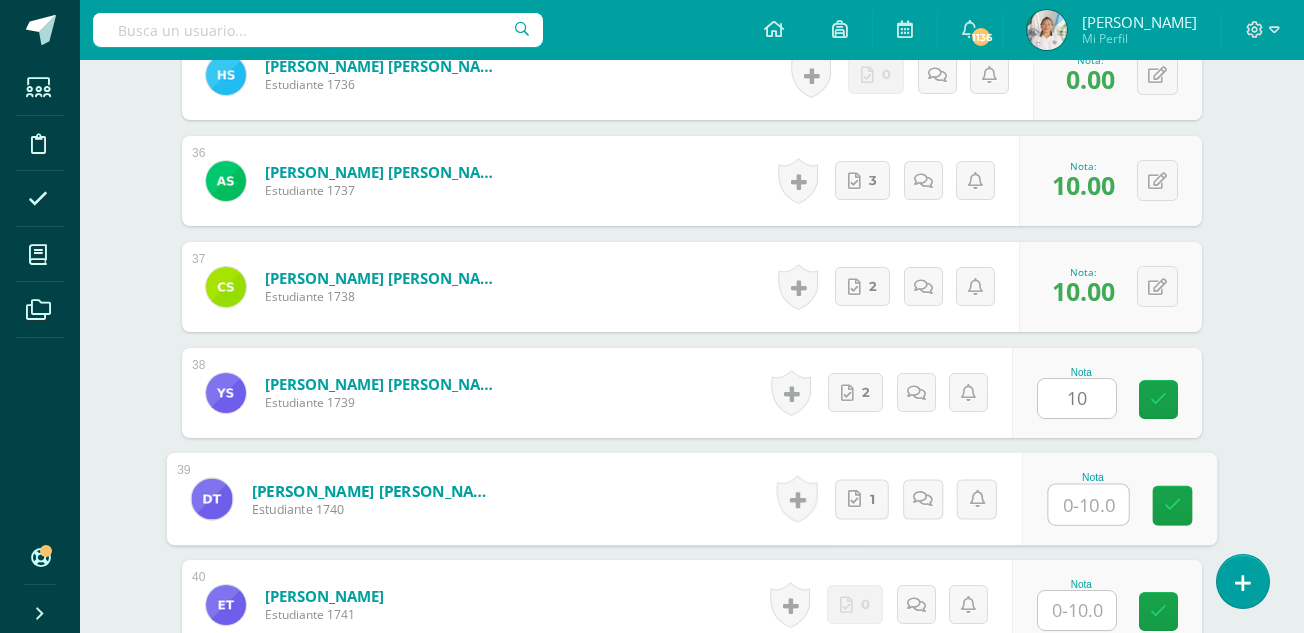 click at bounding box center (1089, 505) 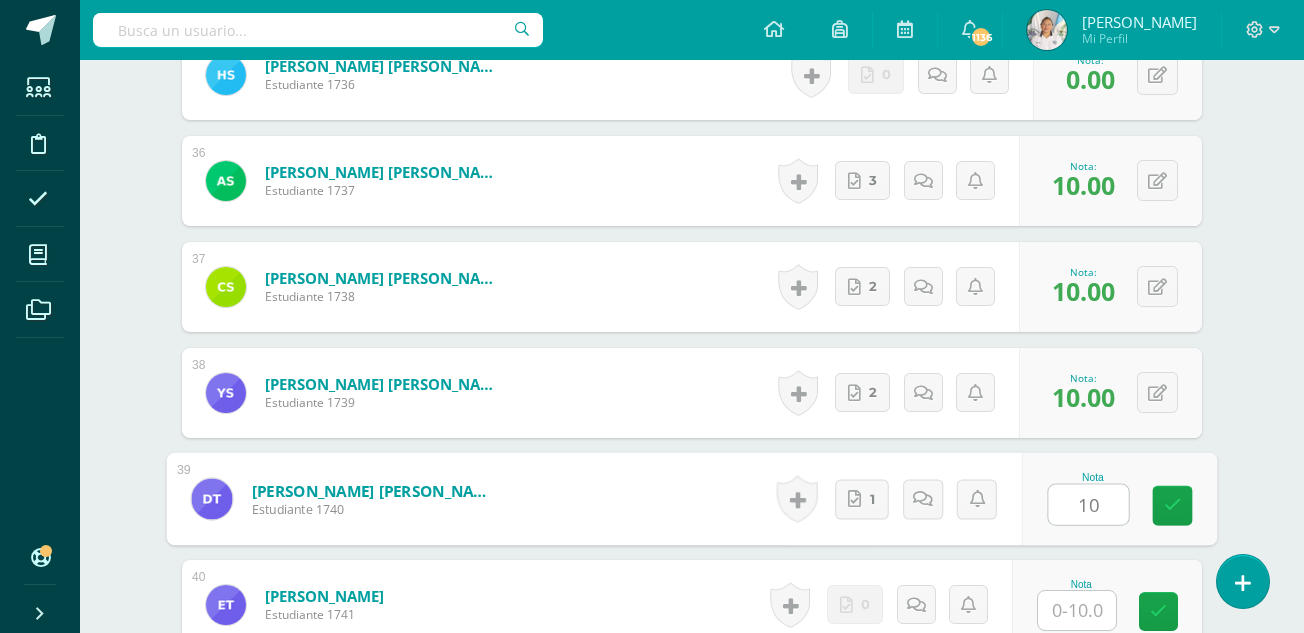 type on "10" 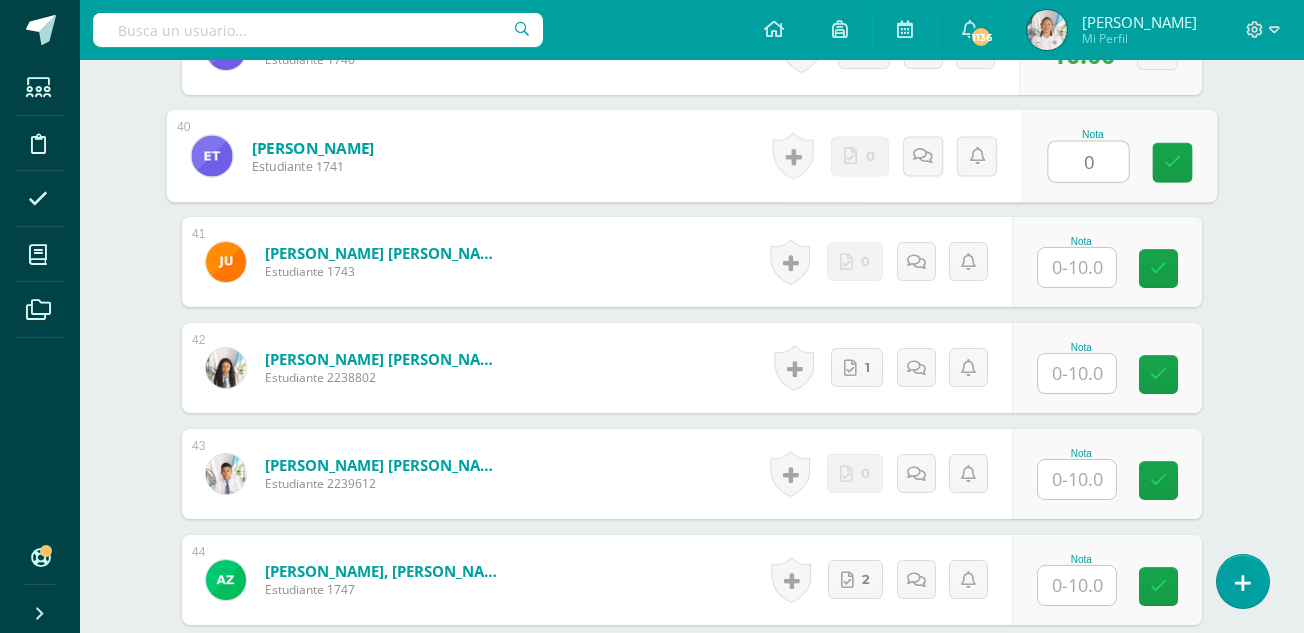 scroll, scrollTop: 4747, scrollLeft: 0, axis: vertical 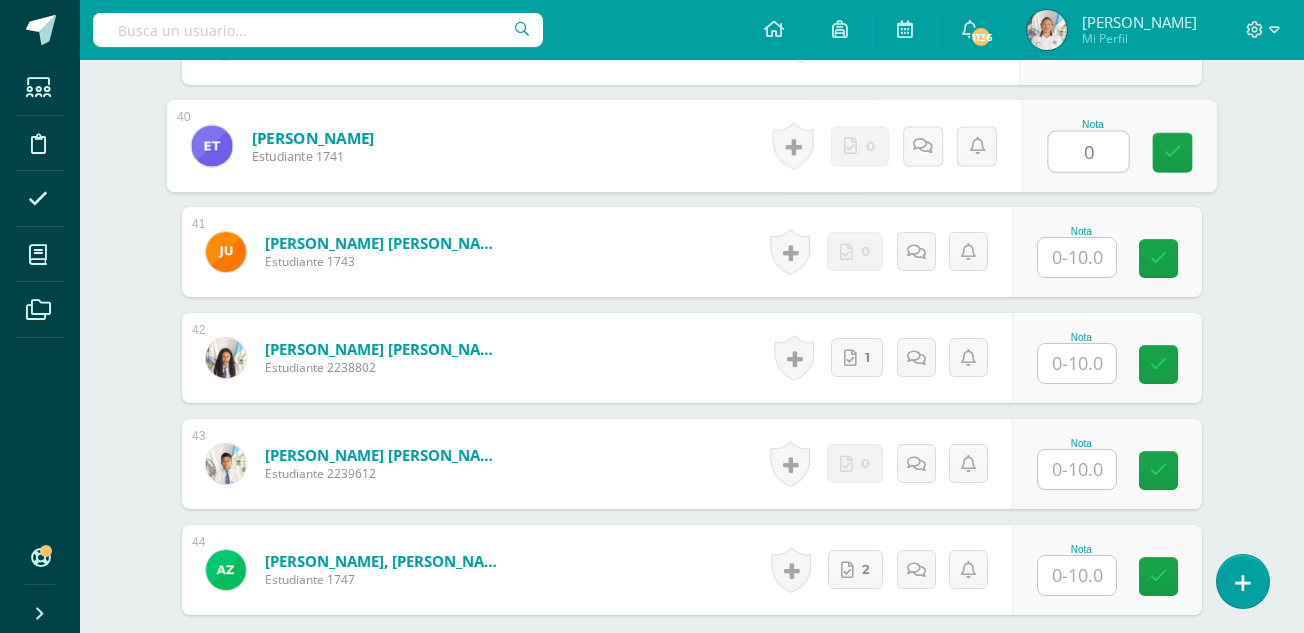 type on "0" 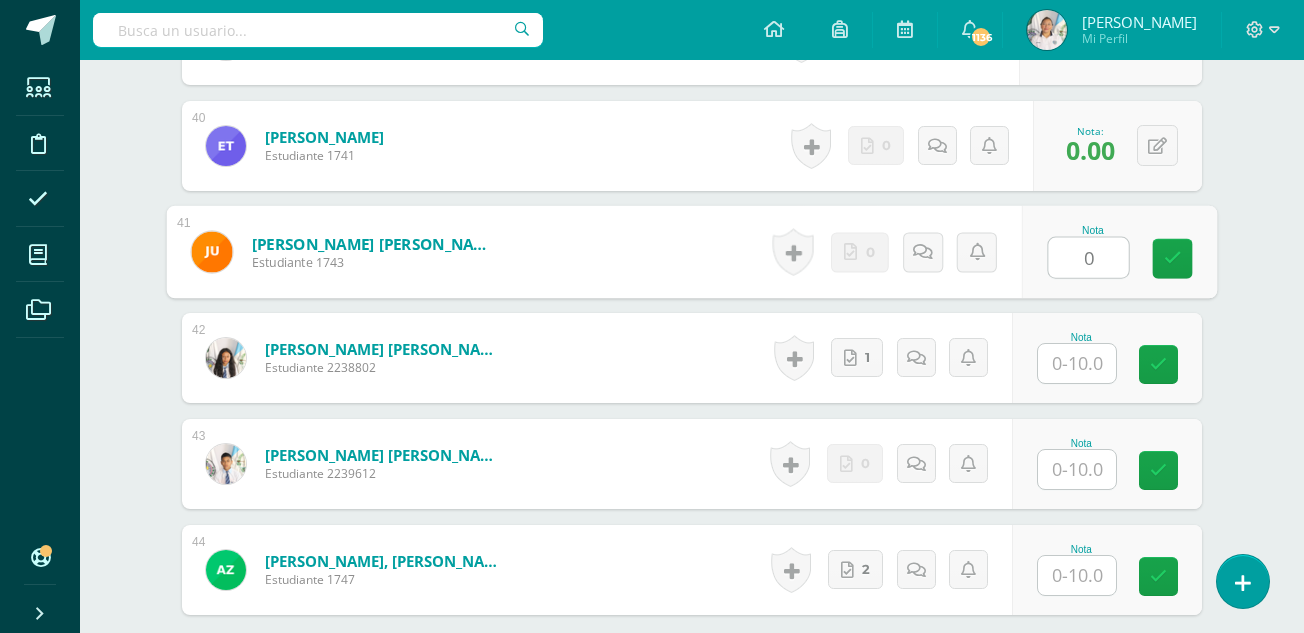 type on "0" 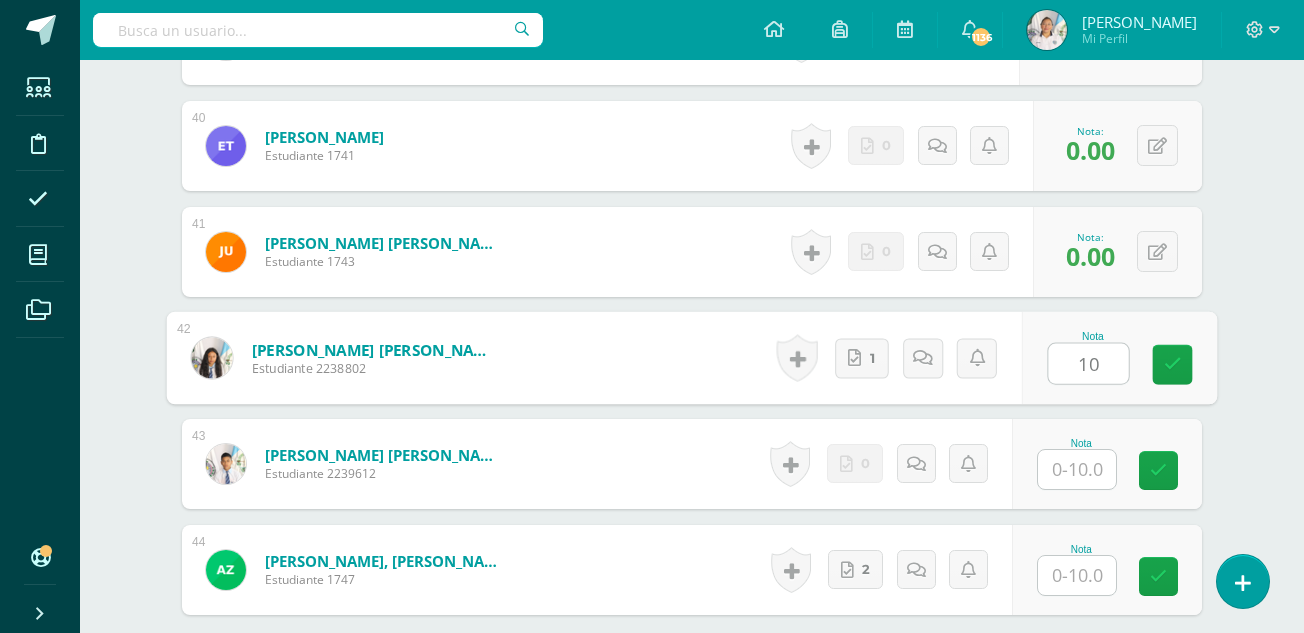 type on "10" 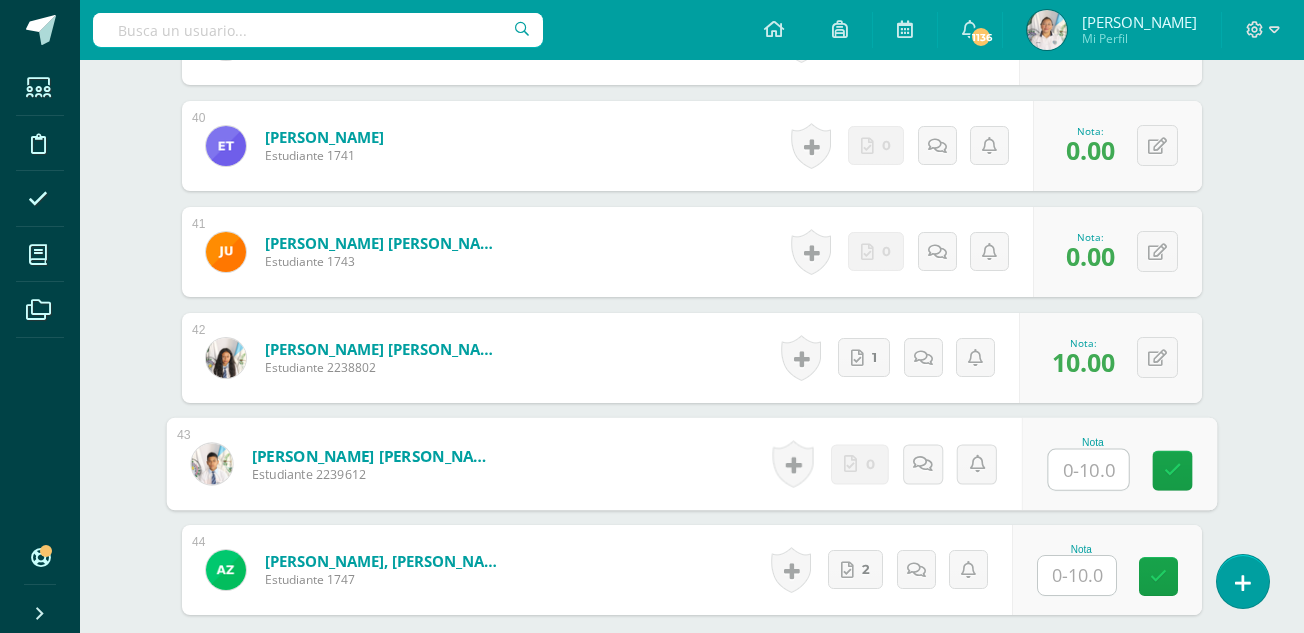 click at bounding box center [1089, 470] 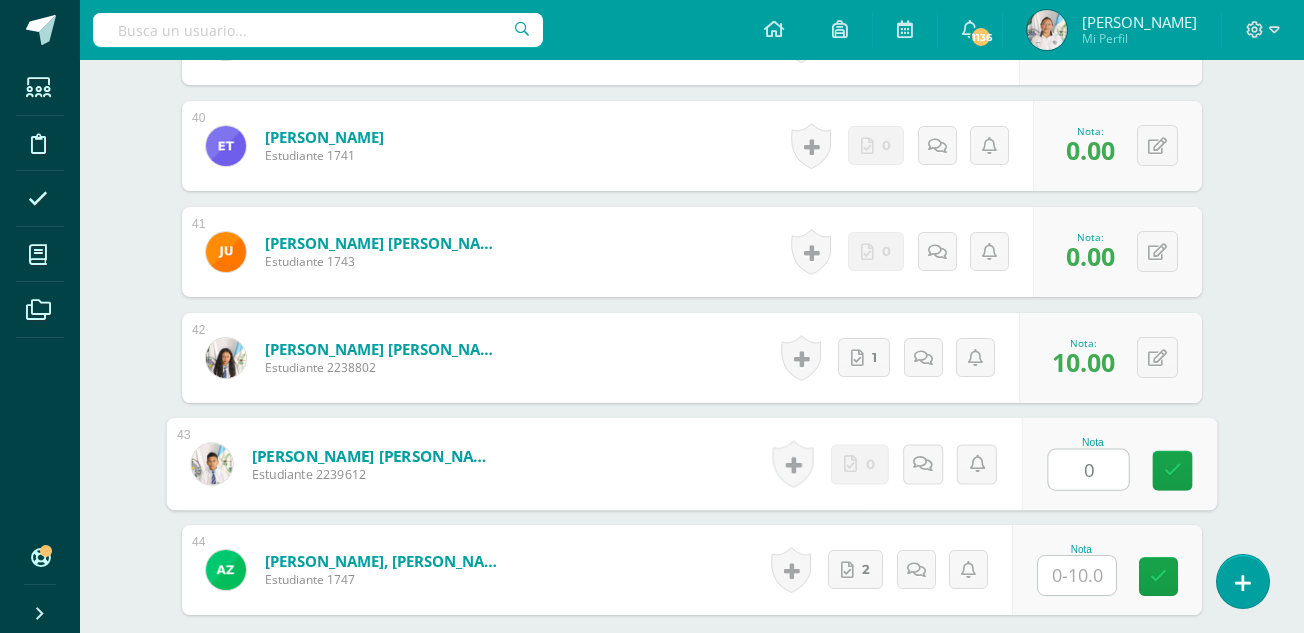 type on "0" 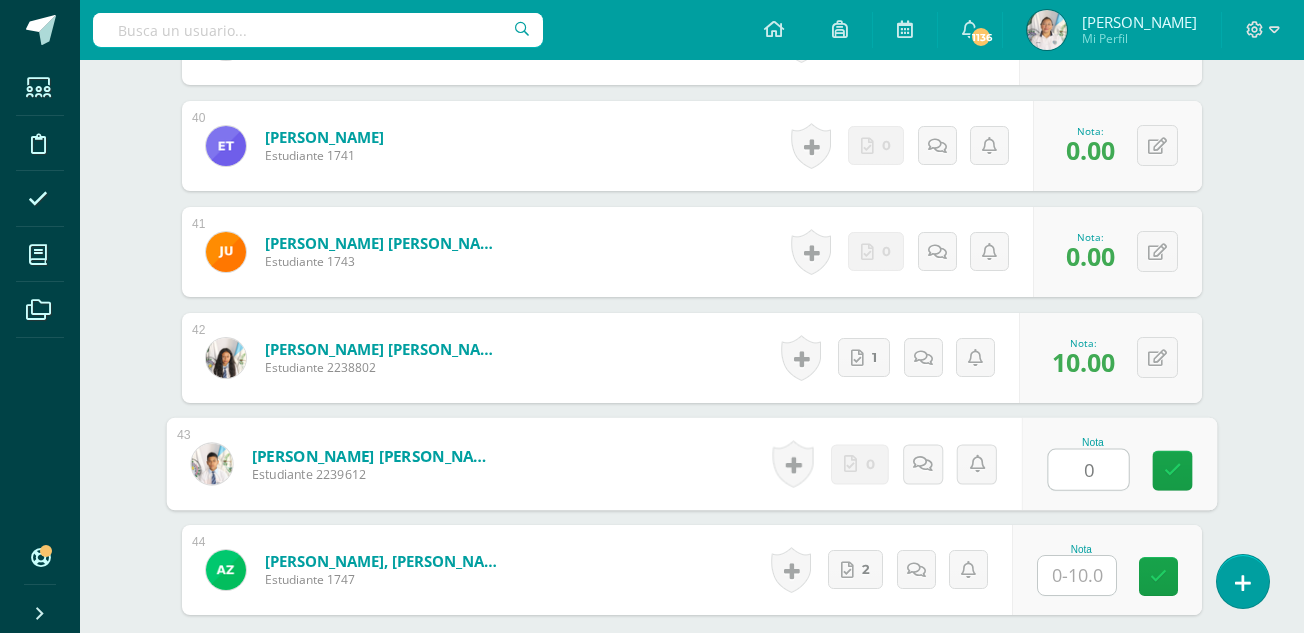 click at bounding box center [1077, 575] 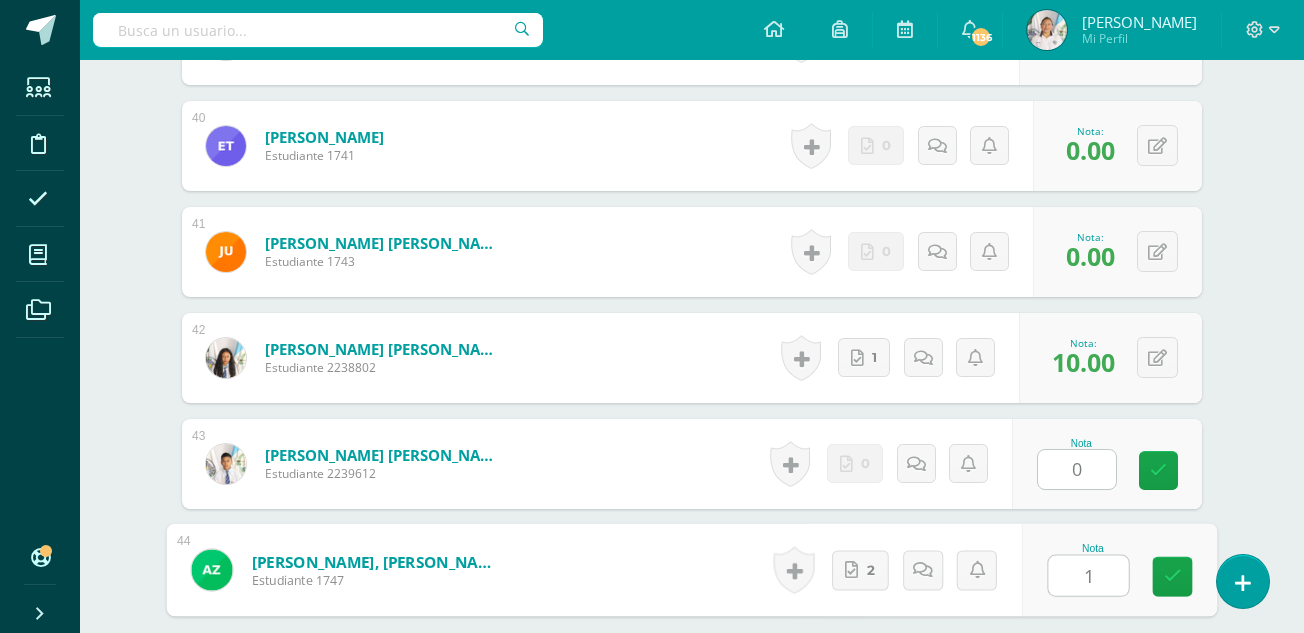 type on "10" 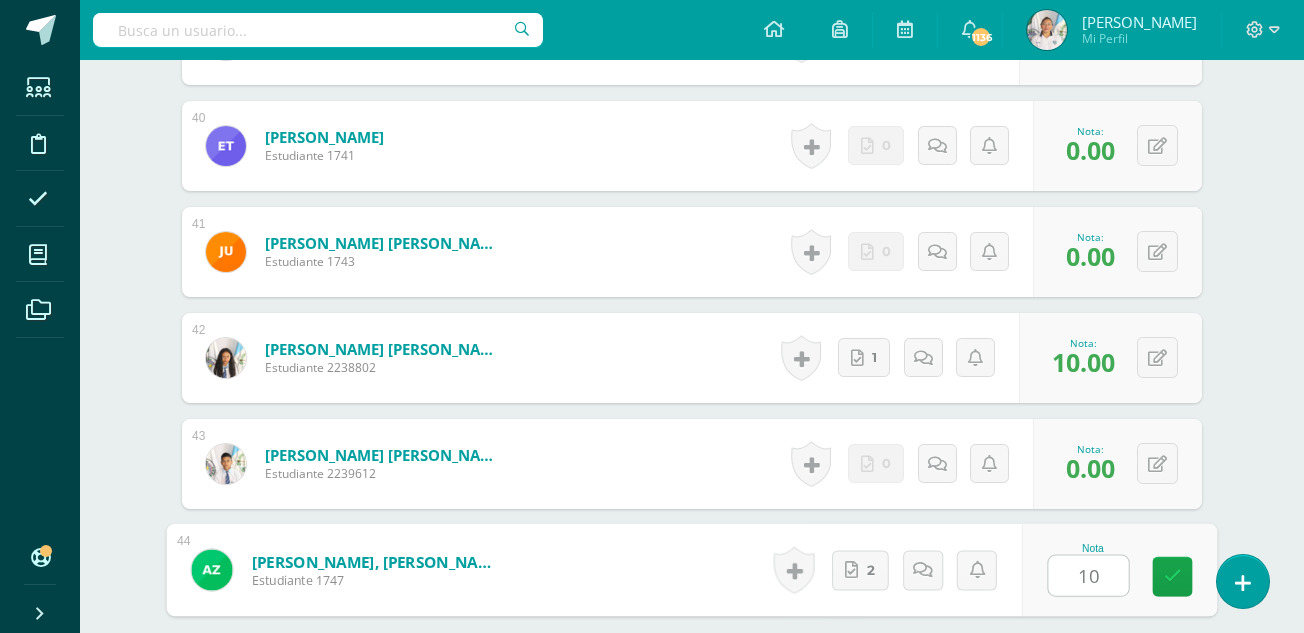 scroll, scrollTop: 4958, scrollLeft: 0, axis: vertical 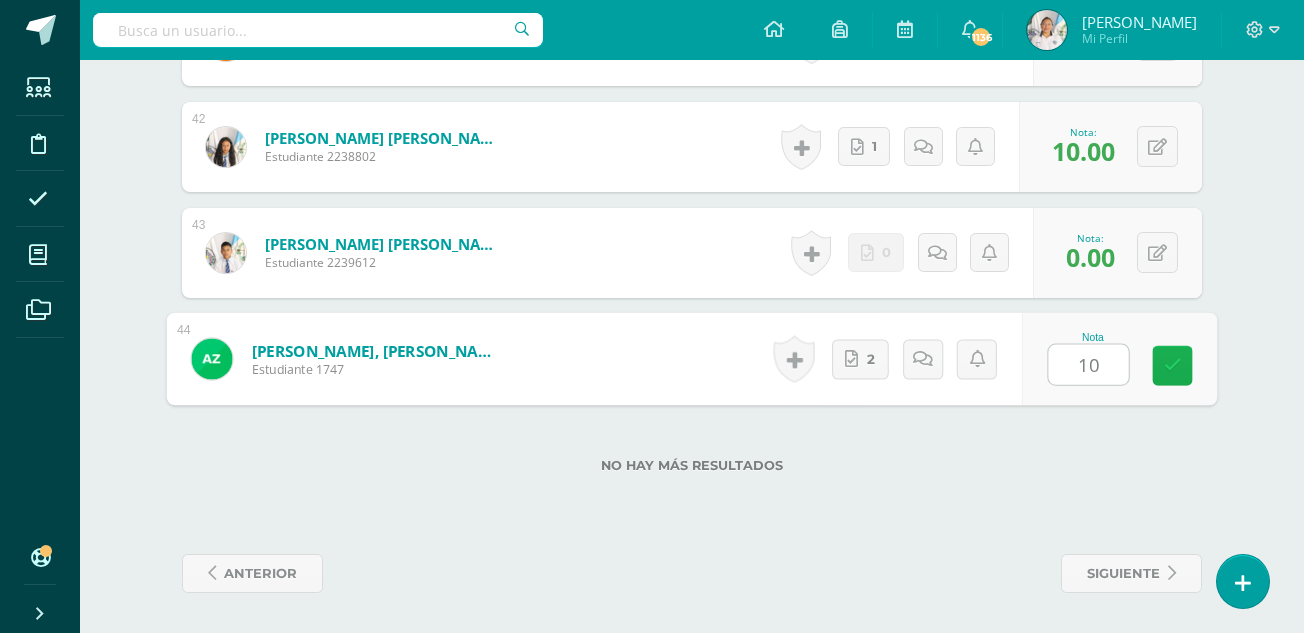 click at bounding box center [1173, 365] 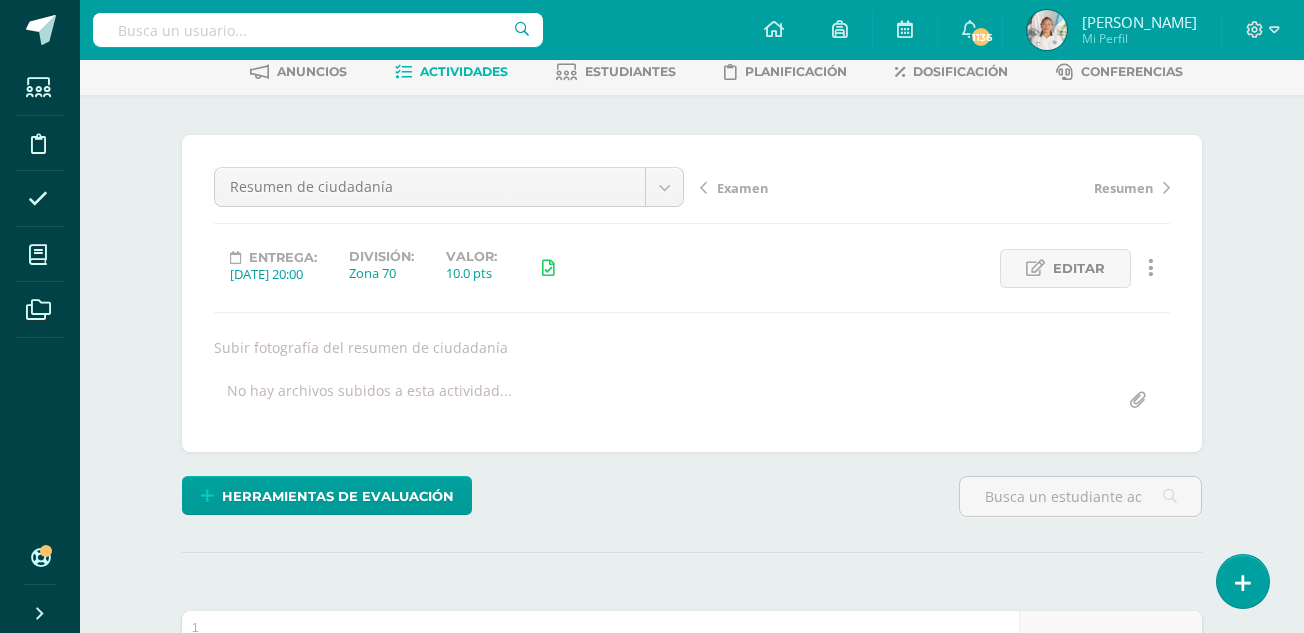 scroll, scrollTop: 94, scrollLeft: 0, axis: vertical 